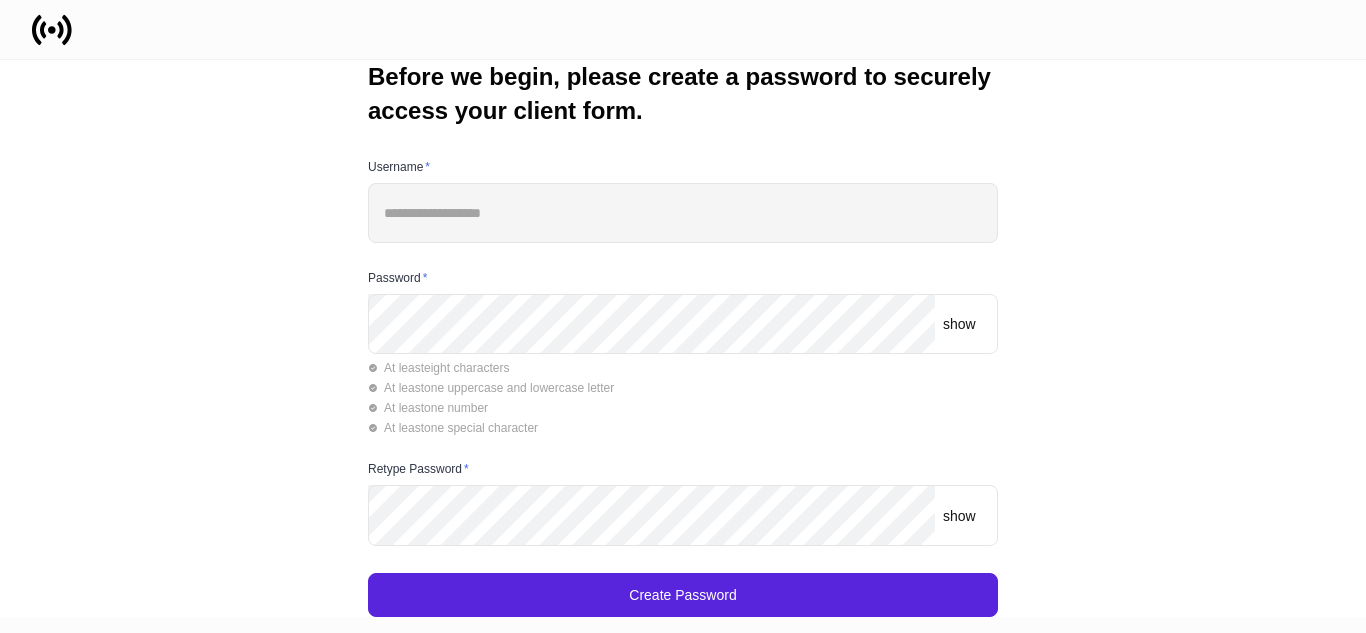 scroll, scrollTop: 0, scrollLeft: 0, axis: both 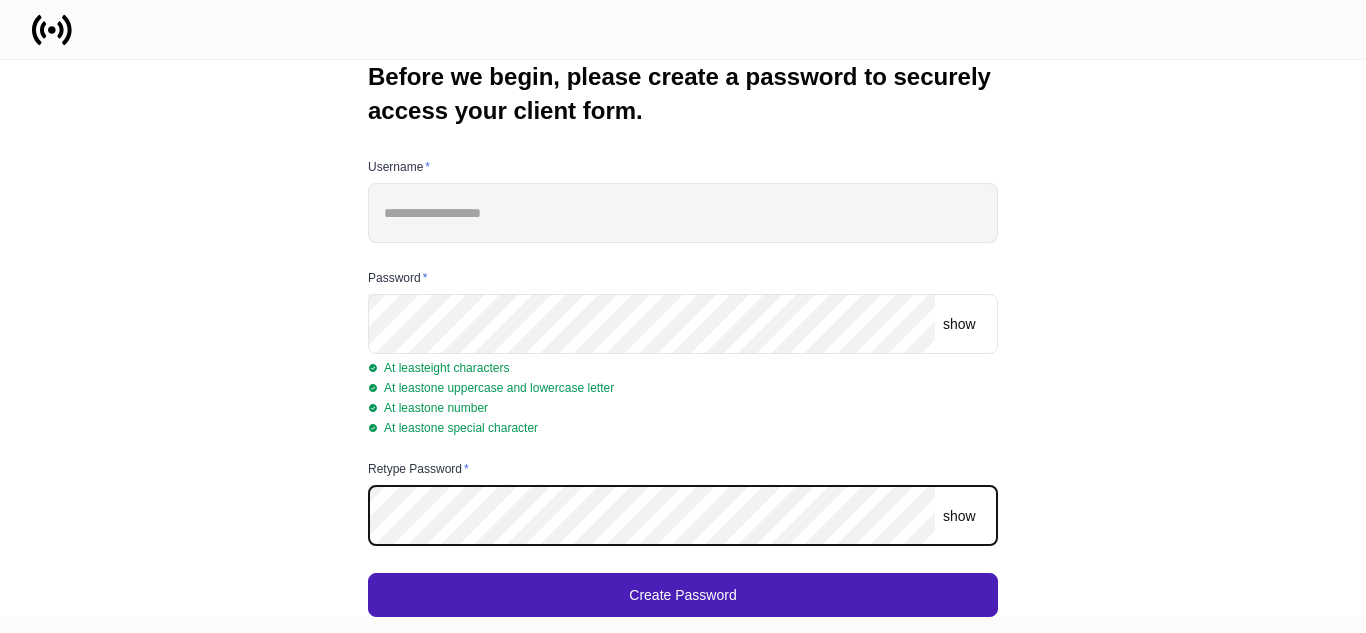 click on "Create Password" at bounding box center [683, 595] 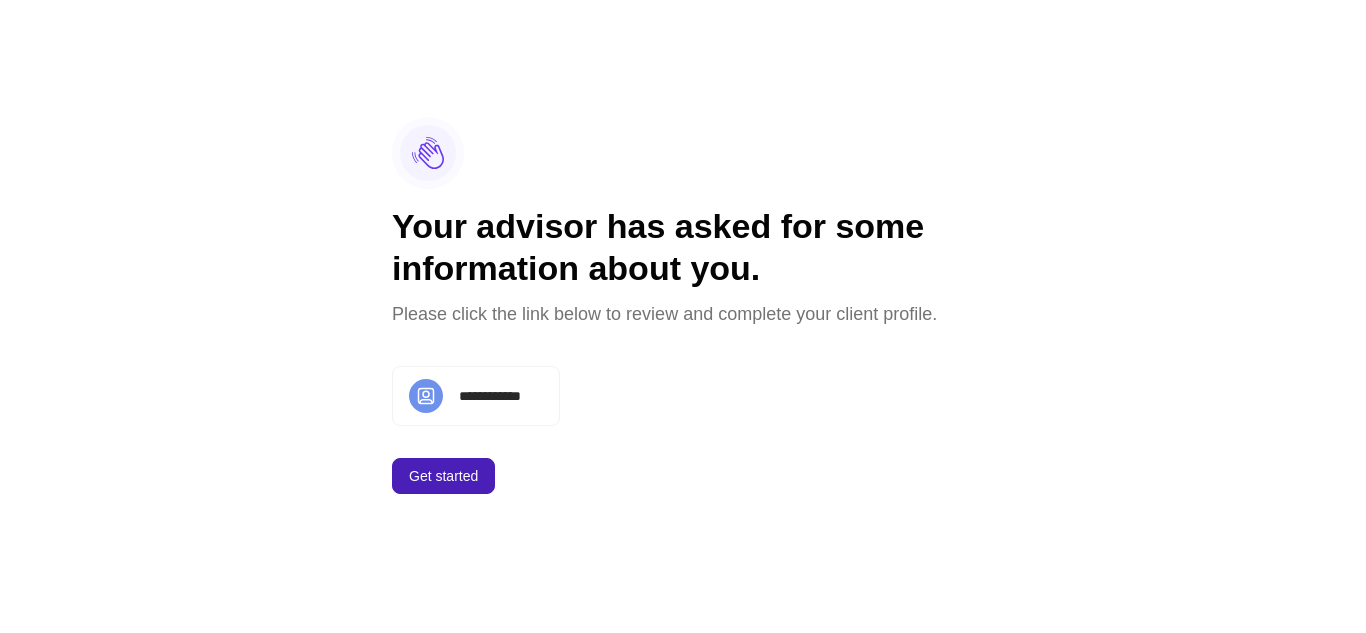 click on "Get started" at bounding box center (443, 476) 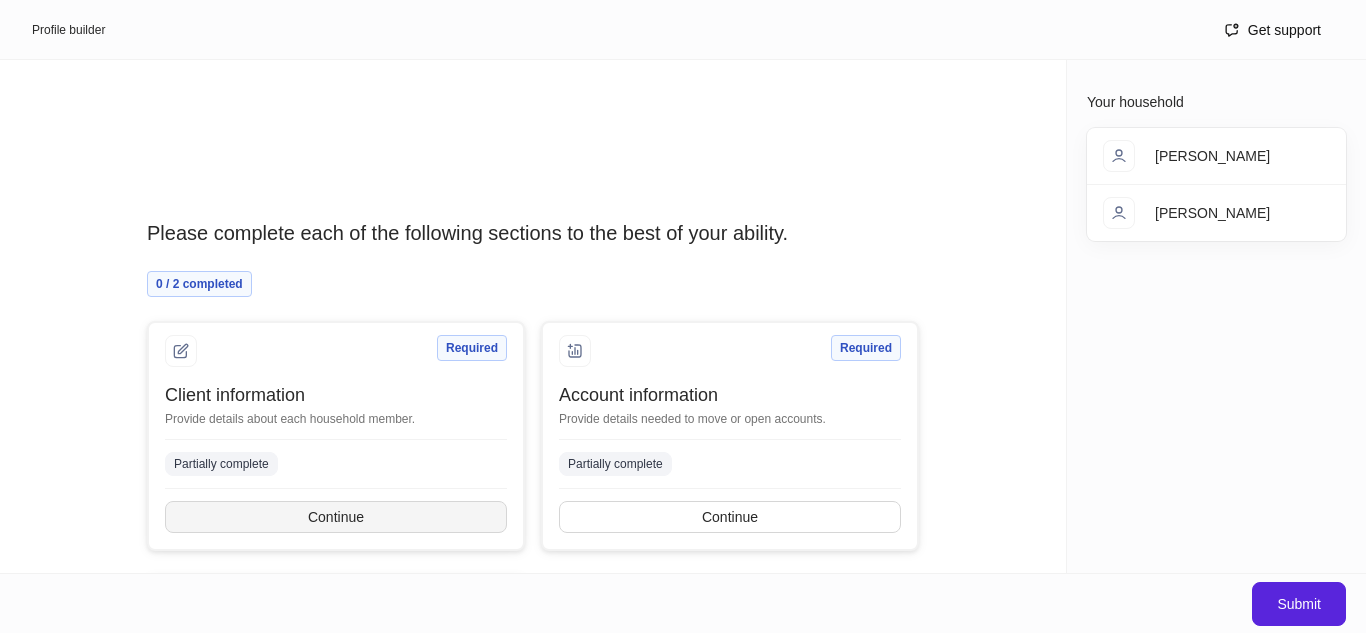 click on "Continue" at bounding box center (336, 517) 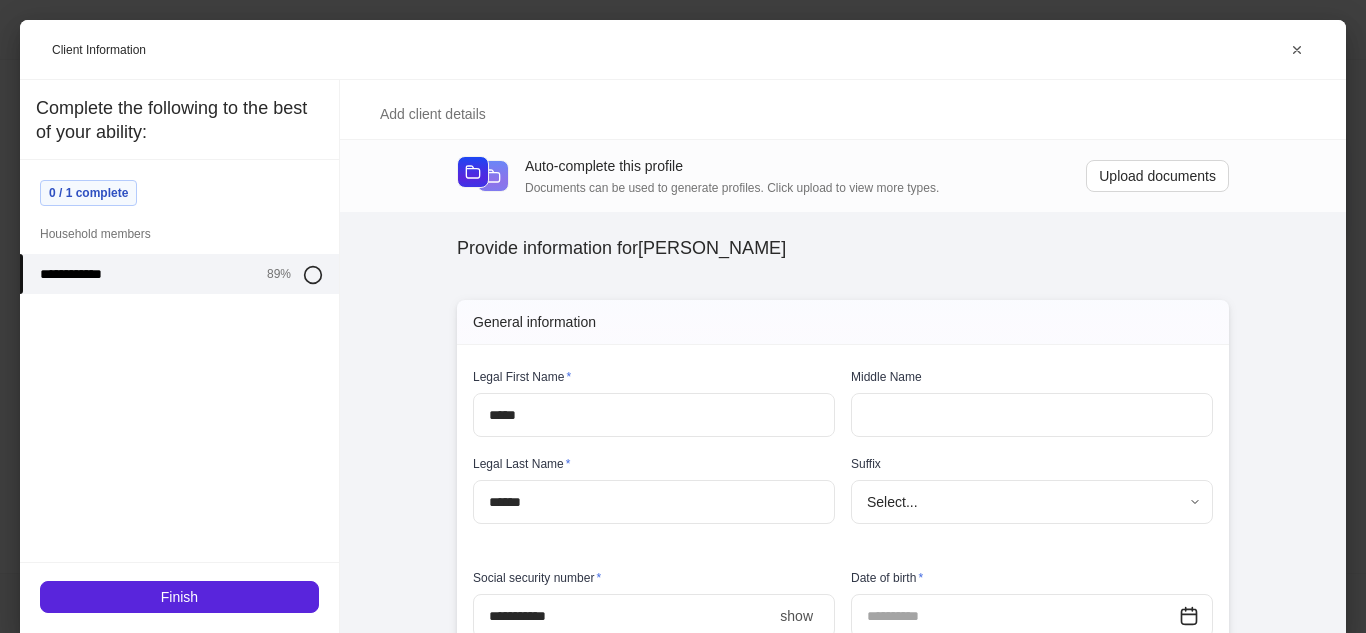 type on "*****" 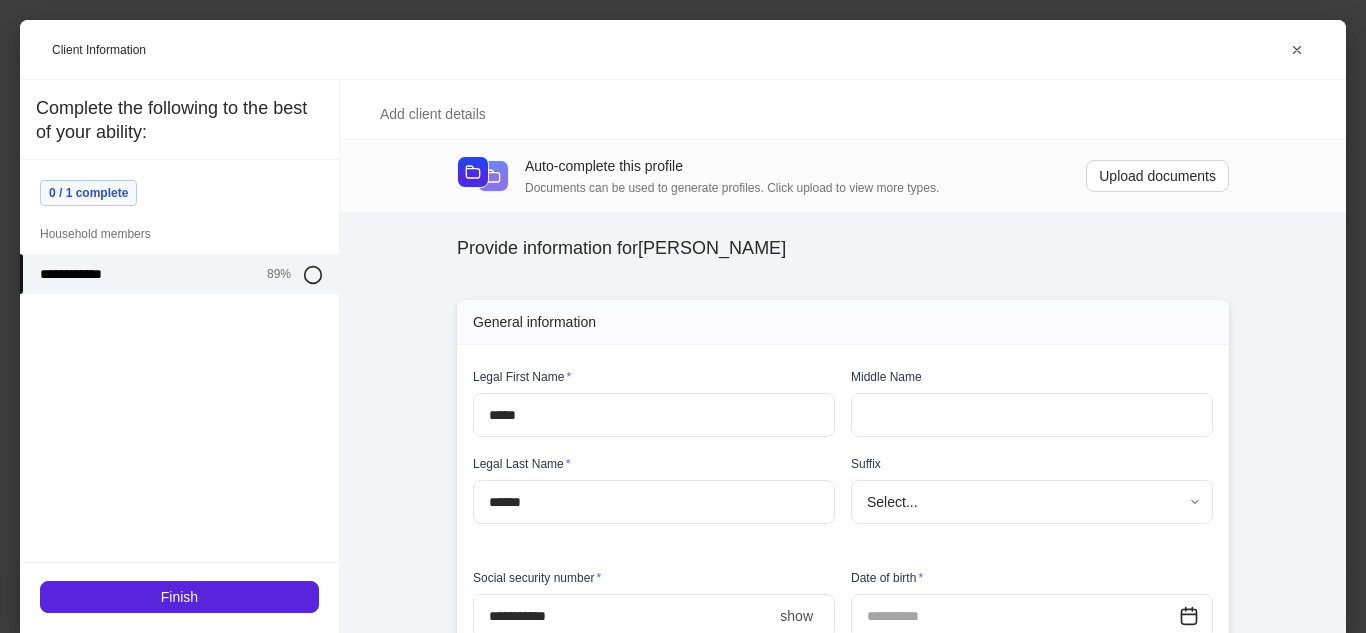 type on "******" 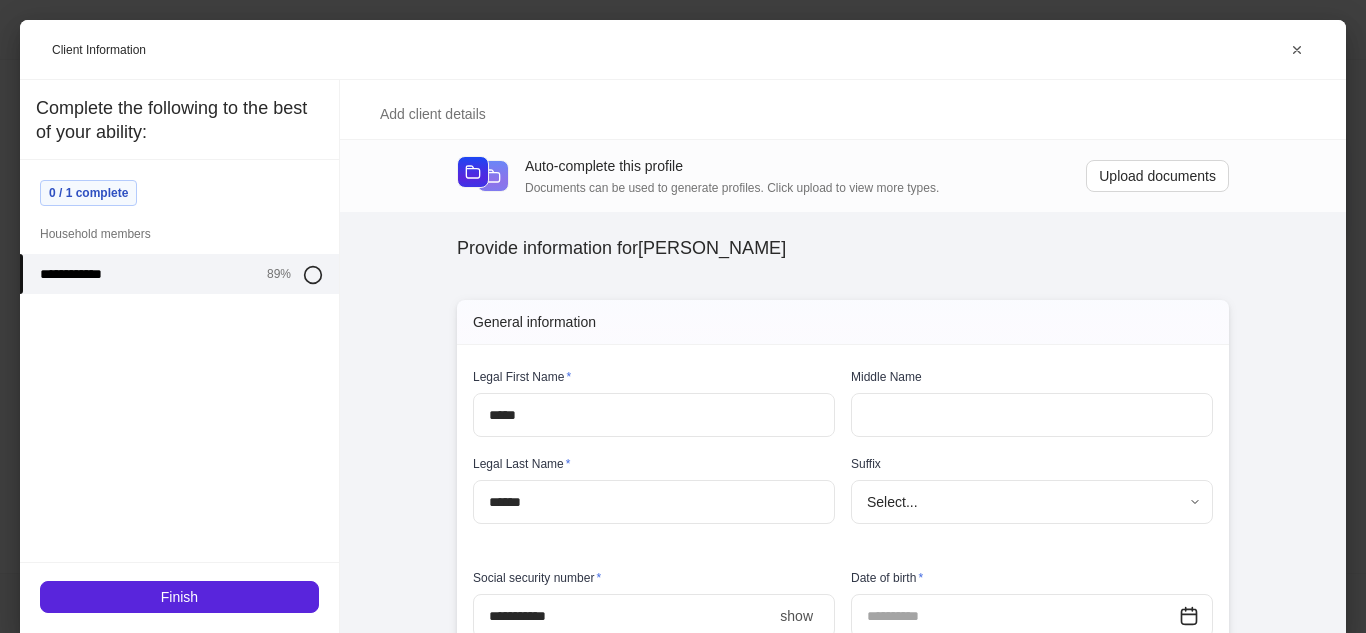 type on "*" 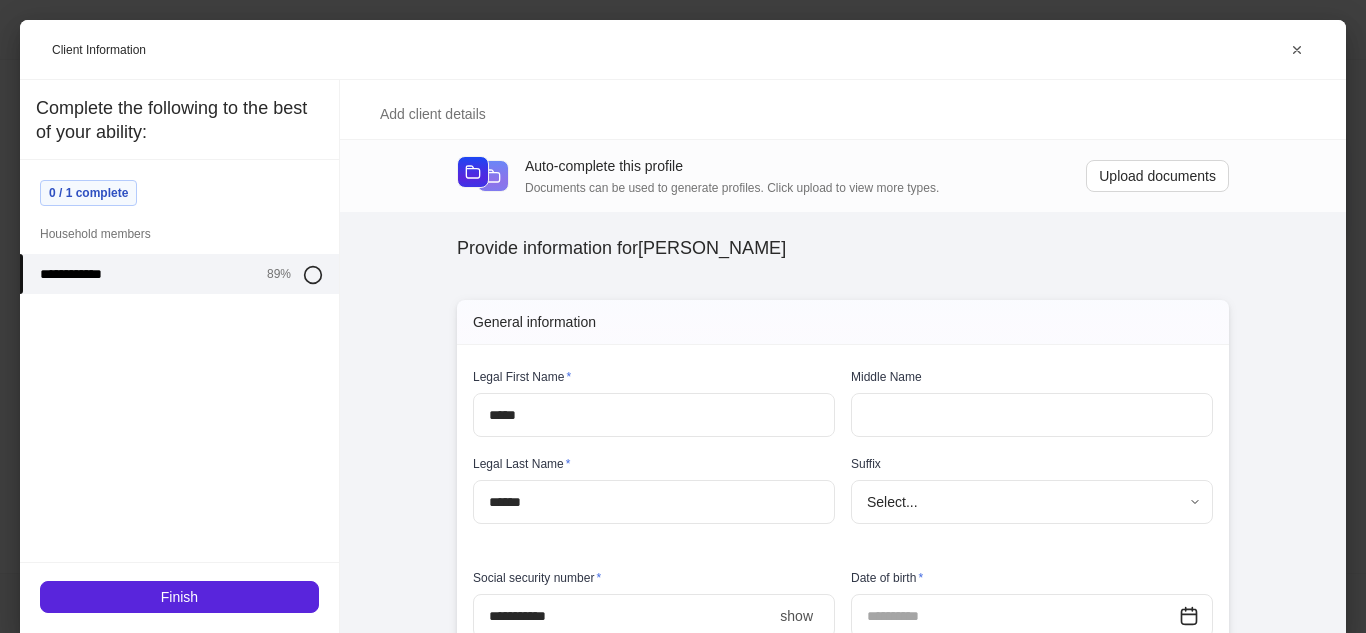 type on "*******" 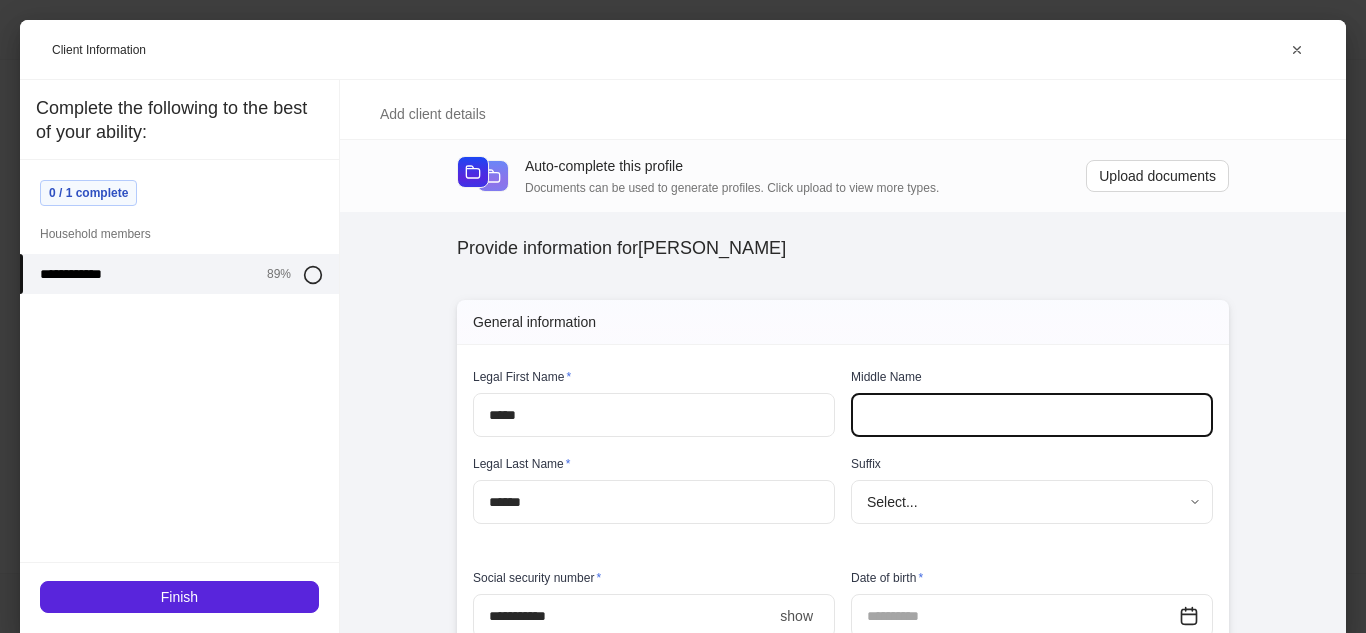 click at bounding box center [1032, 415] 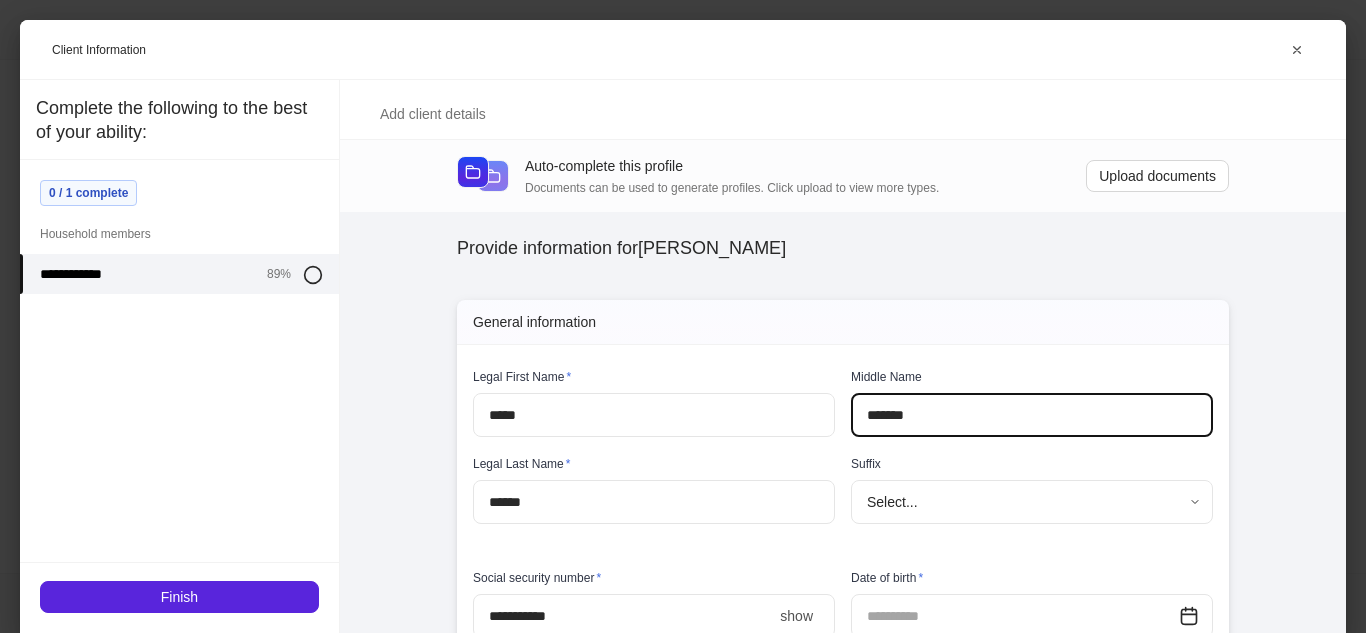type on "*******" 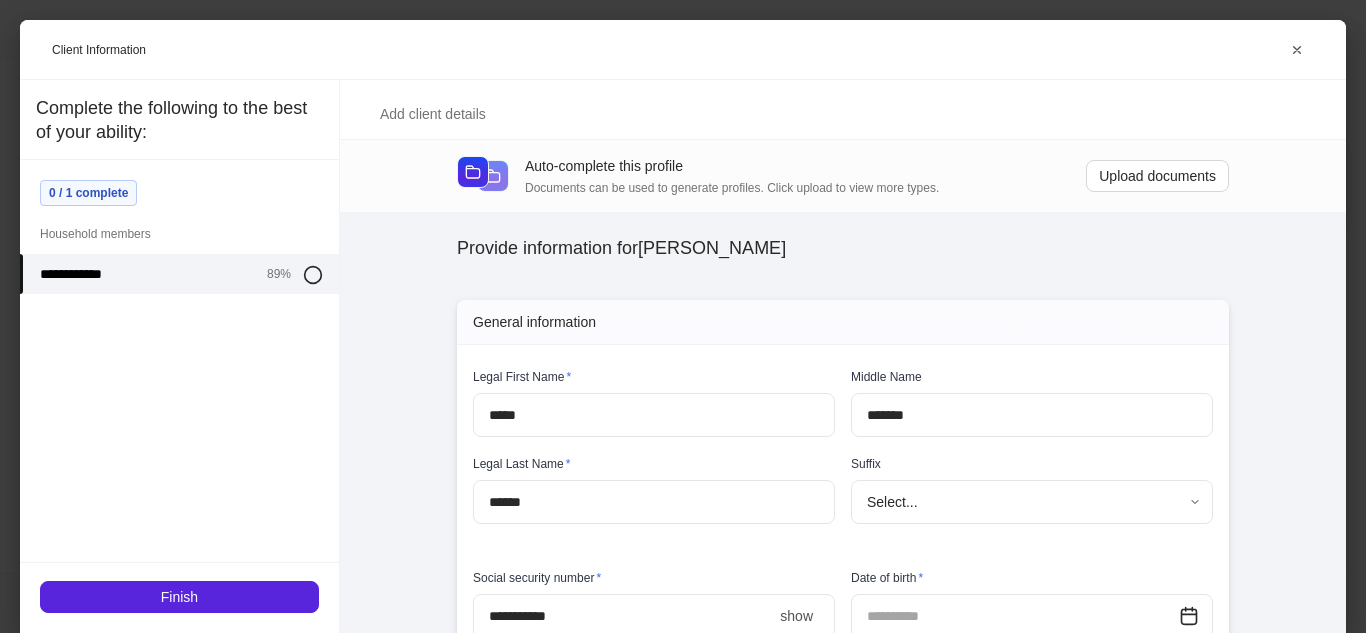 click on "**********" at bounding box center (843, 416) 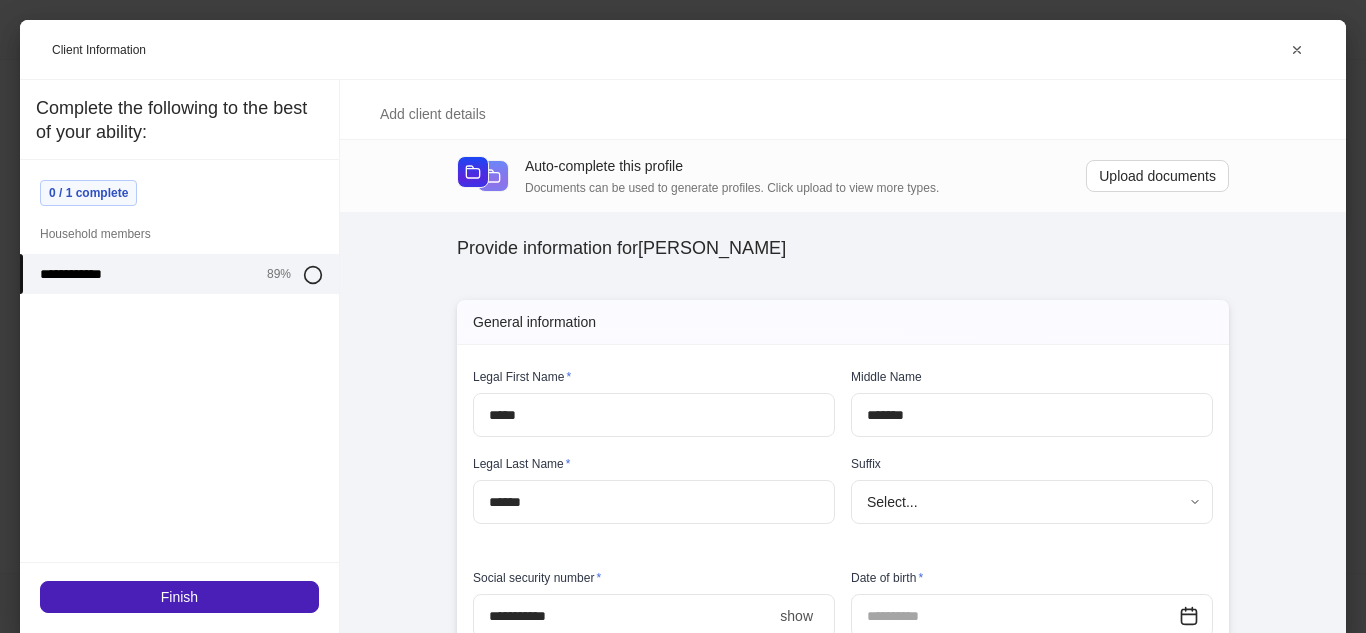 click on "Finish" at bounding box center [179, 597] 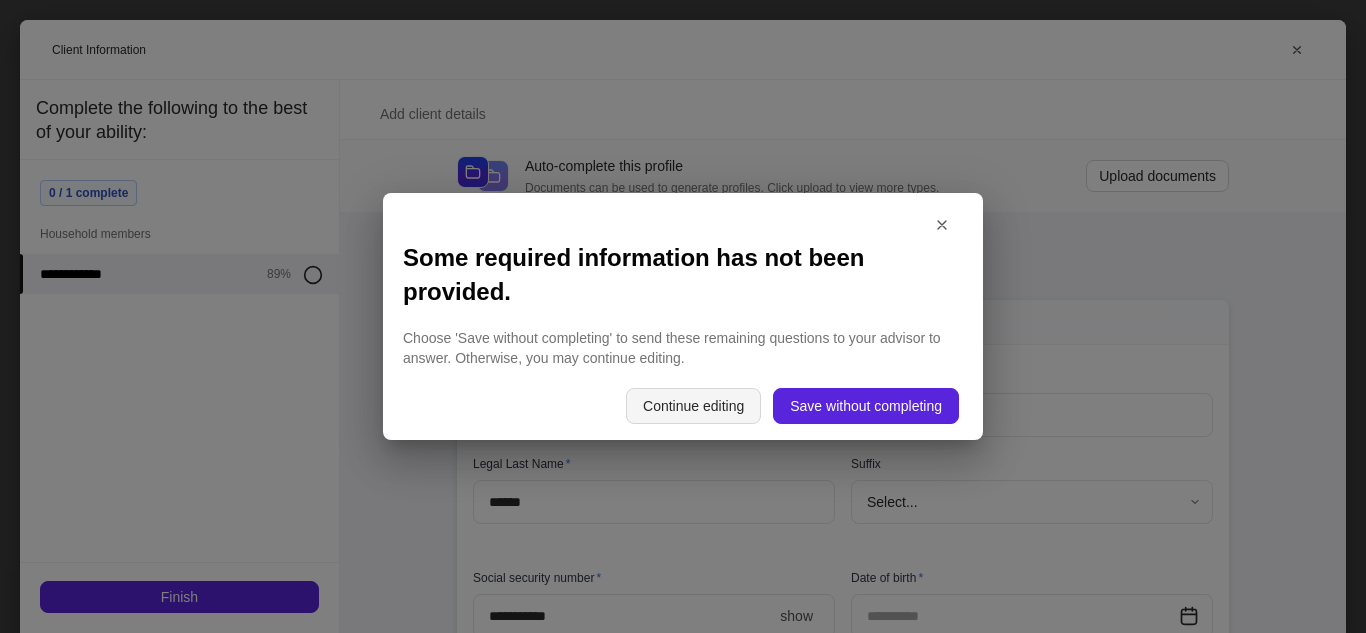 click on "Continue editing" at bounding box center (693, 406) 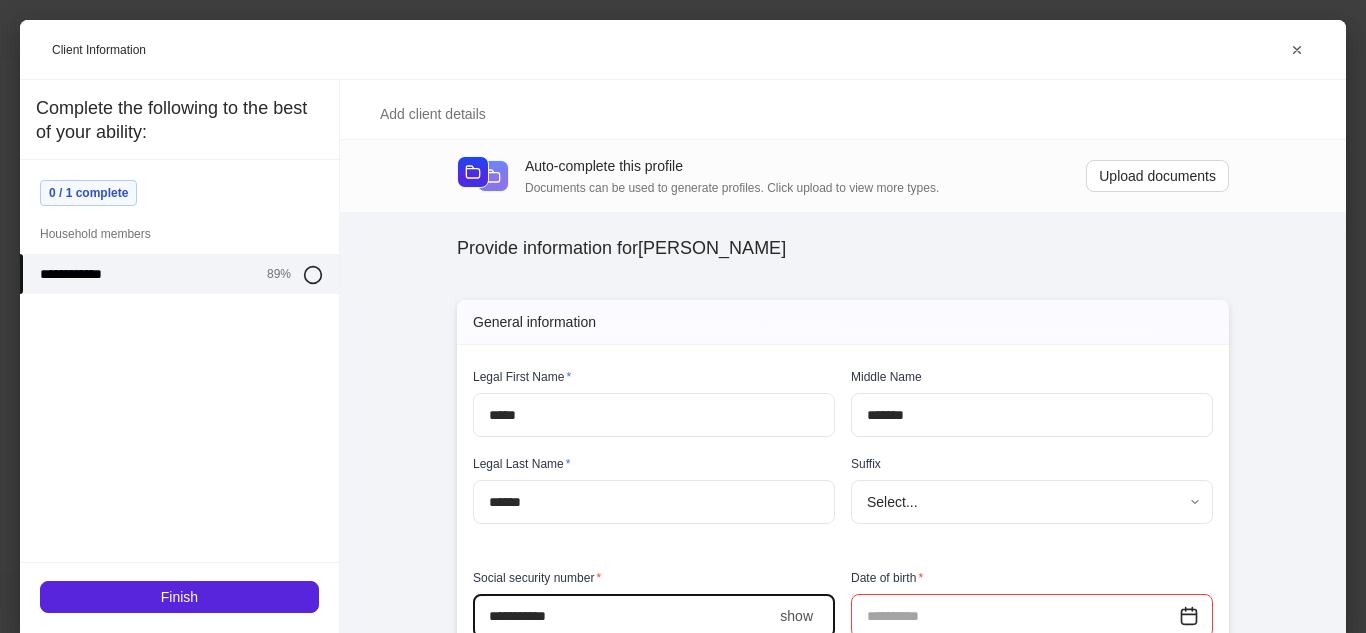 scroll, scrollTop: 60, scrollLeft: 0, axis: vertical 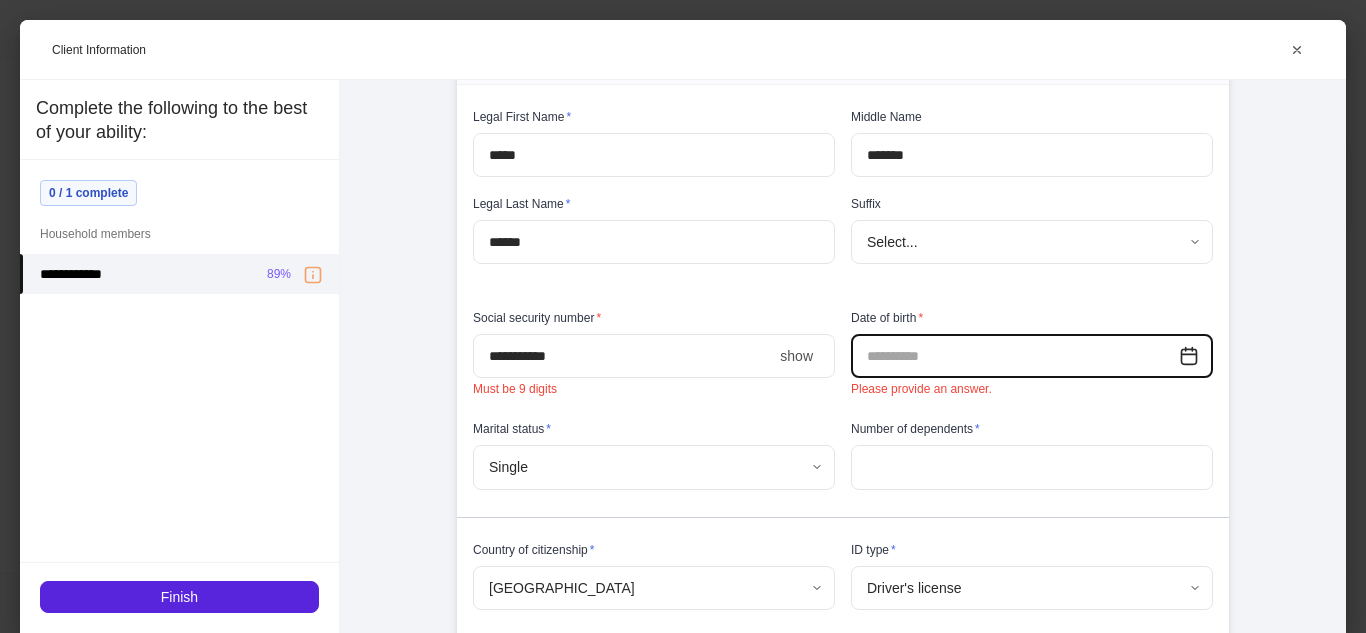click on "*******" at bounding box center [622, 356] 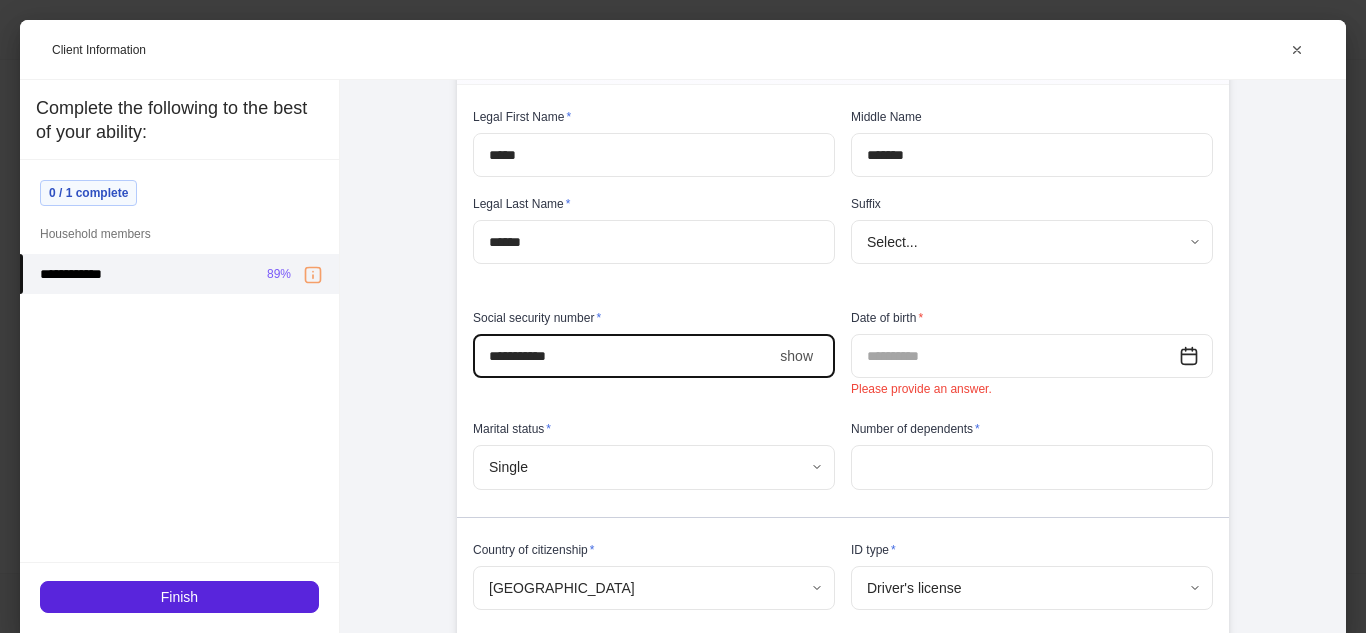type on "**********" 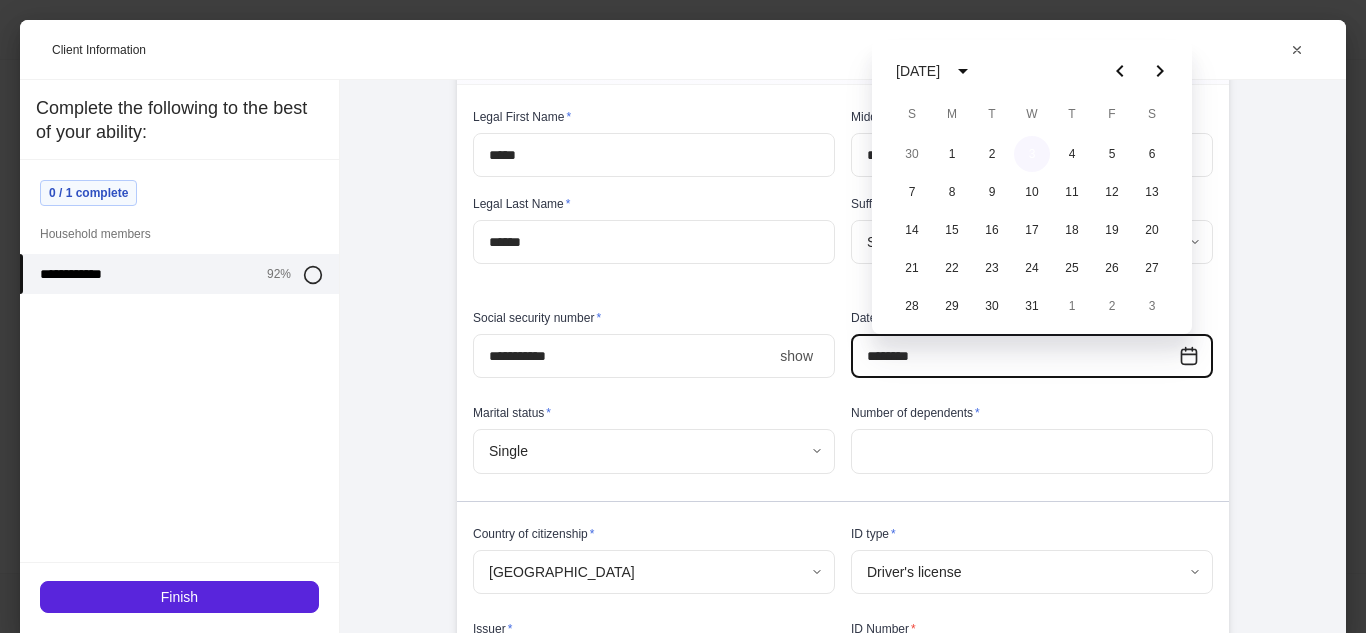 click on "3" at bounding box center (1032, 154) 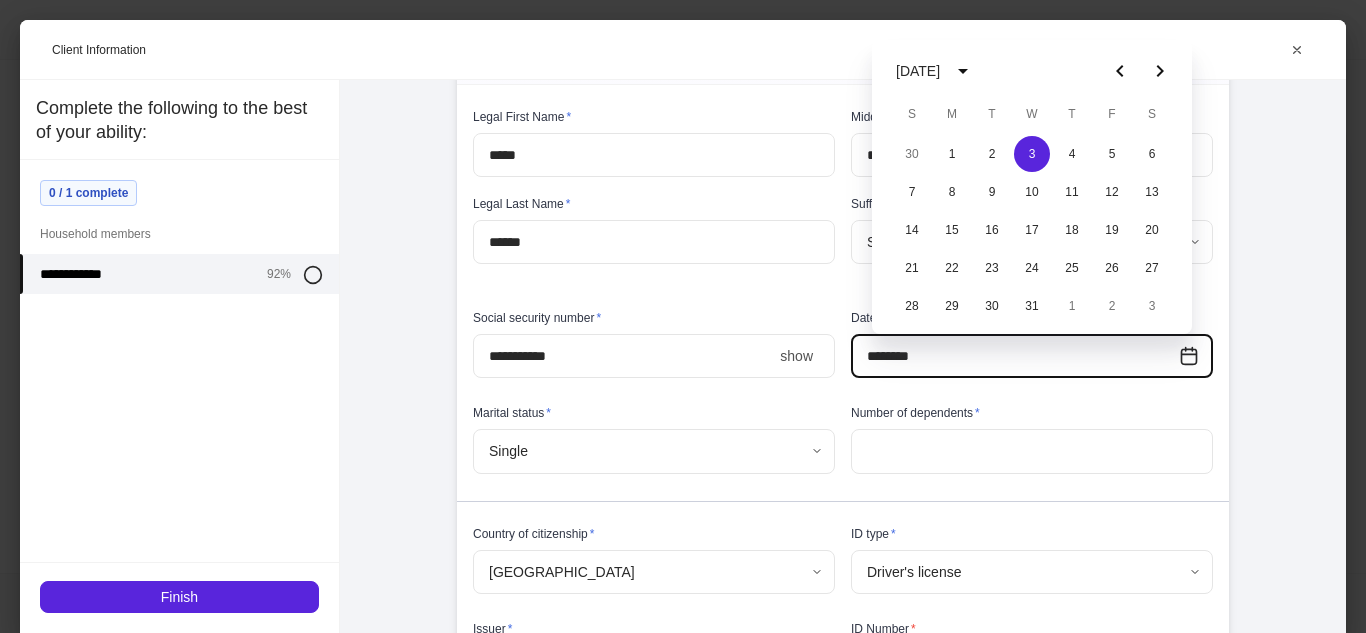 type on "**********" 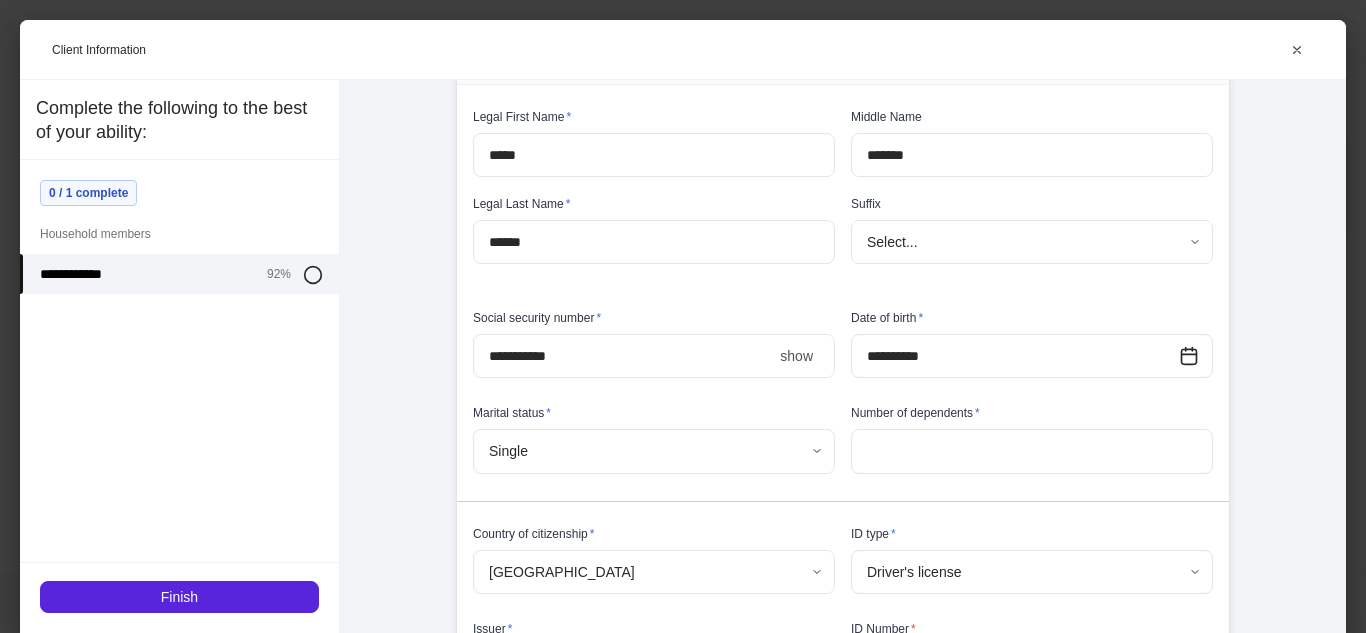 click on "**********" at bounding box center (843, 356) 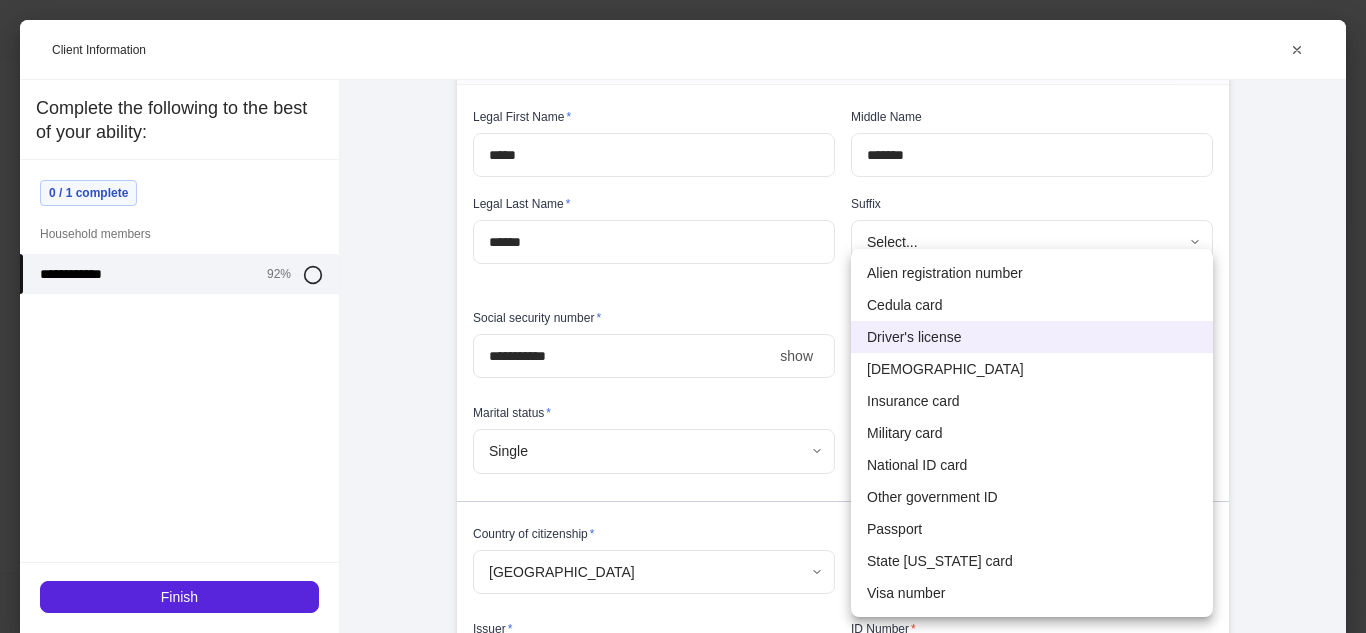 click on "Driver's license" at bounding box center (1032, 337) 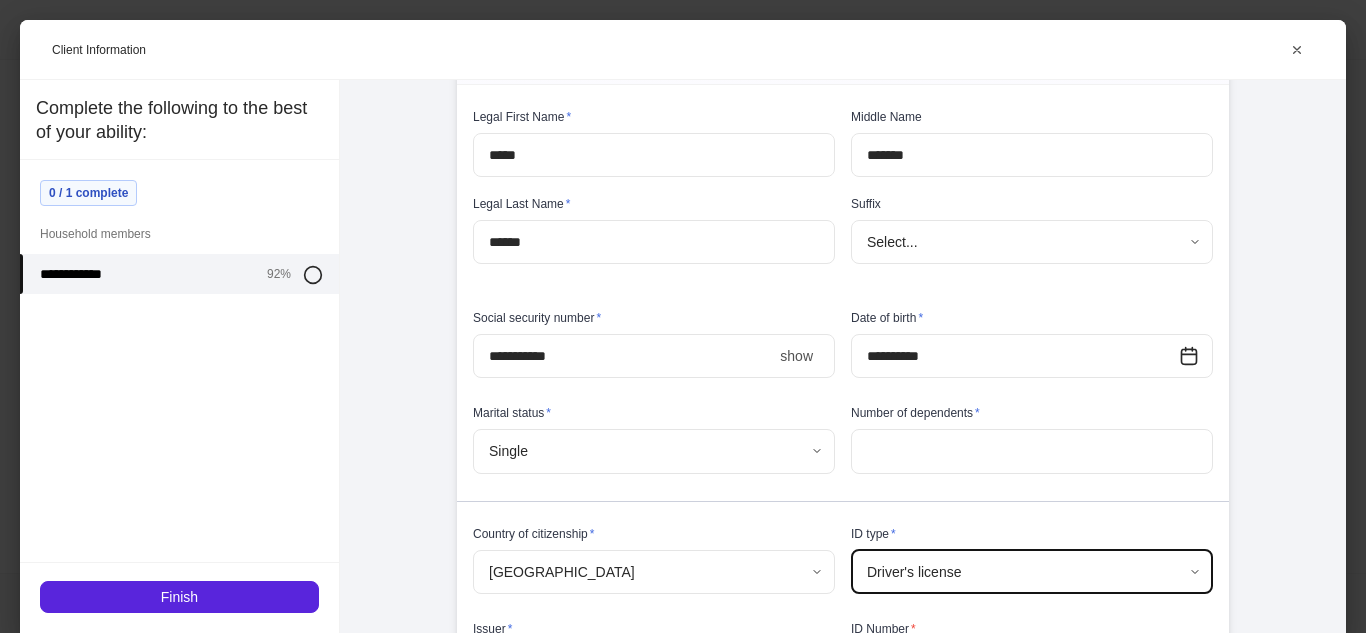click on "**********" at bounding box center (843, 3049) 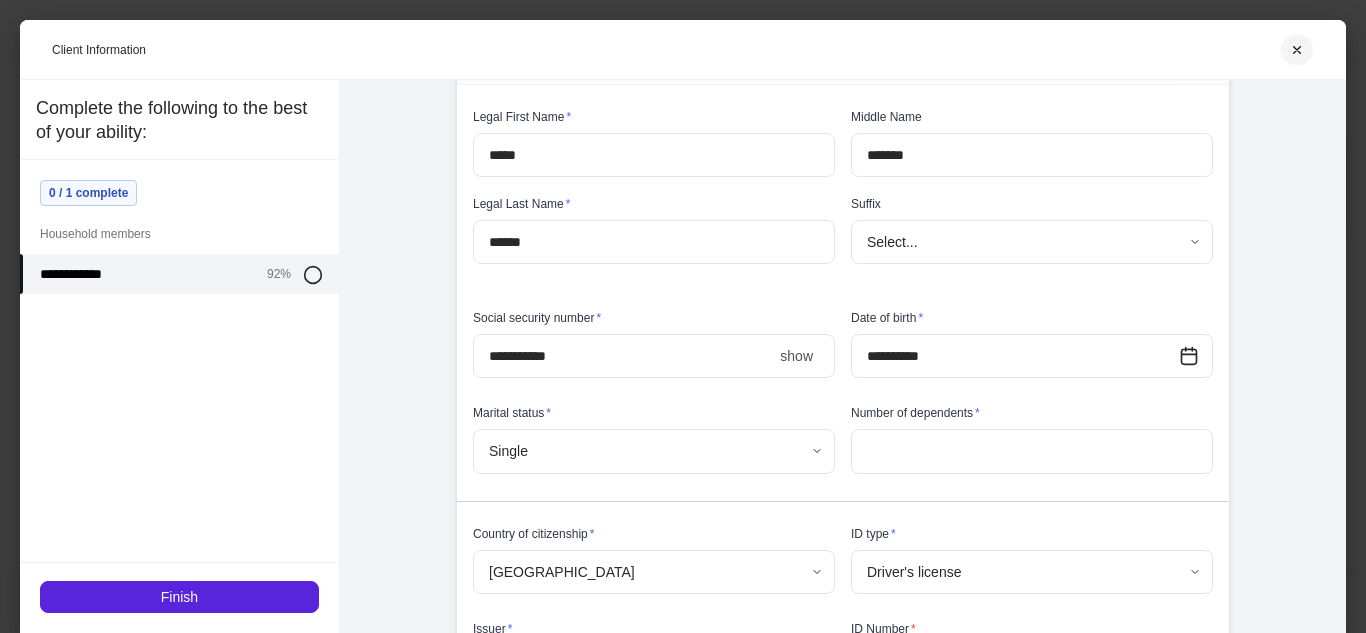 type 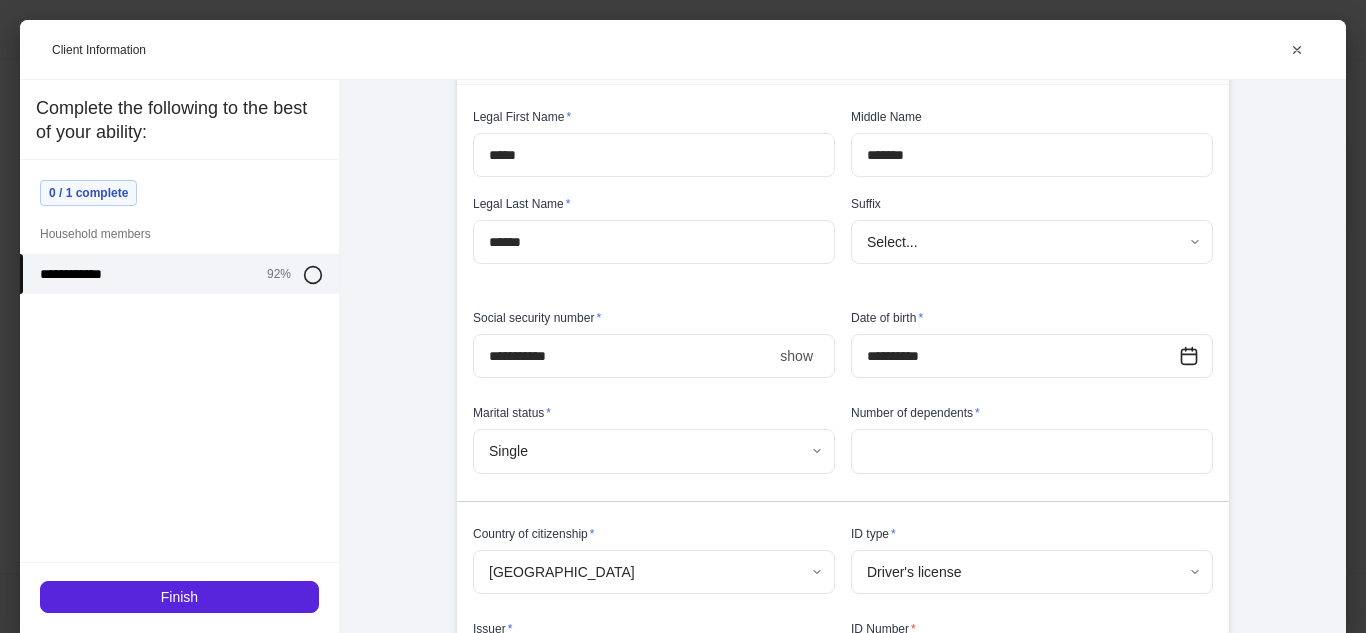 click on "**********" at bounding box center [843, 3049] 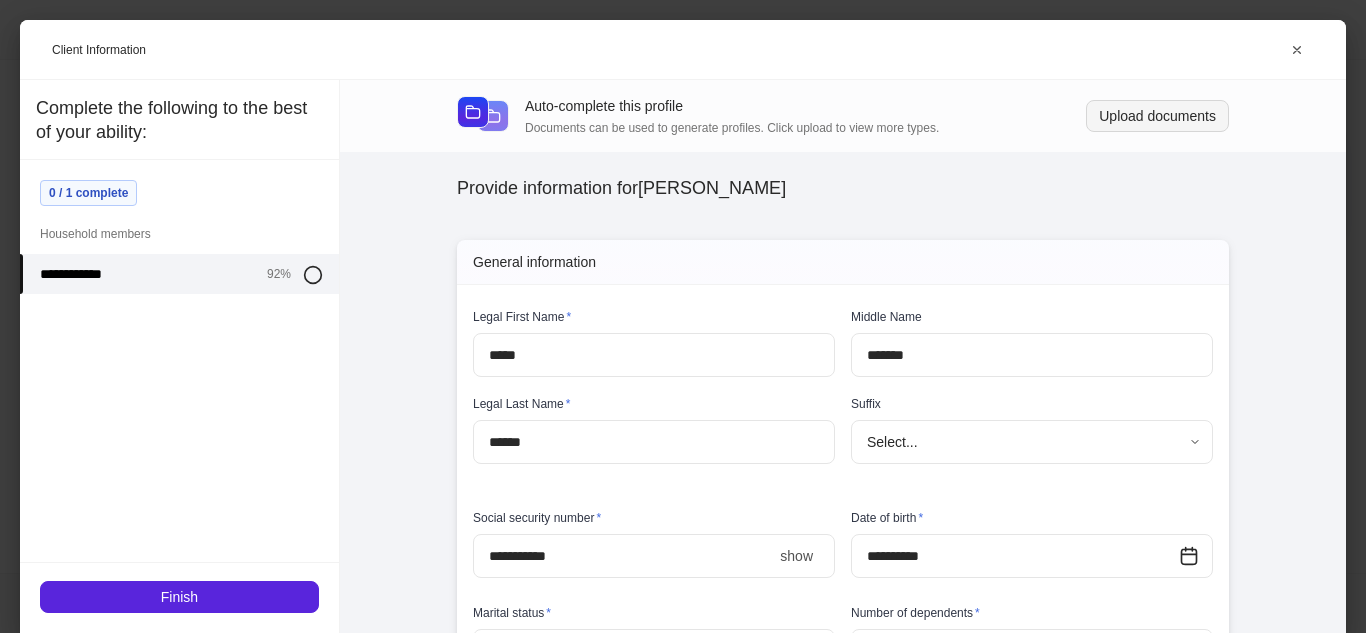 type 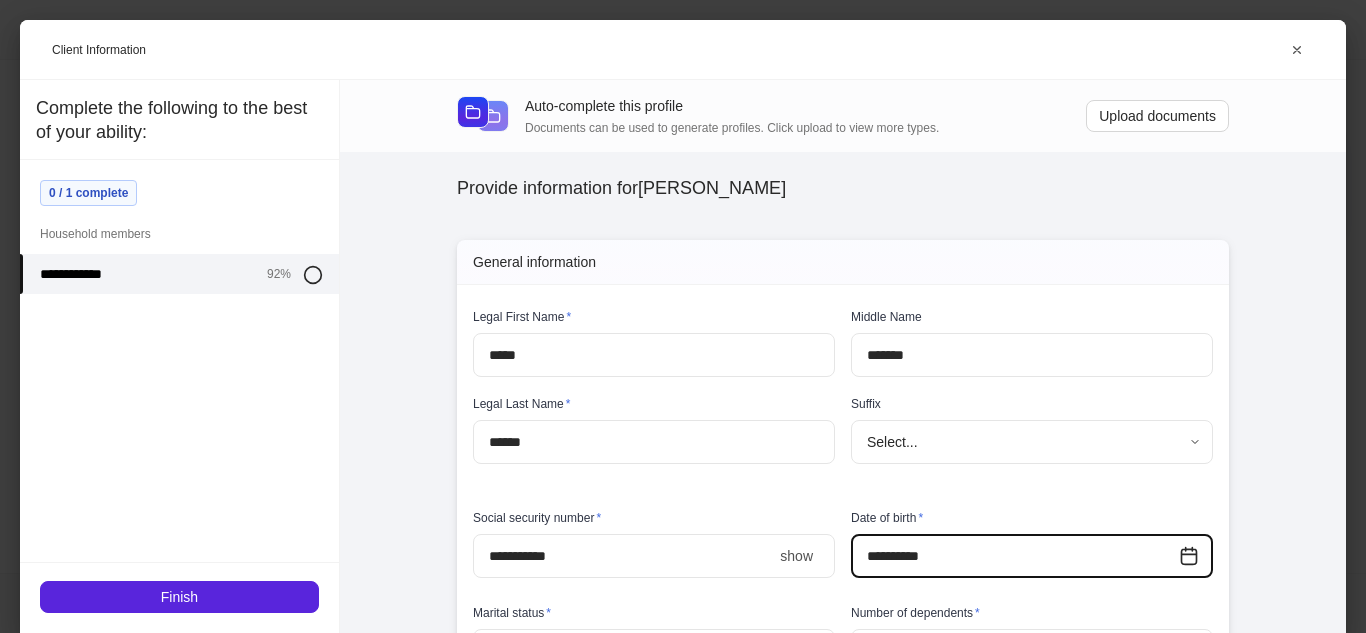 click on "**********" at bounding box center (843, 3249) 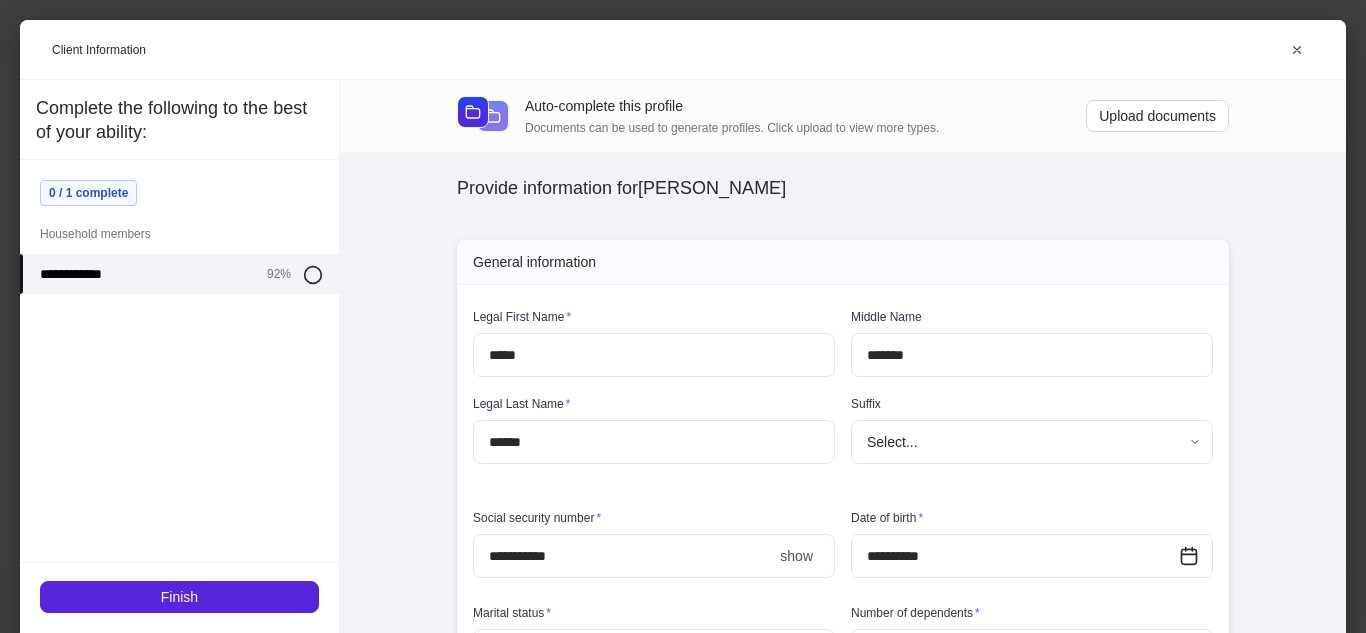 click on "**********" at bounding box center (843, 3249) 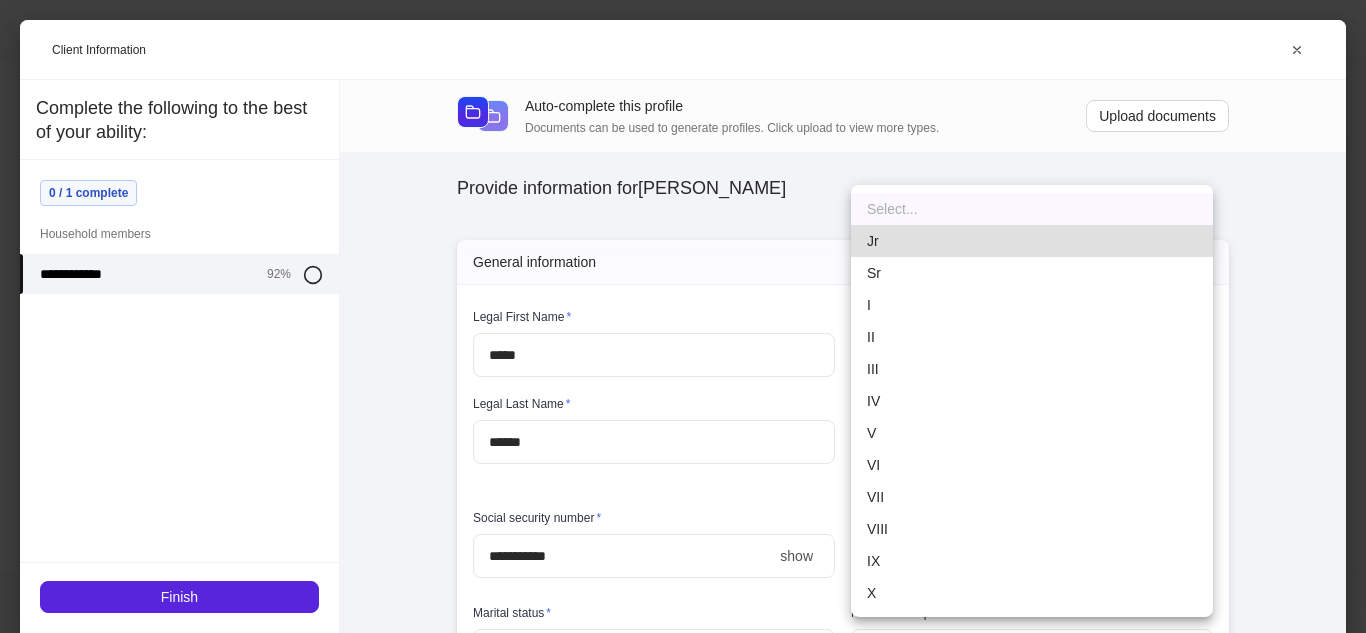 click at bounding box center (683, 316) 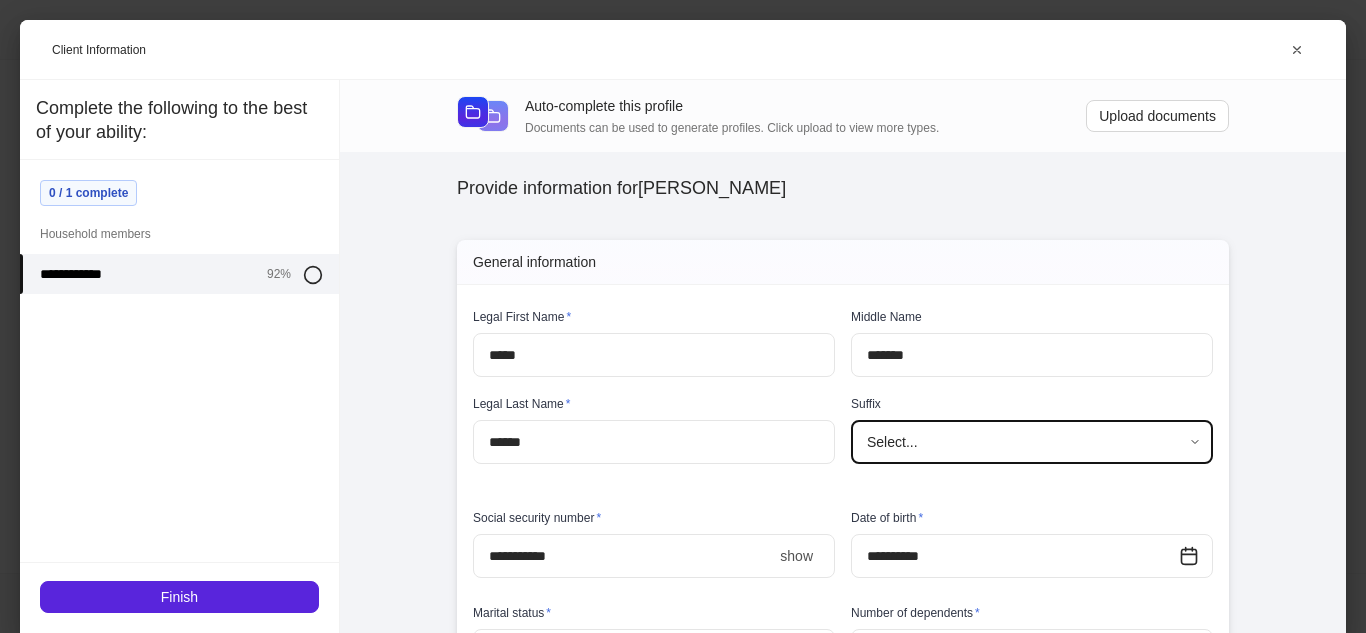 click on "Number of dependents * * ​" at bounding box center [1024, 628] 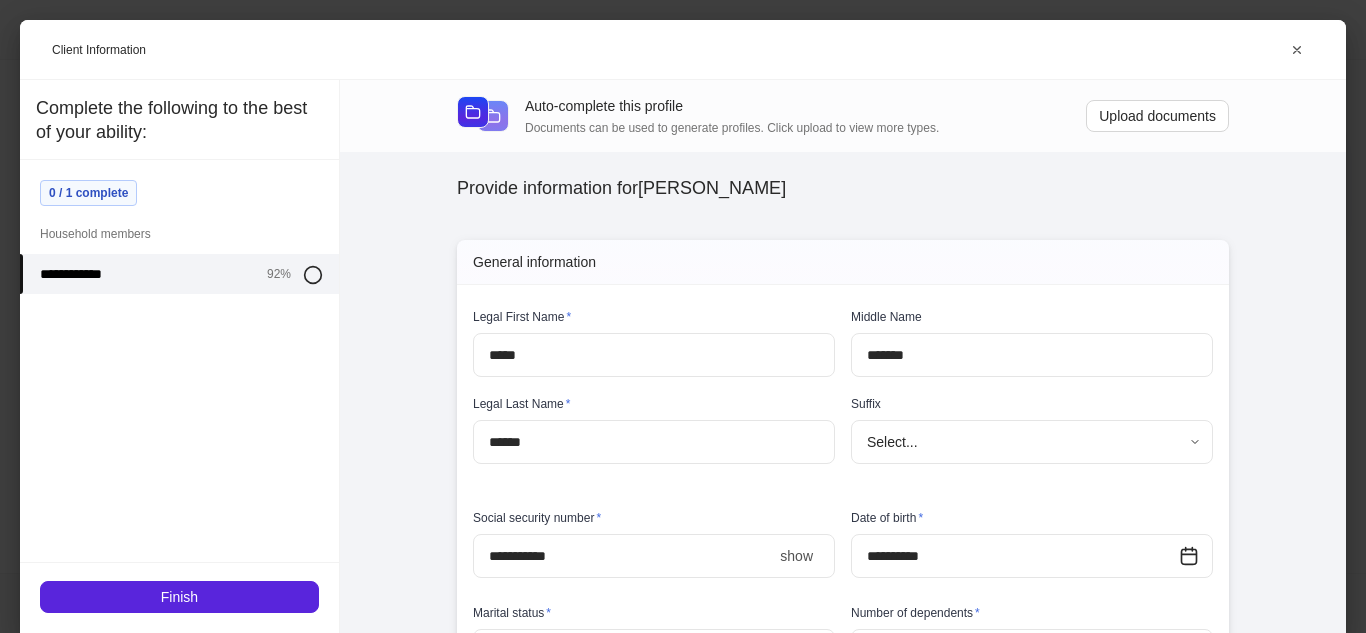click on "General information" at bounding box center (843, 262) 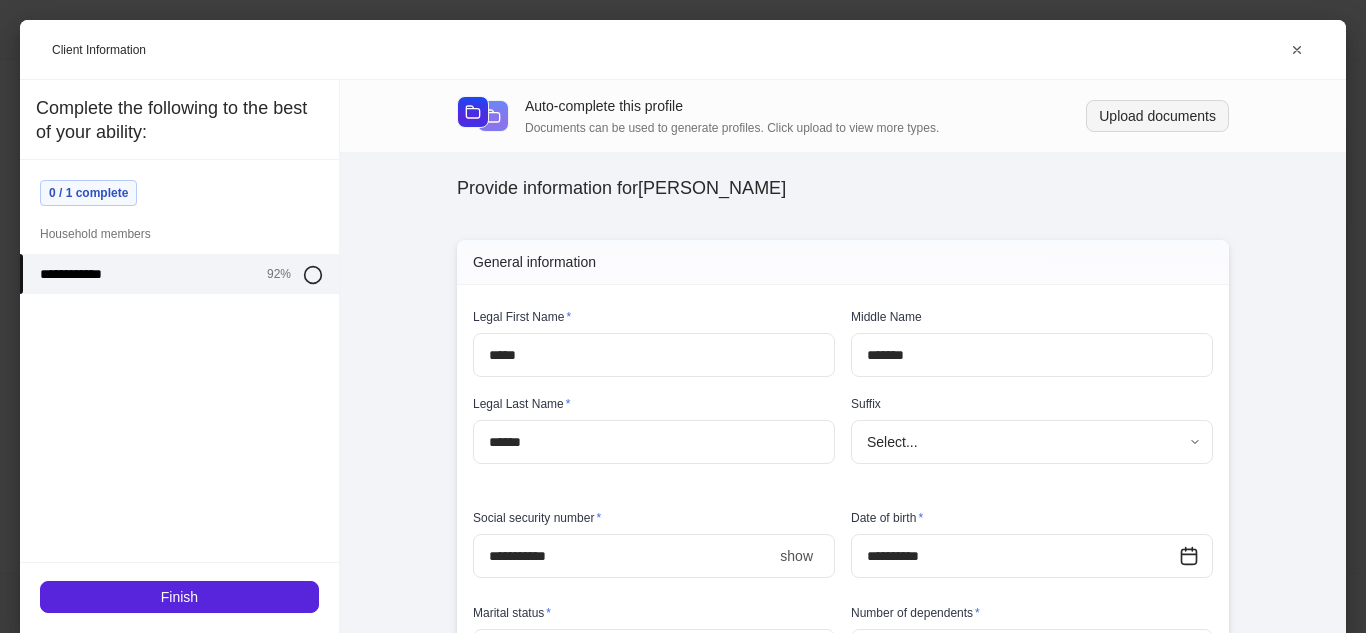 click on "Upload documents" at bounding box center [1157, 116] 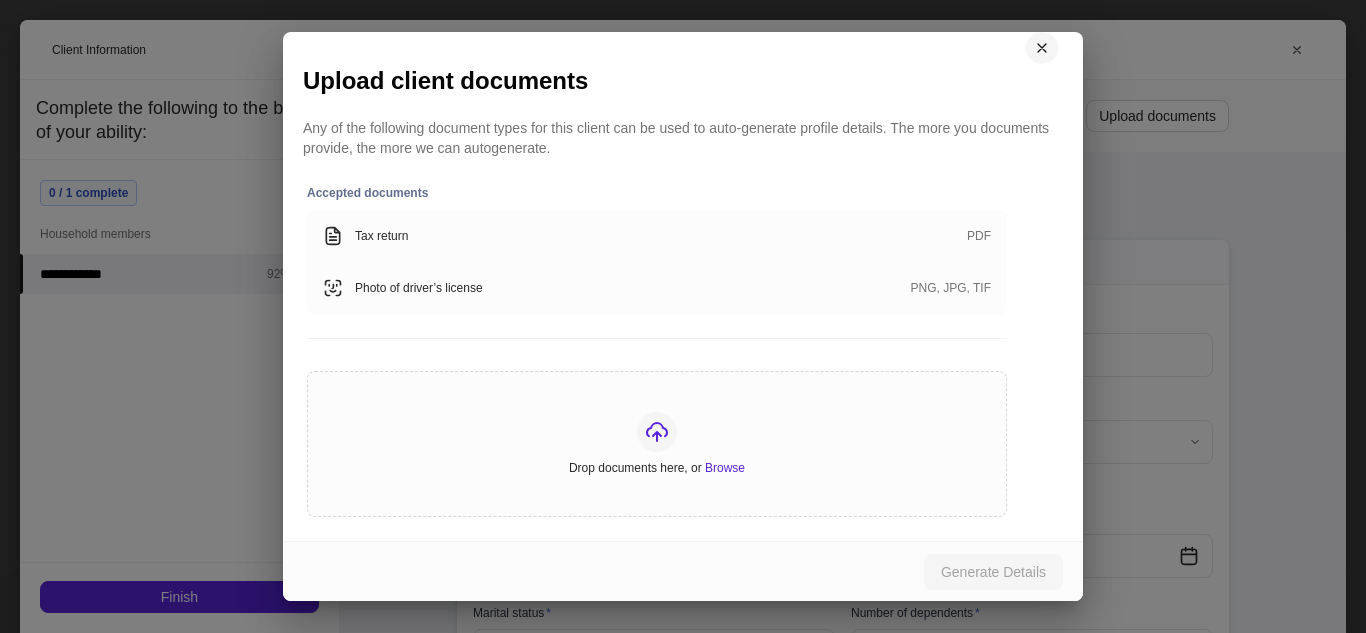click 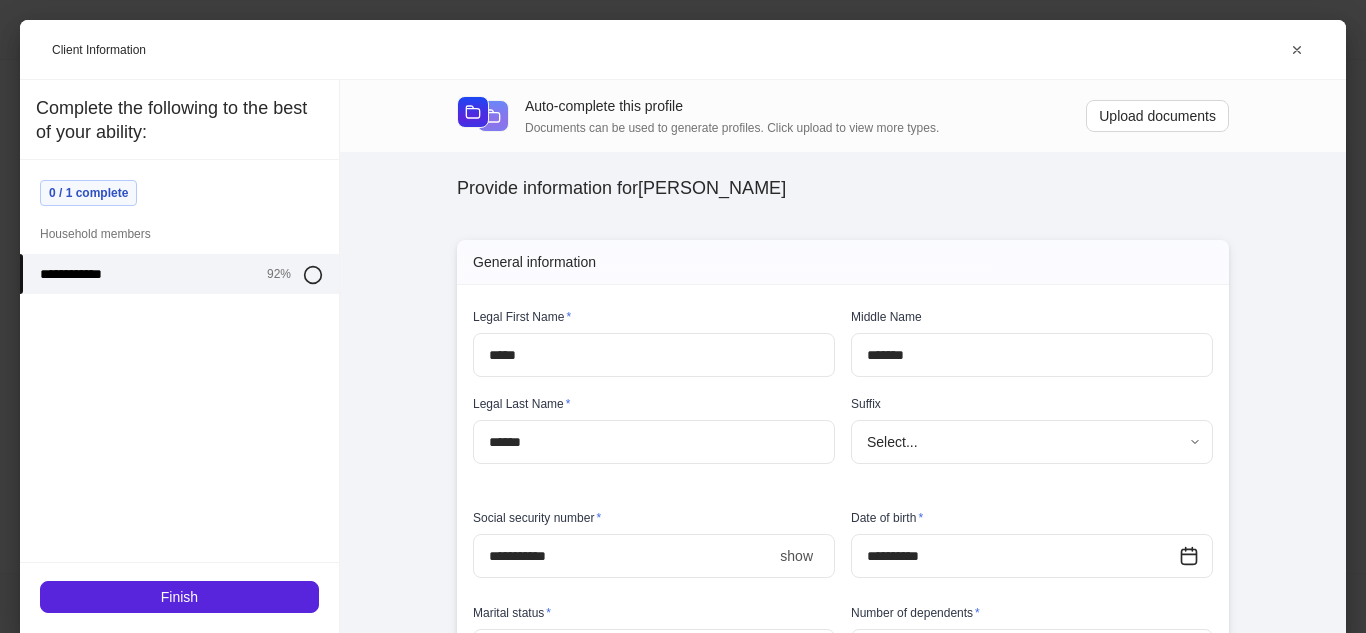 click on "Profile builder Get support Please complete each of the following sections to the best of your ability. 0 / 2 completed Required Client information Provide details about each household member. Partially complete Continue Required Account information Provide details needed to move or open accounts. Partially complete Continue Optional Upload documents Provide documents requested by your advisor. Not started Get started Your household [PERSON_NAME] [PERSON_NAME] Submit
Client Information Add client details Auto-complete this profile Documents can be used to generate profiles. Click upload to view more types. Upload documents Provide information for  [PERSON_NAME] Please complete all internal-use only sections before sending to the client. We ask all fields not intended for the client to be filled so the profiles can begin syncing upon client completion. General information Legal First Name * ***** ​ Middle Name ******* ​ Legal Last Name * ****** ​ Suffix Select... ​ Social security number" at bounding box center [683, 316] 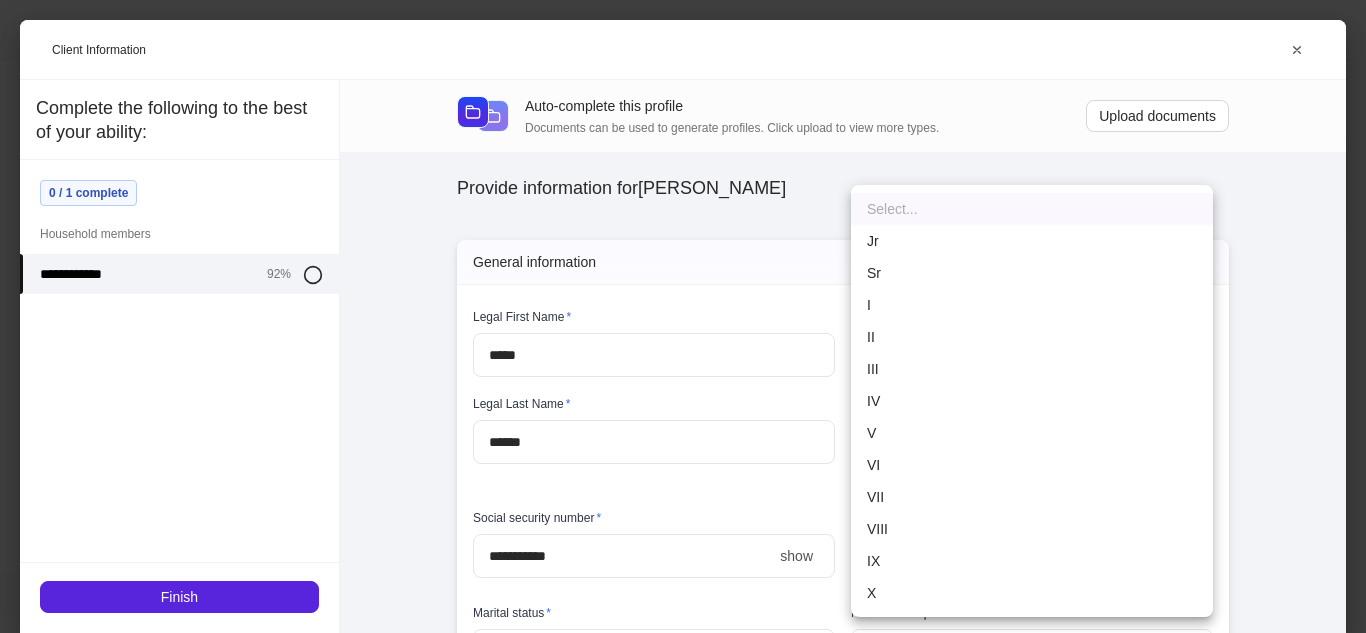 click at bounding box center [683, 316] 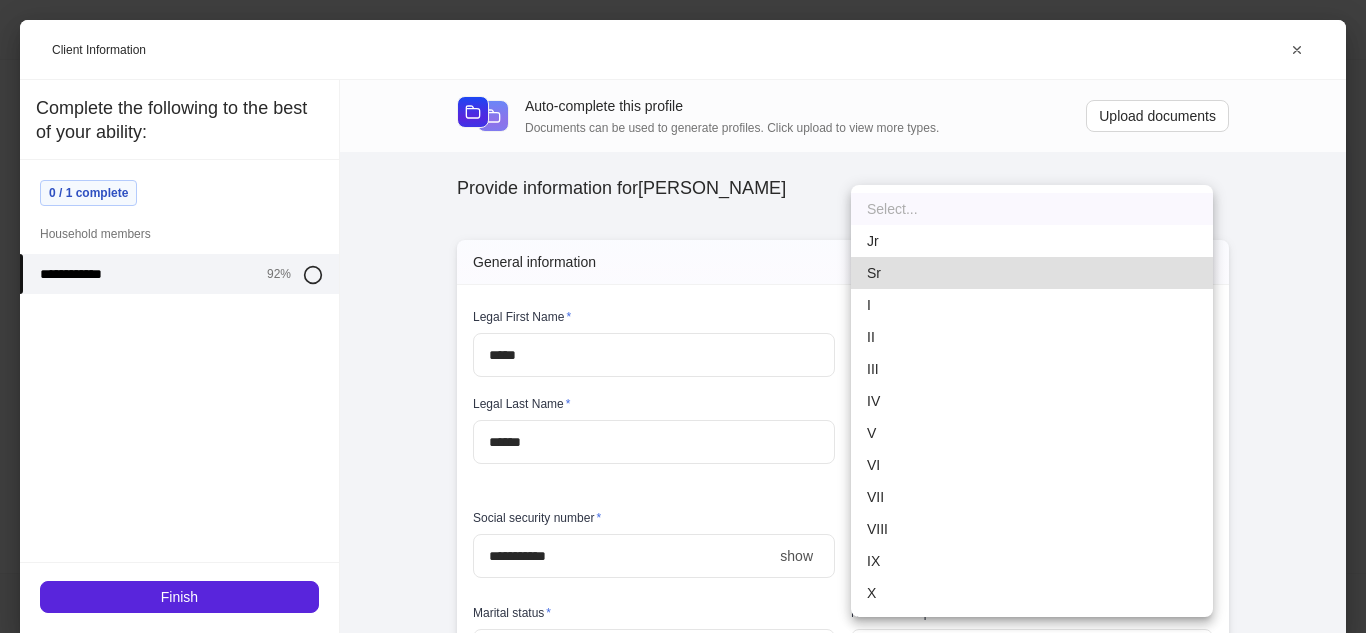 type 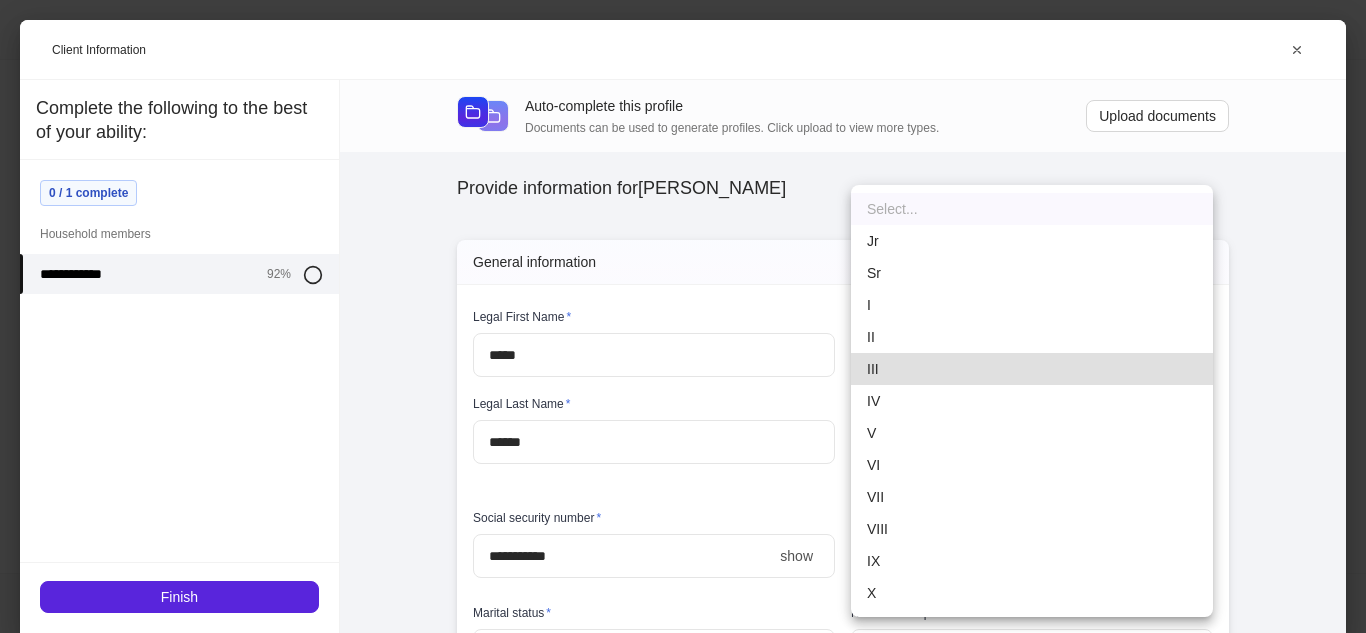 type 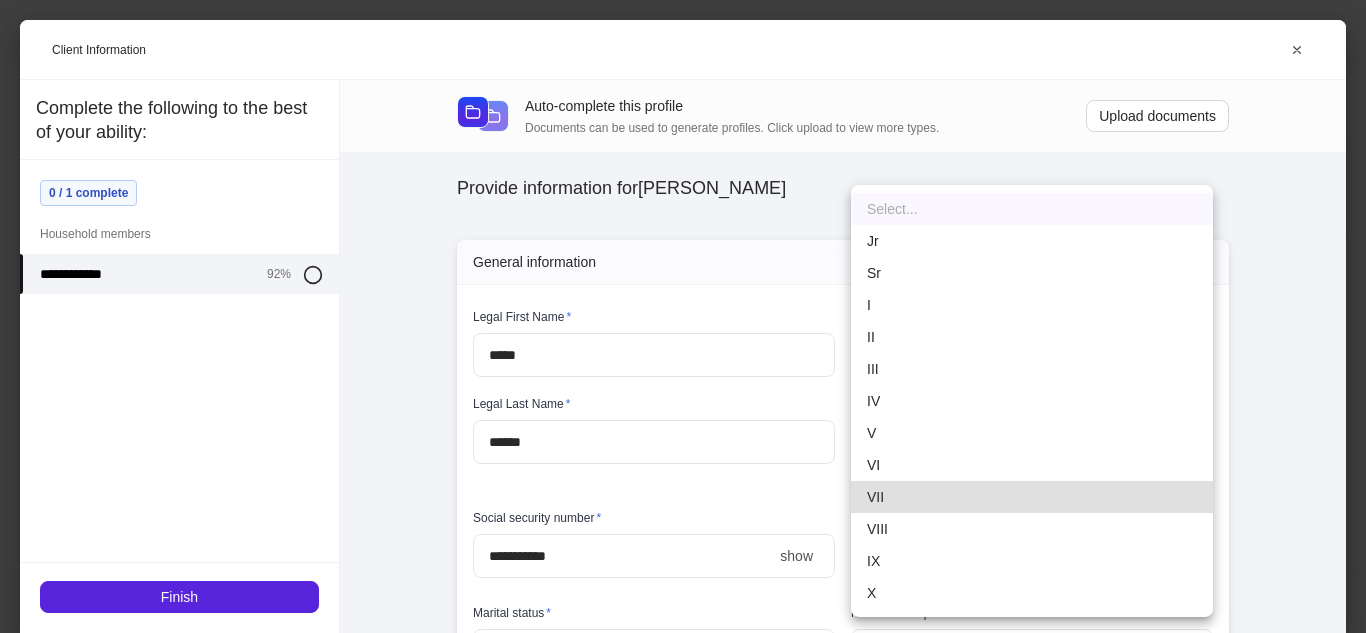 type 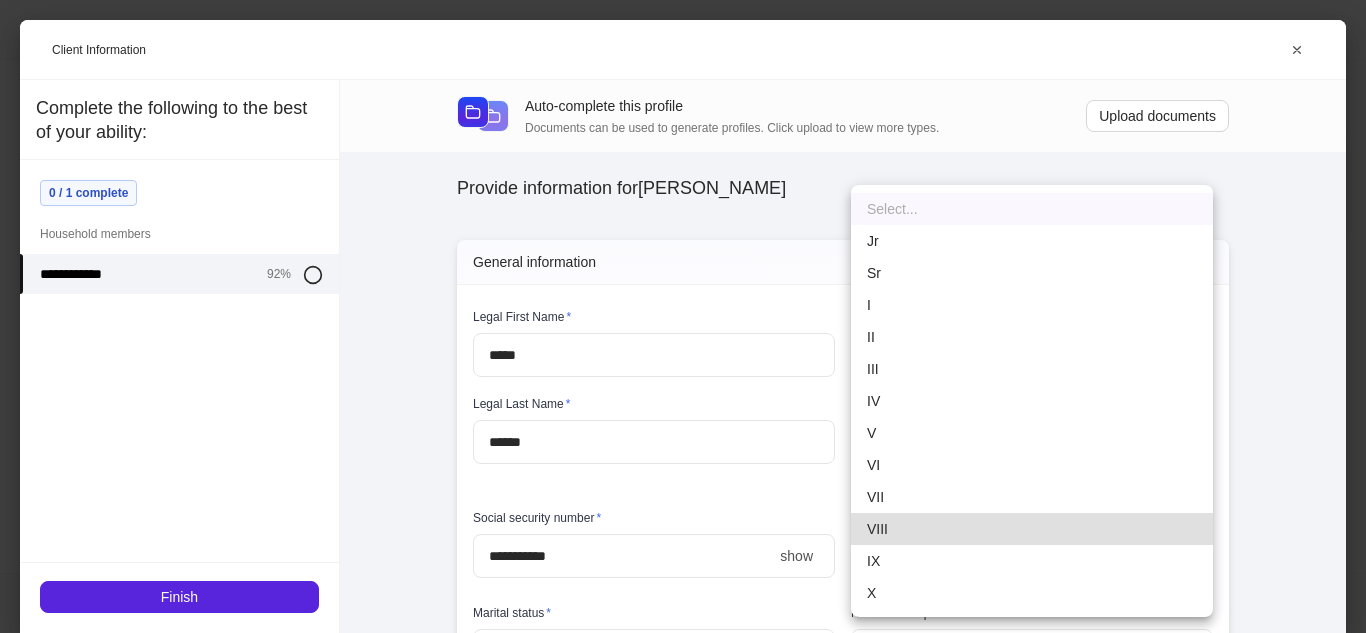 type 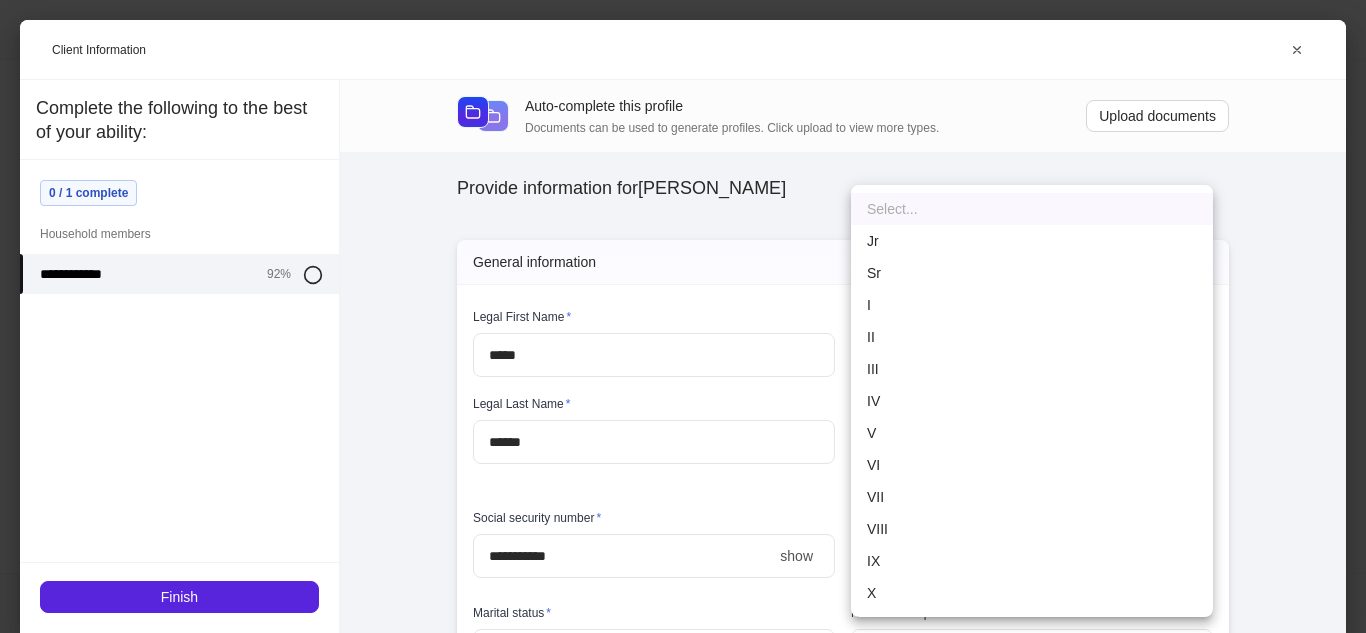 click at bounding box center (683, 316) 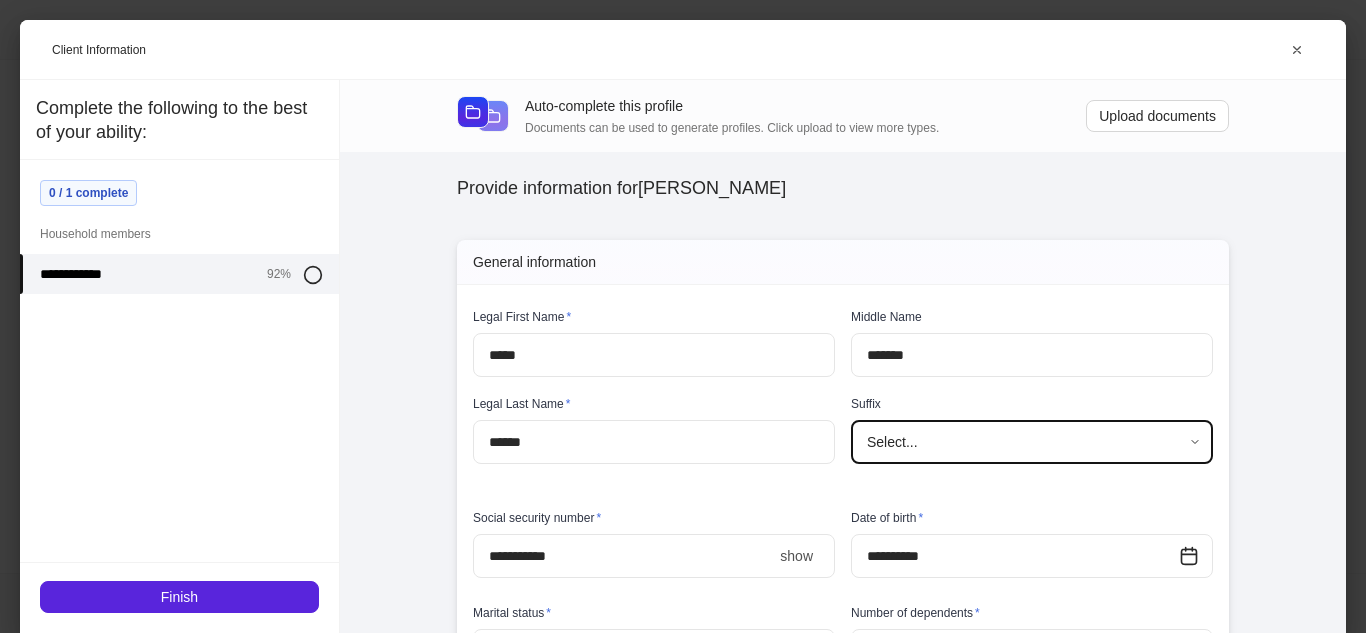 click on "**********" at bounding box center (843, 356) 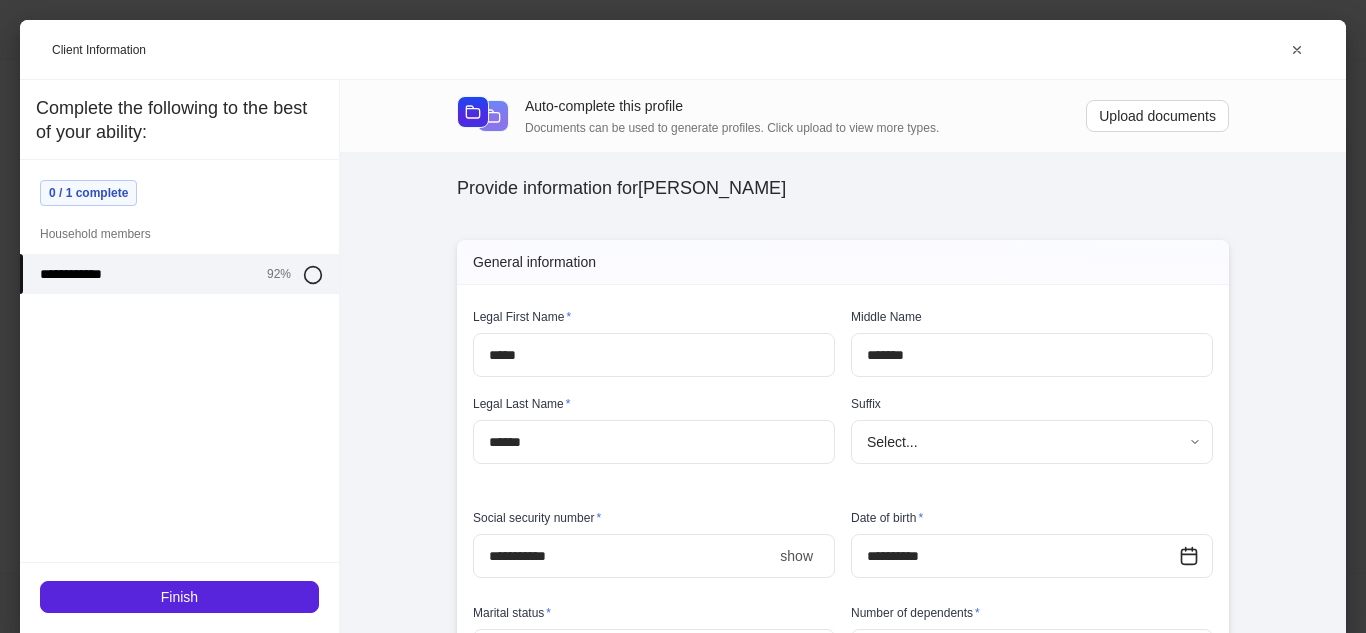 click on "**********" at bounding box center (843, 3249) 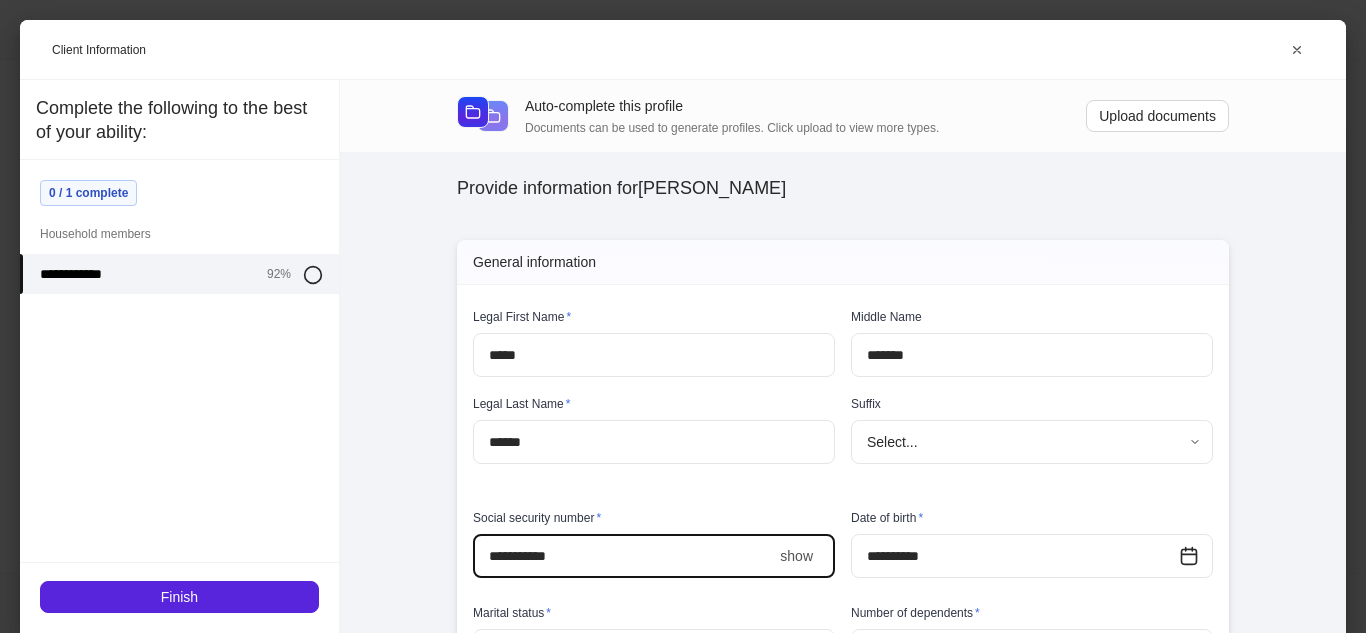 type 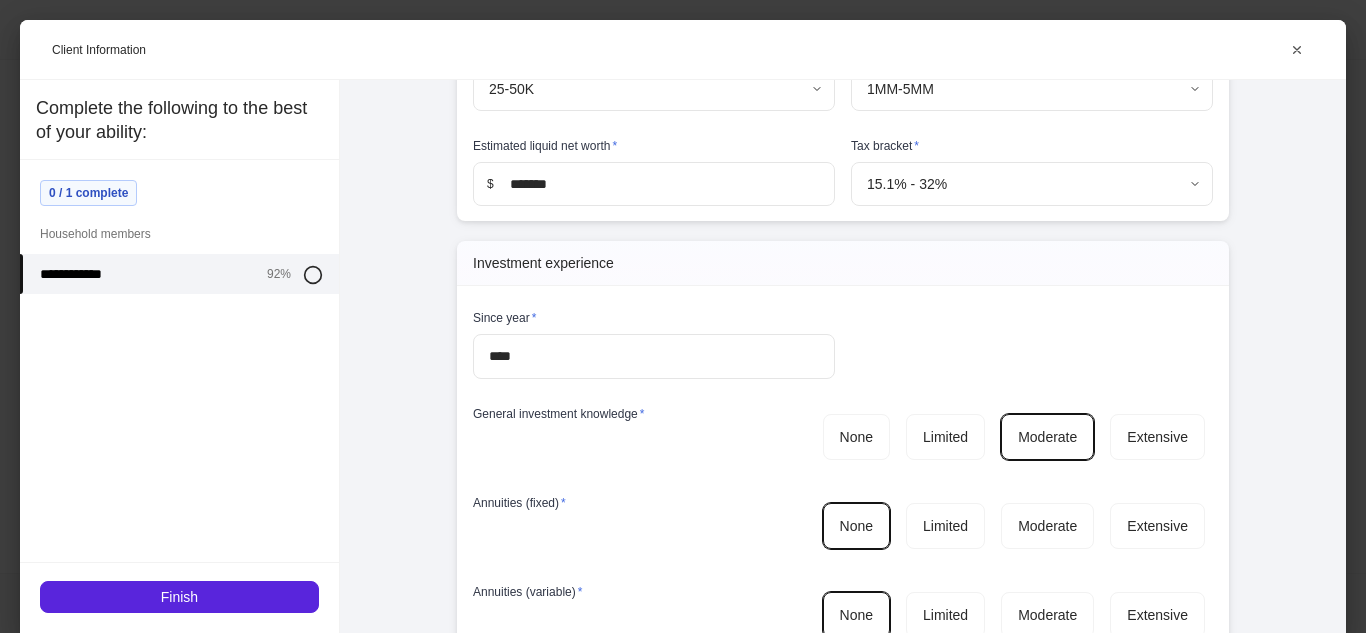 scroll, scrollTop: 2906, scrollLeft: 0, axis: vertical 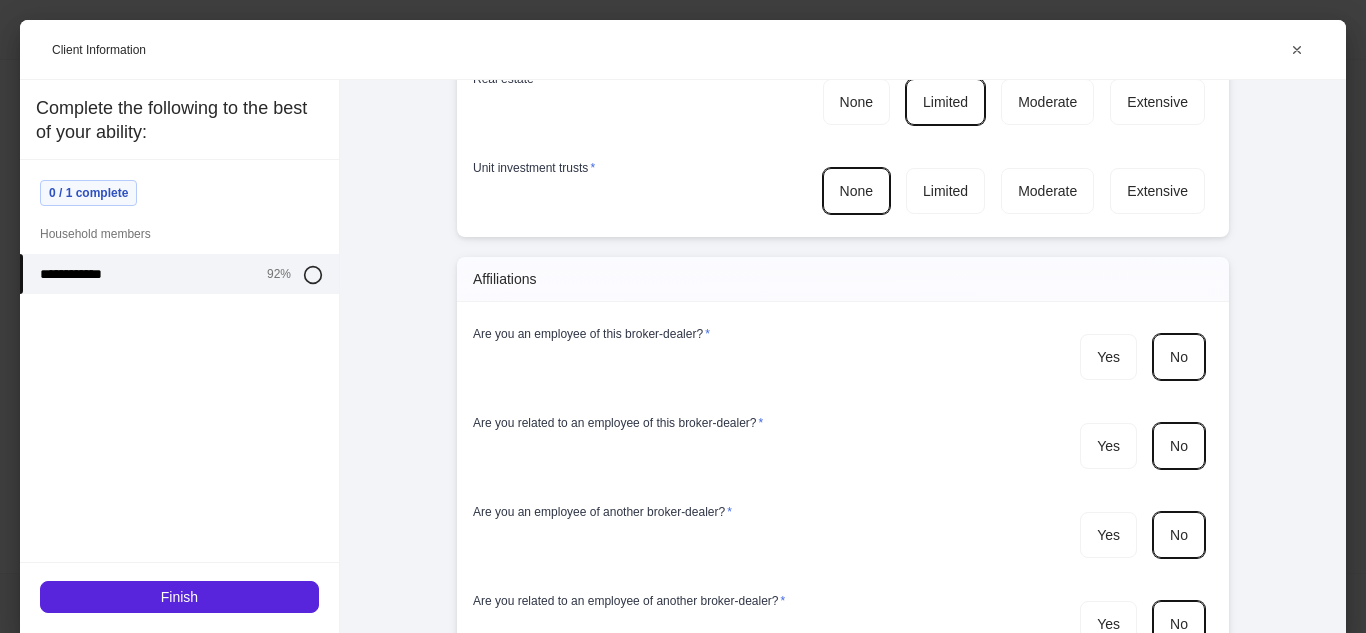 type 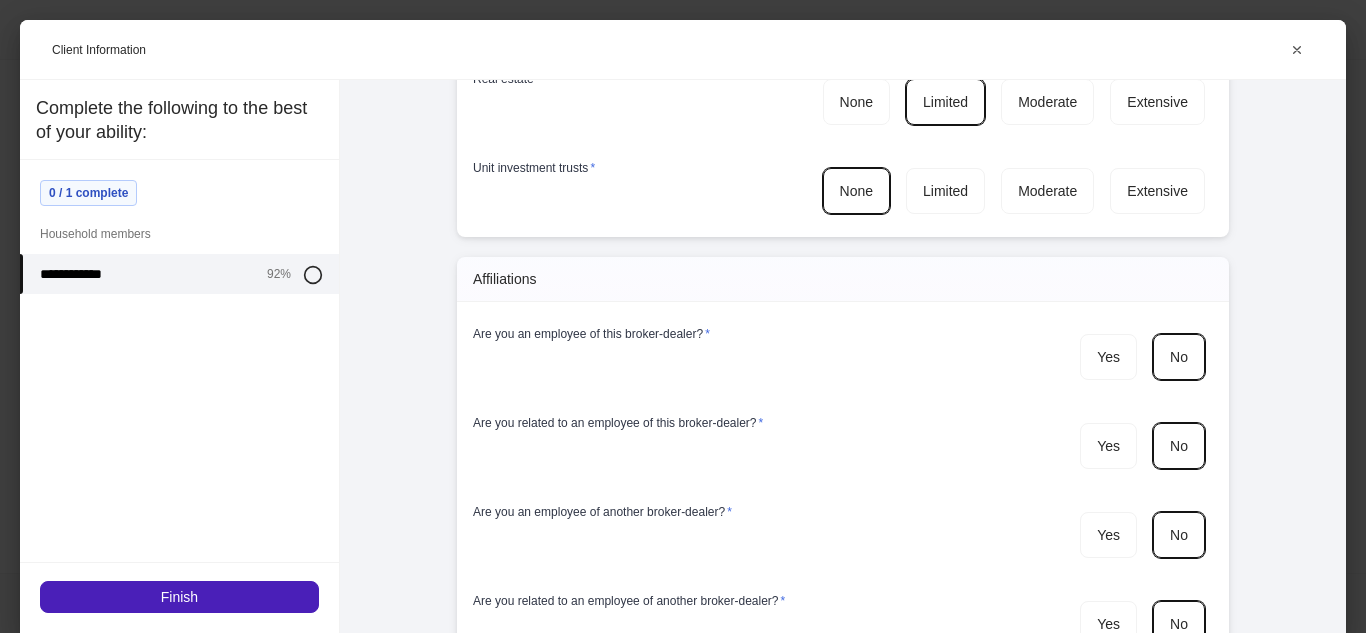 type 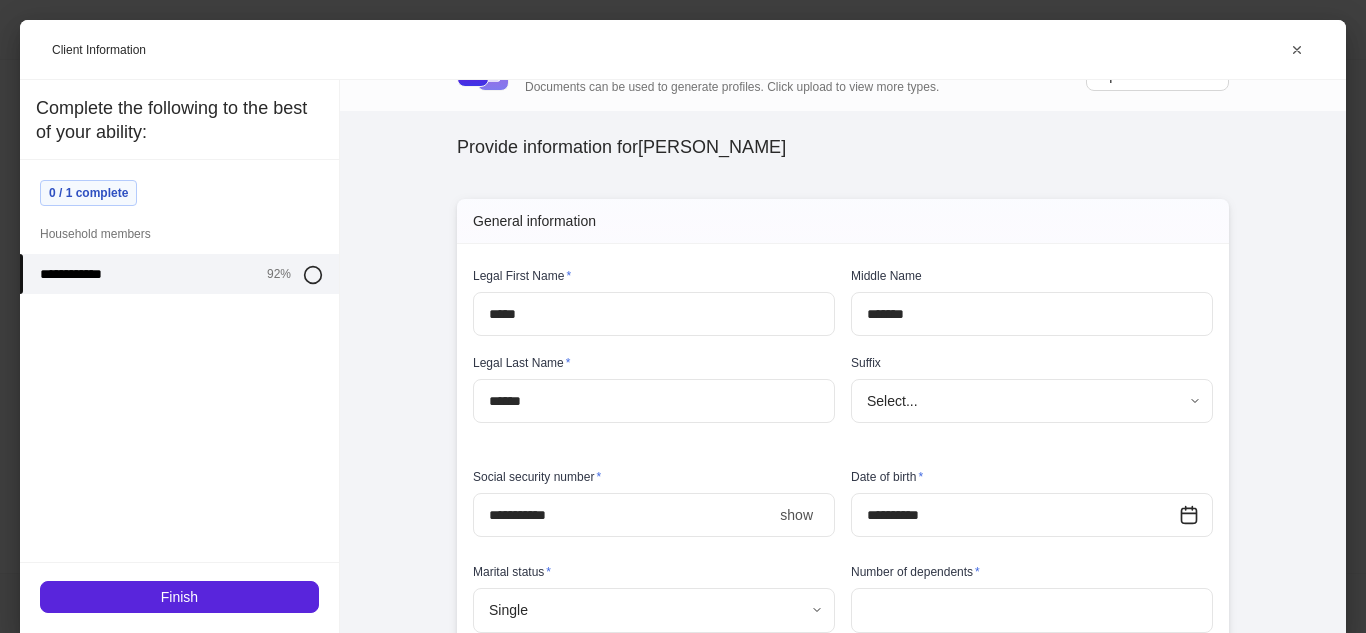 scroll, scrollTop: 415, scrollLeft: 0, axis: vertical 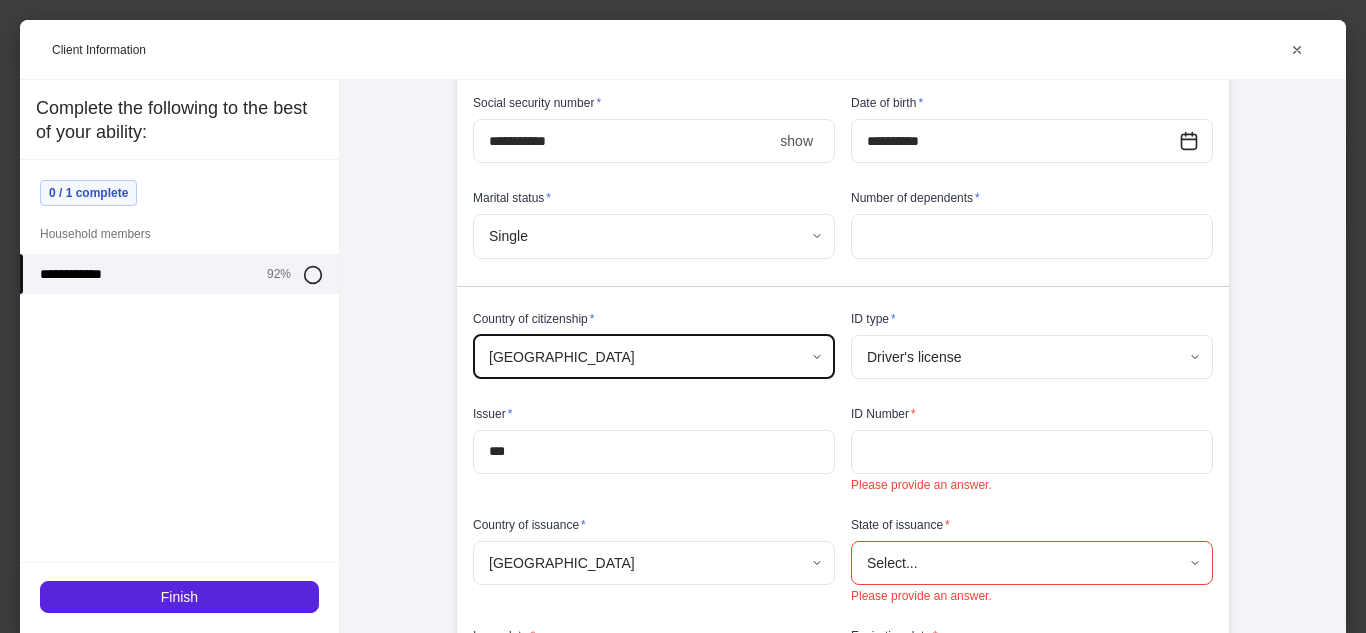 click at bounding box center [1032, 452] 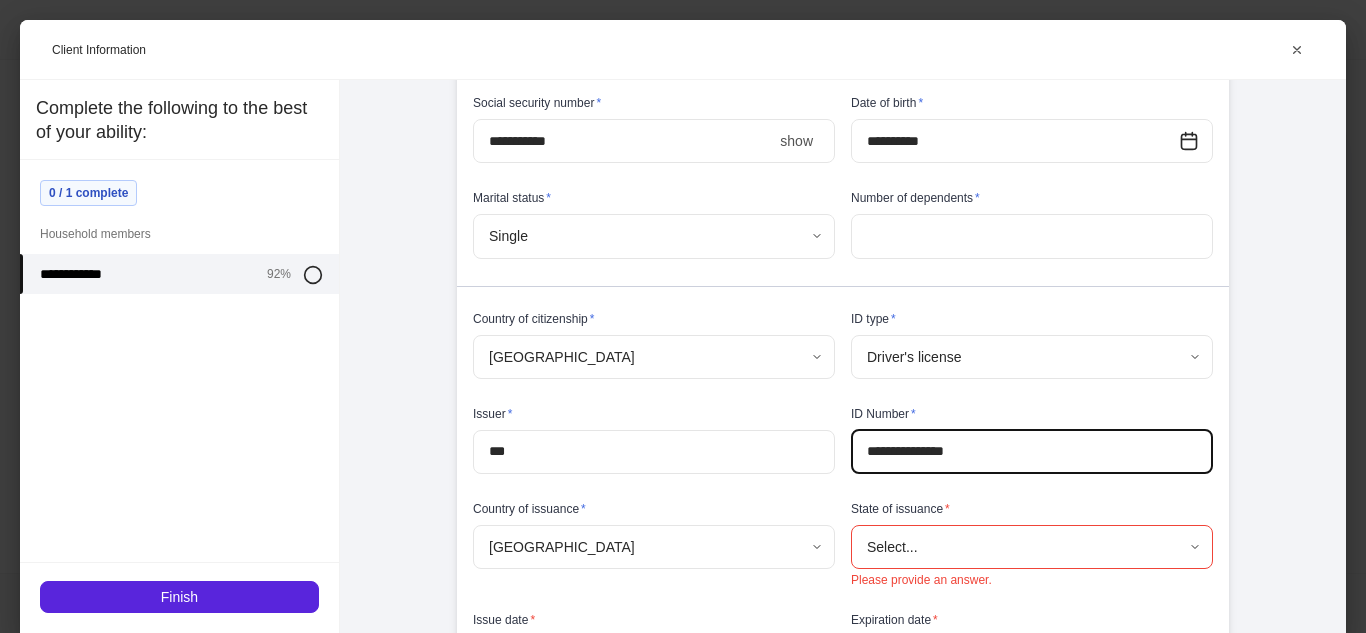type on "**********" 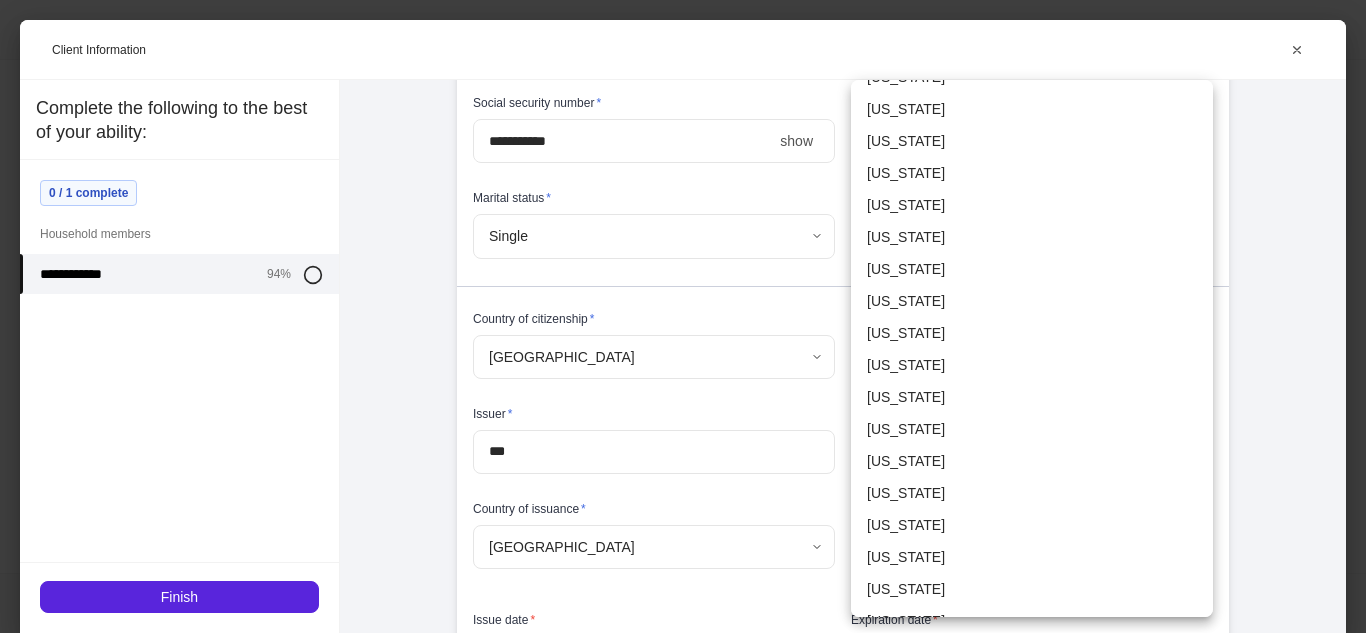 scroll, scrollTop: 542, scrollLeft: 0, axis: vertical 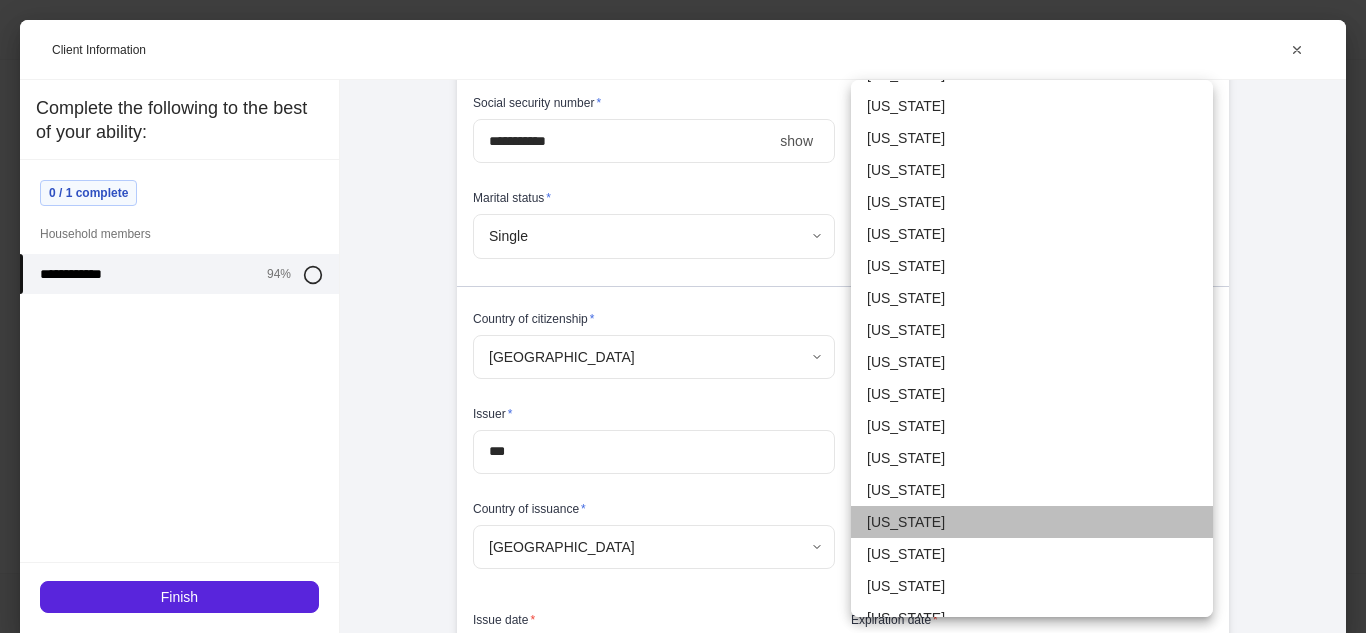 click on "[US_STATE]" at bounding box center (1032, 522) 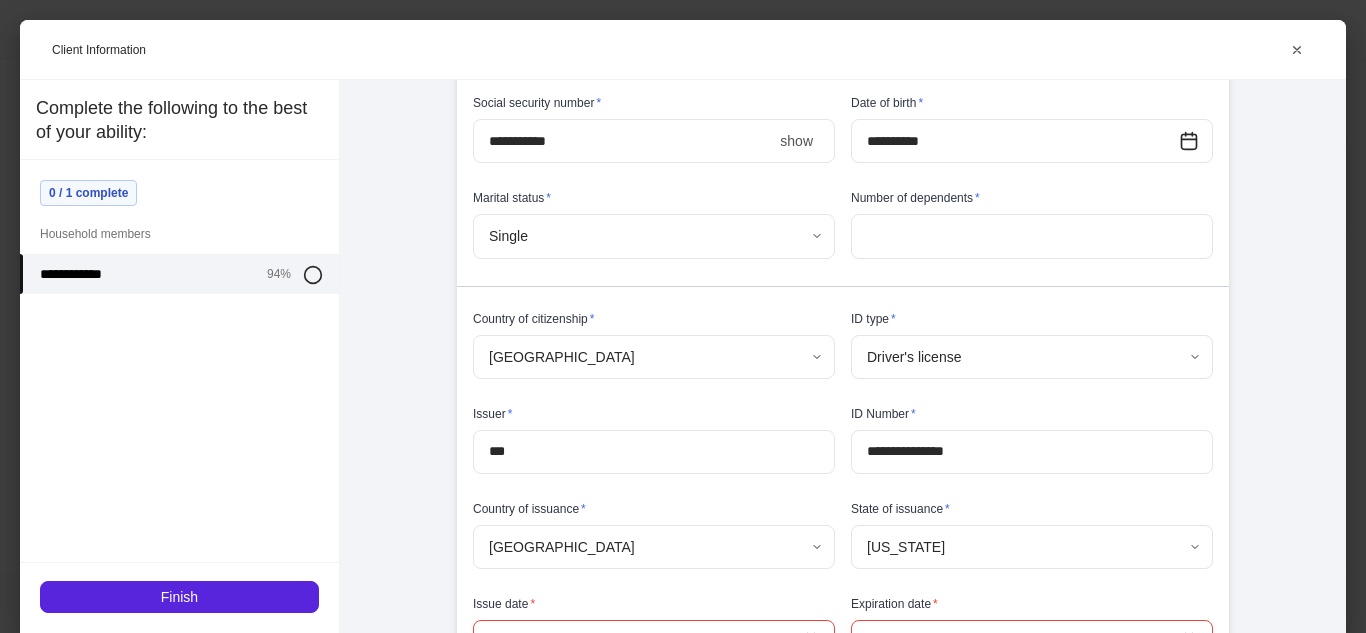 type on "**" 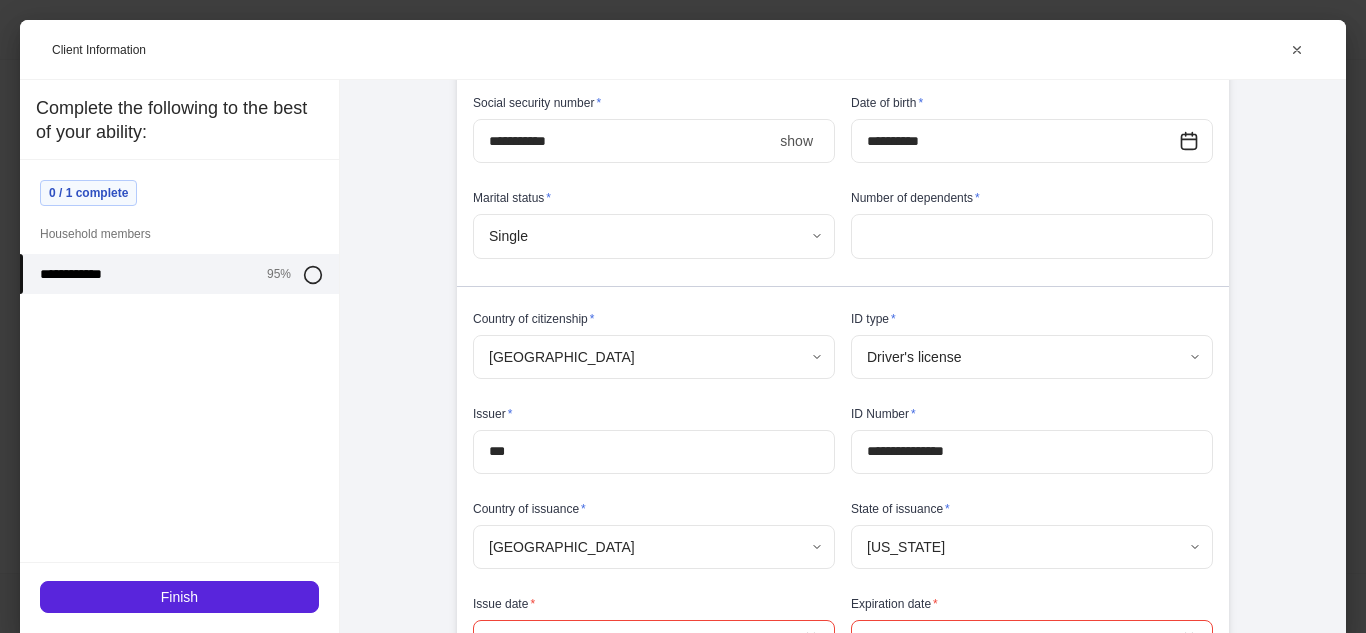 scroll, scrollTop: 510, scrollLeft: 0, axis: vertical 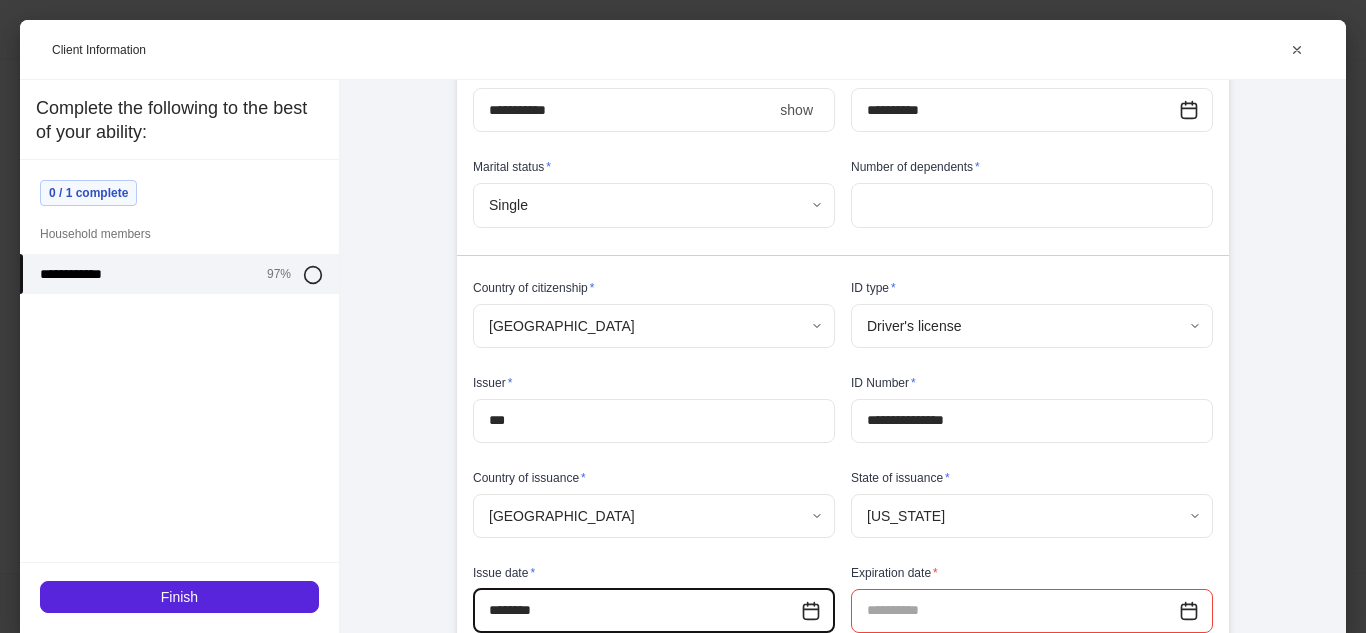 type on "**********" 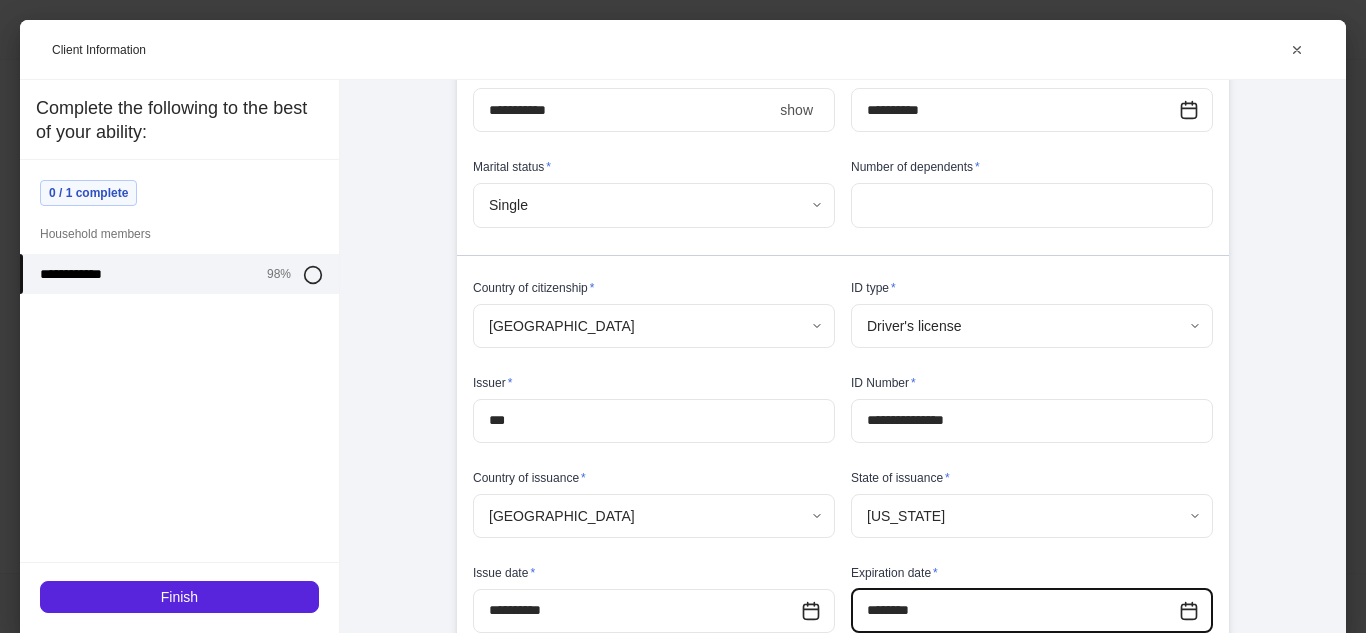 type on "**********" 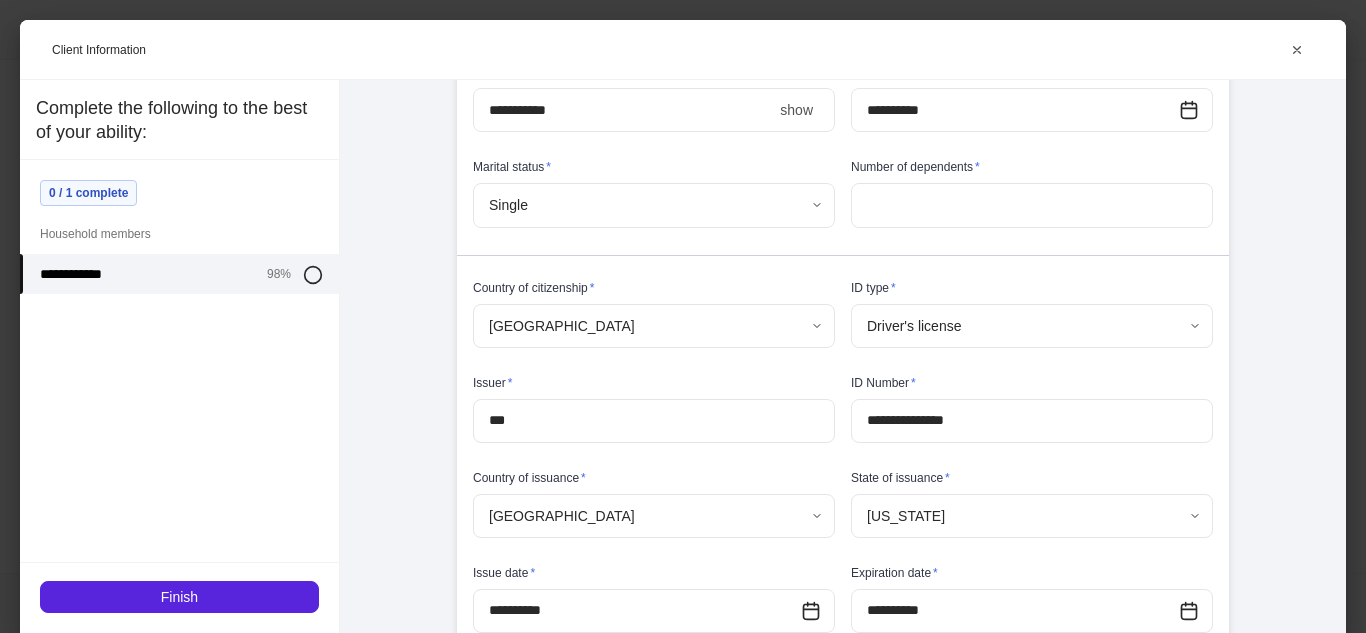 scroll, scrollTop: 913, scrollLeft: 0, axis: vertical 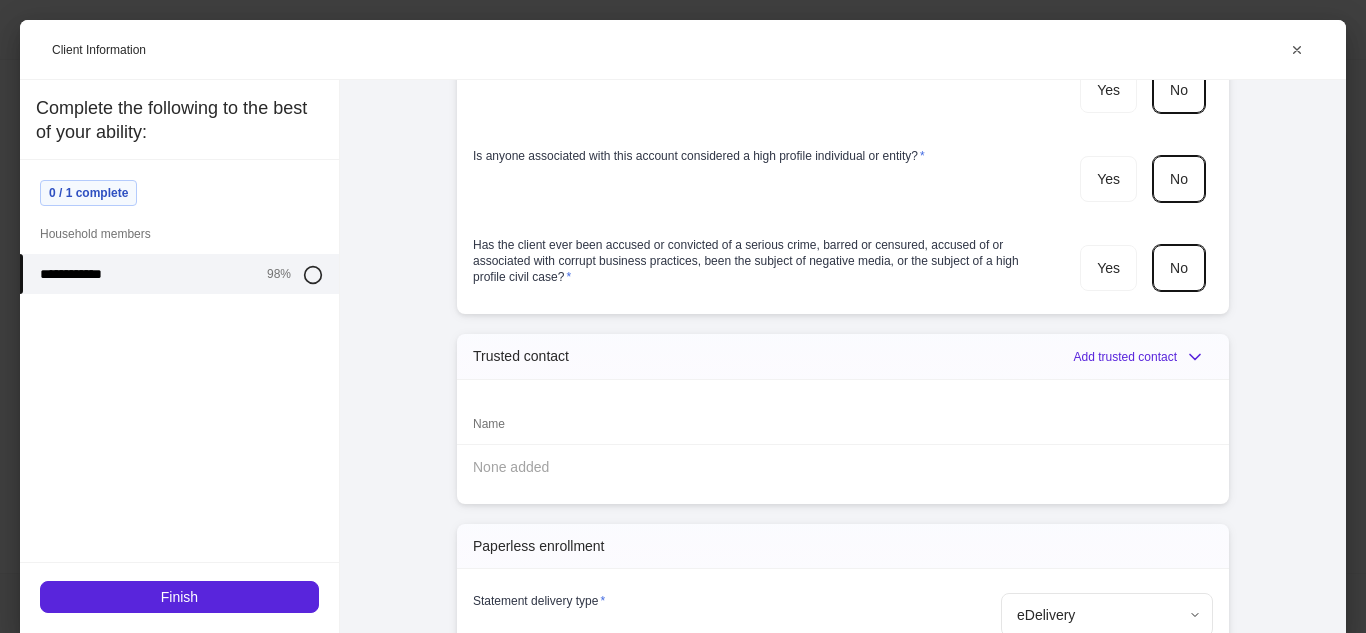 click on "Name" at bounding box center (658, 424) 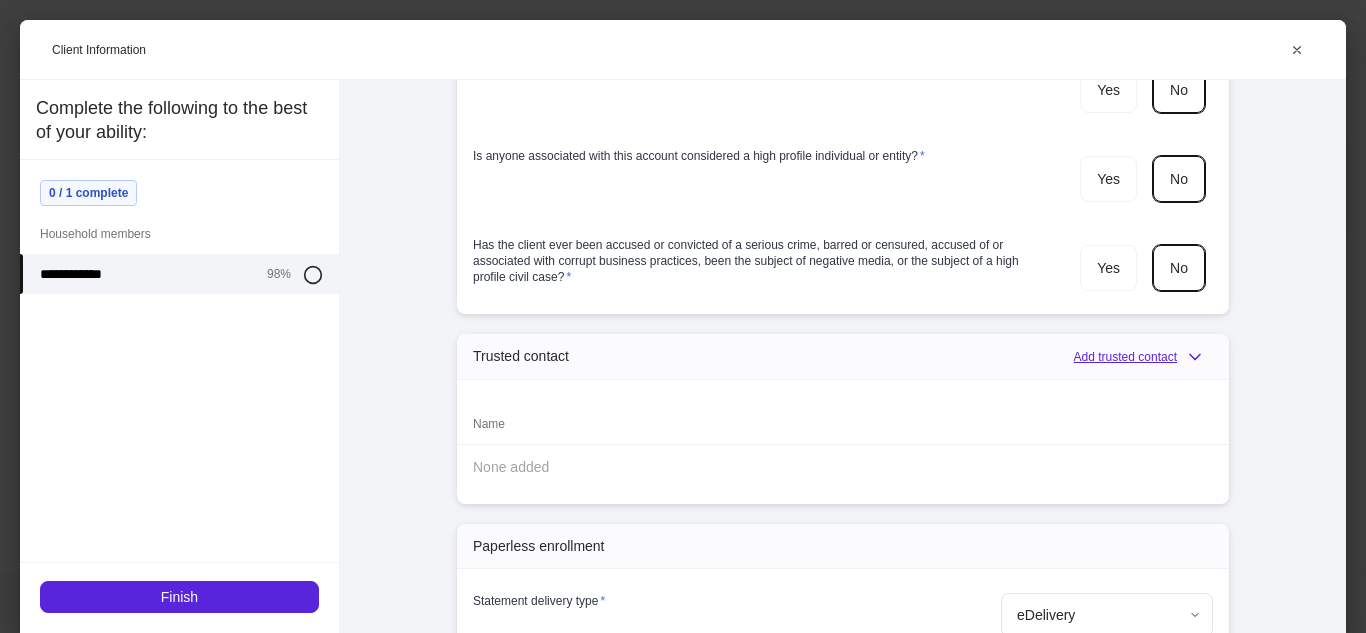click on "Add trusted contact" at bounding box center [1143, 357] 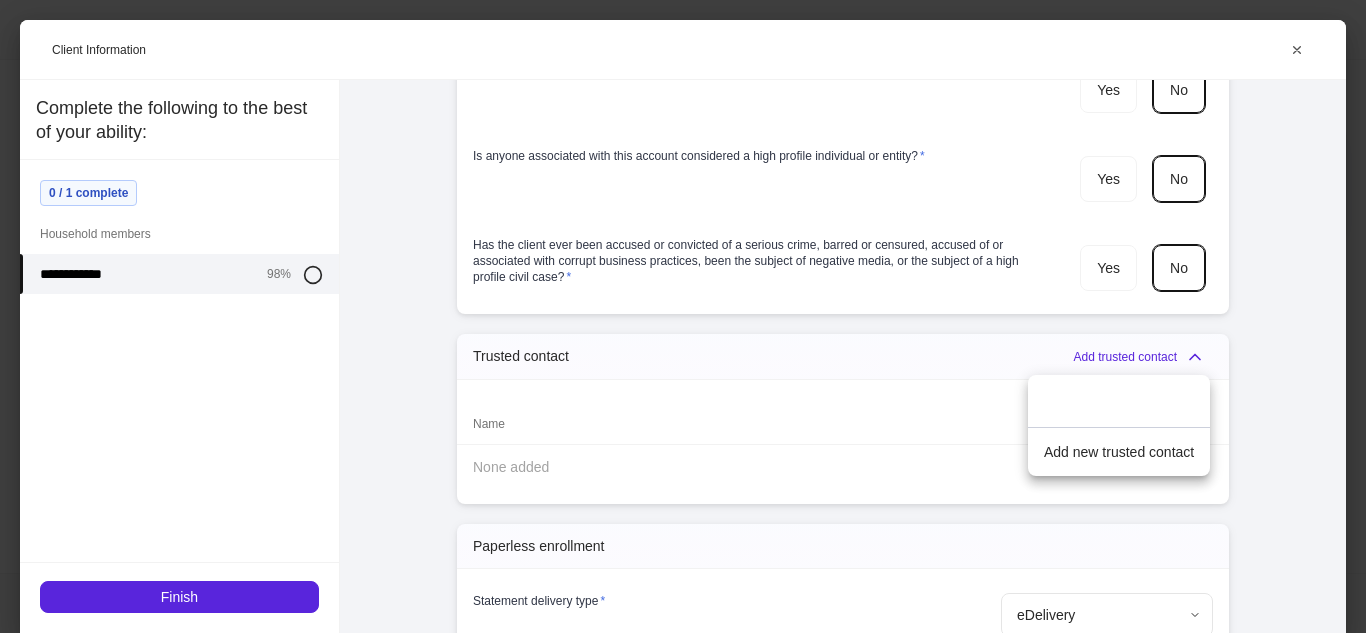 click at bounding box center [1119, 401] 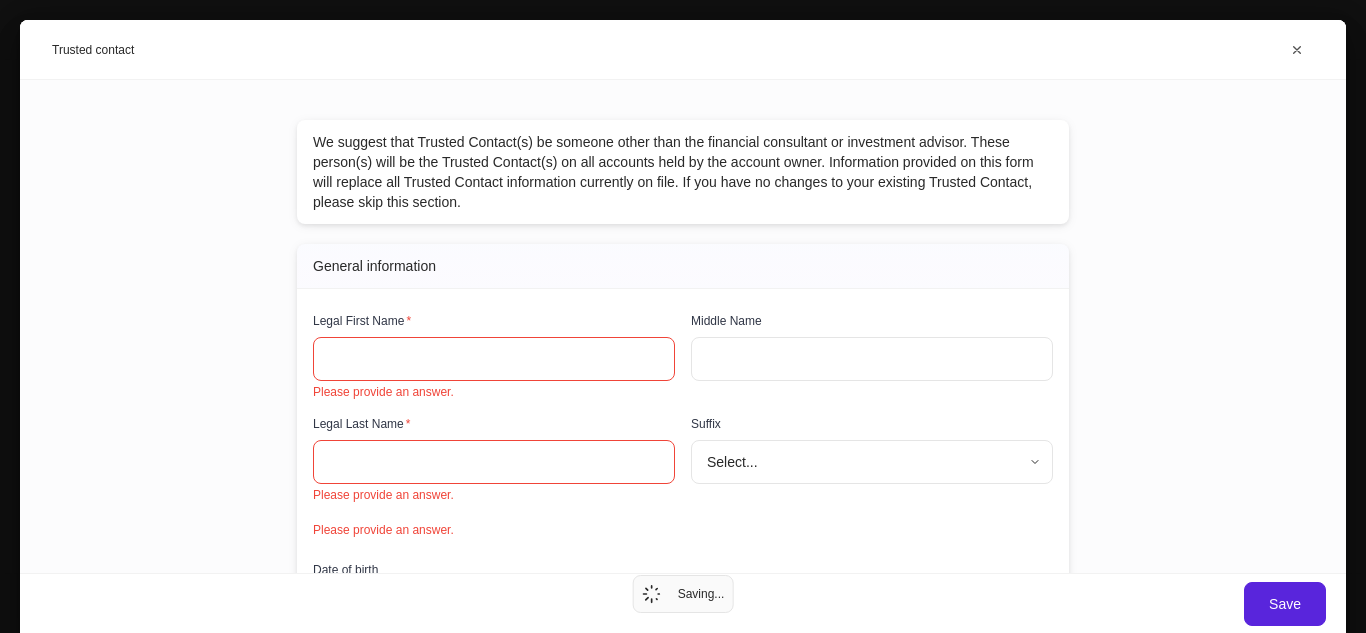 scroll, scrollTop: 87, scrollLeft: 0, axis: vertical 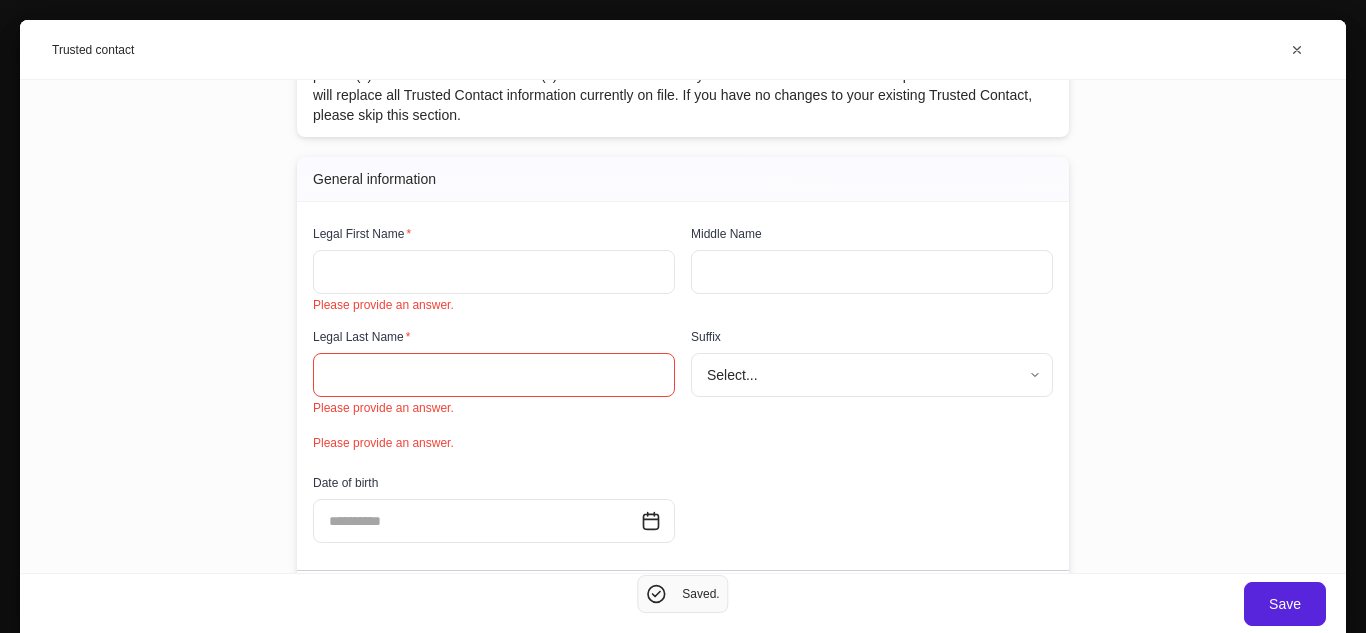 click at bounding box center [494, 272] 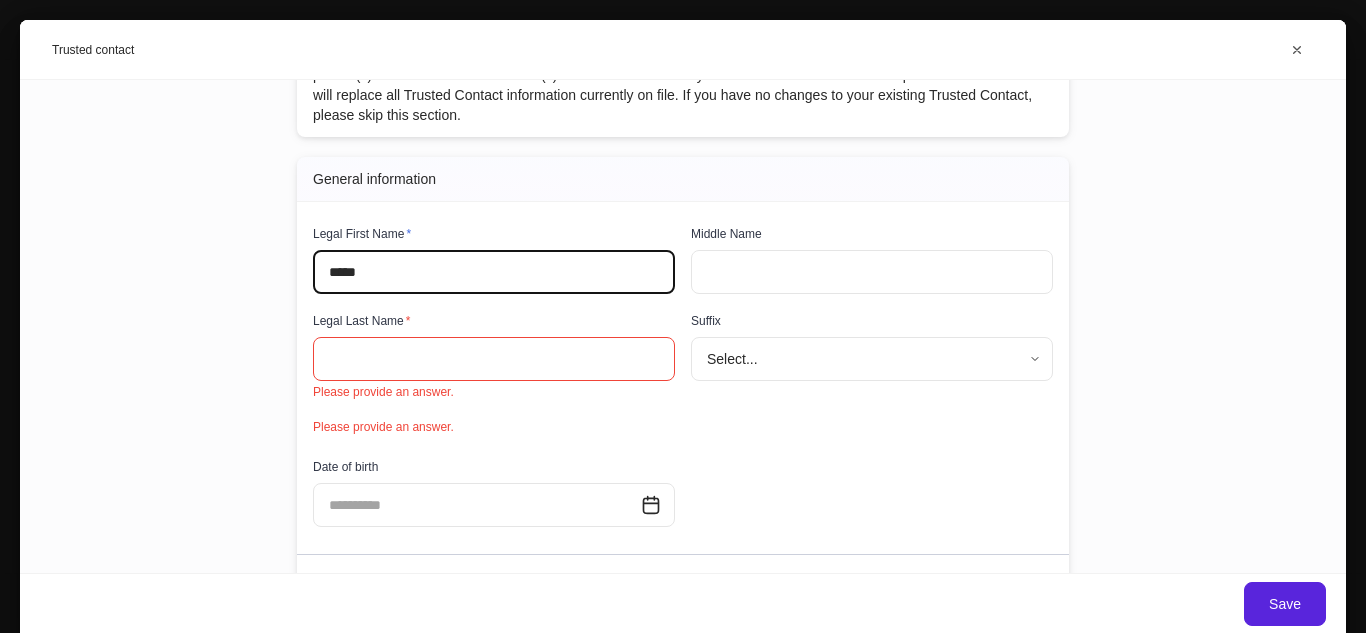 type on "*****" 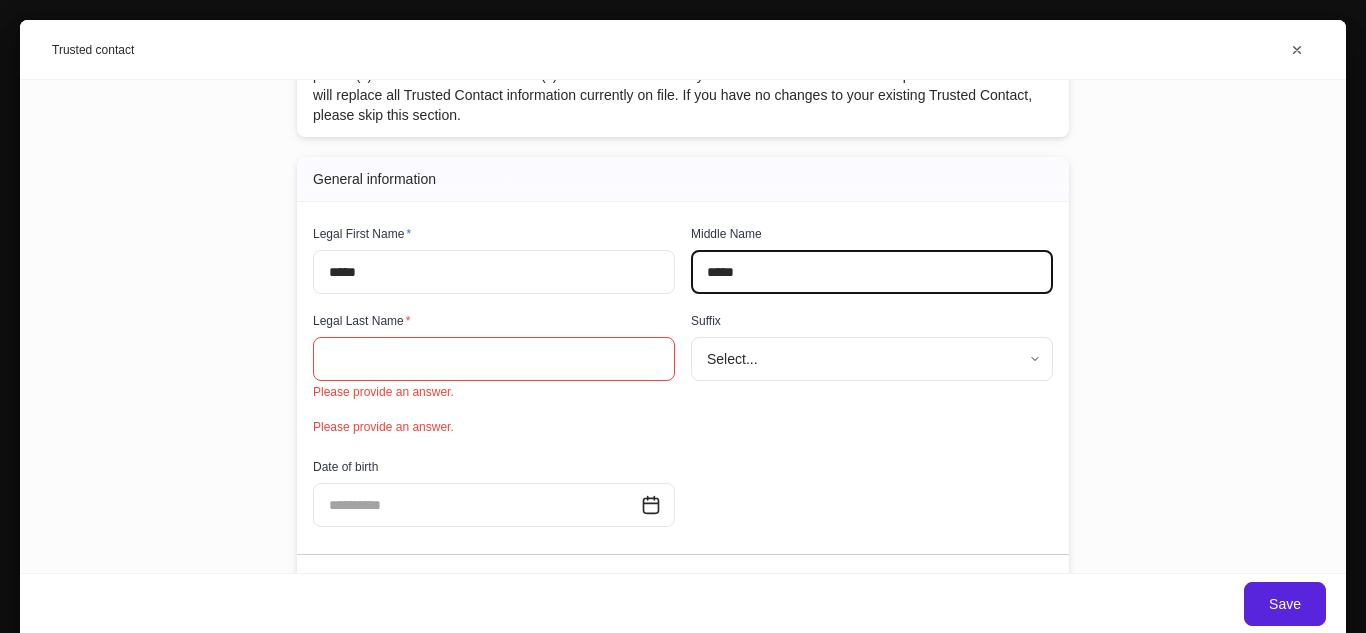 type on "*****" 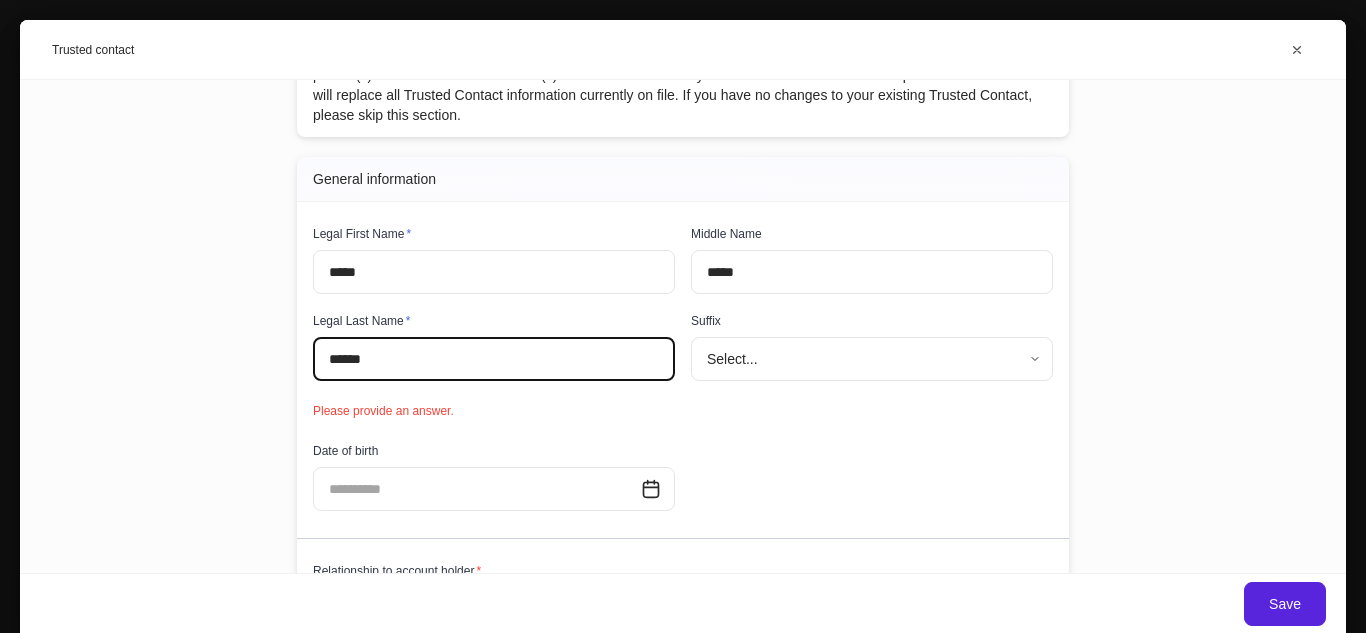 type on "******" 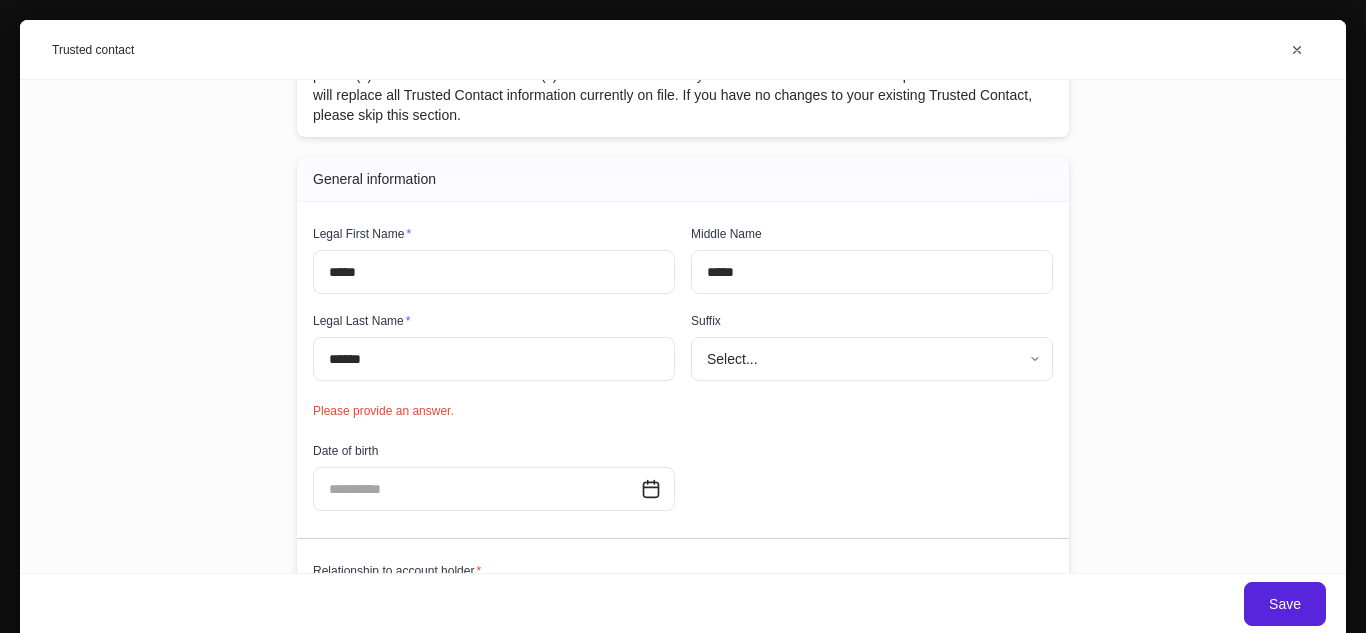 click at bounding box center (477, 489) 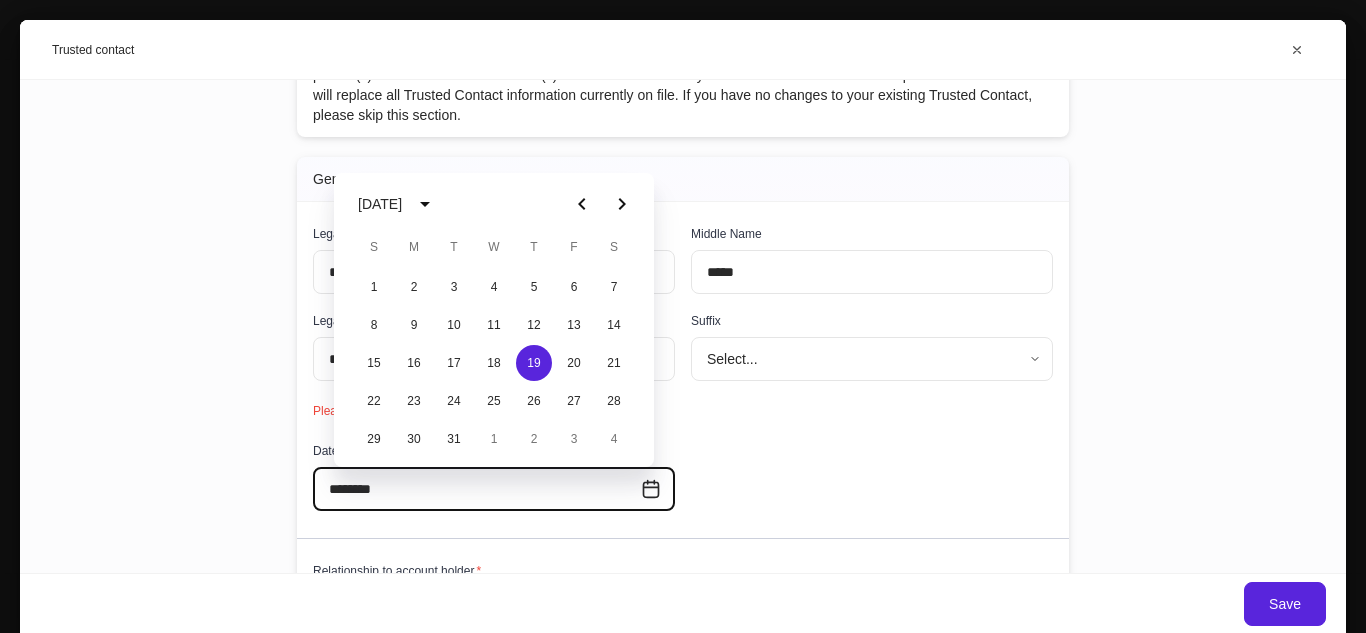 click on "Legal First Name * ***** ​ Middle Name ***** ​ Legal Last Name * ****** ​ Suffix Select... ​ Please provide an answer. Date of birth ******** ​ Relationship to account holder * Select... ​ Please provide an answer." at bounding box center [675, 426] 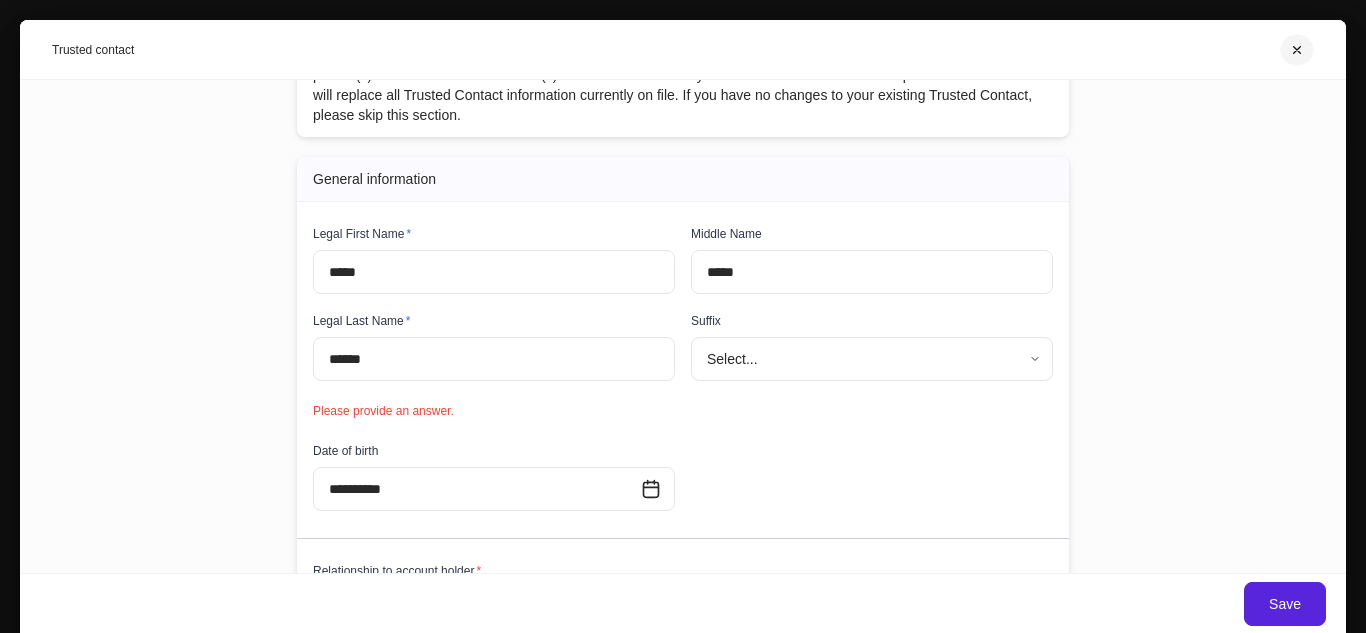 type 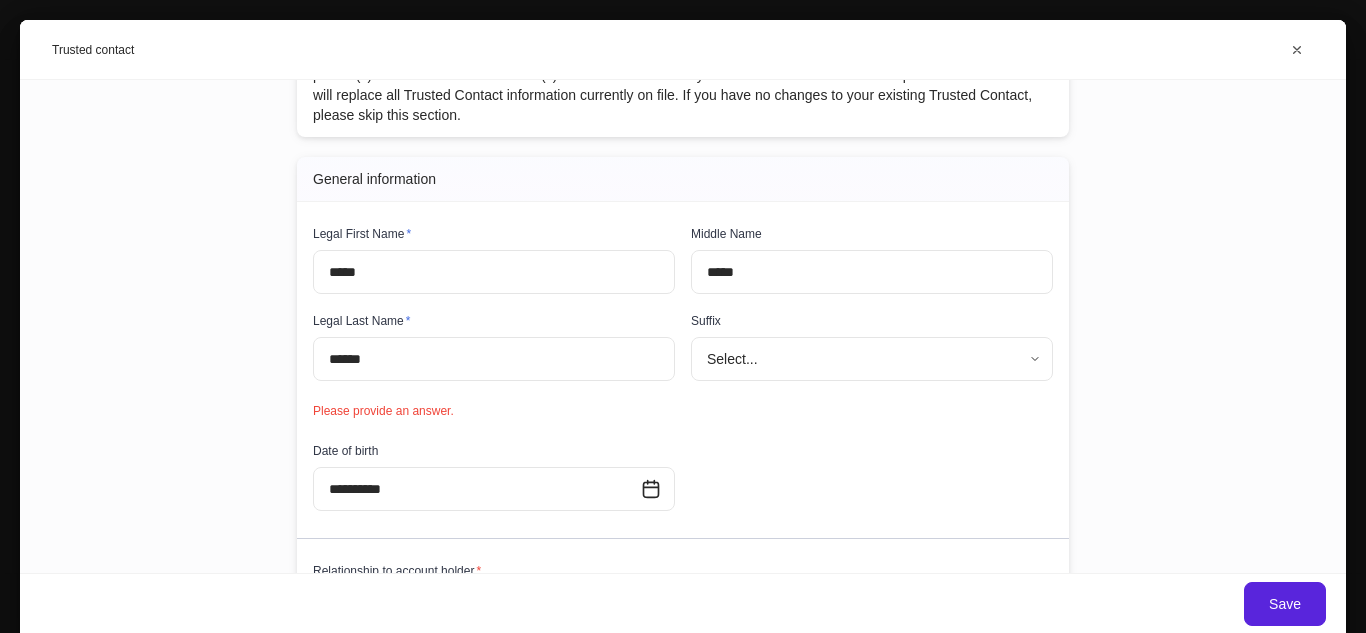 scroll, scrollTop: 370, scrollLeft: 0, axis: vertical 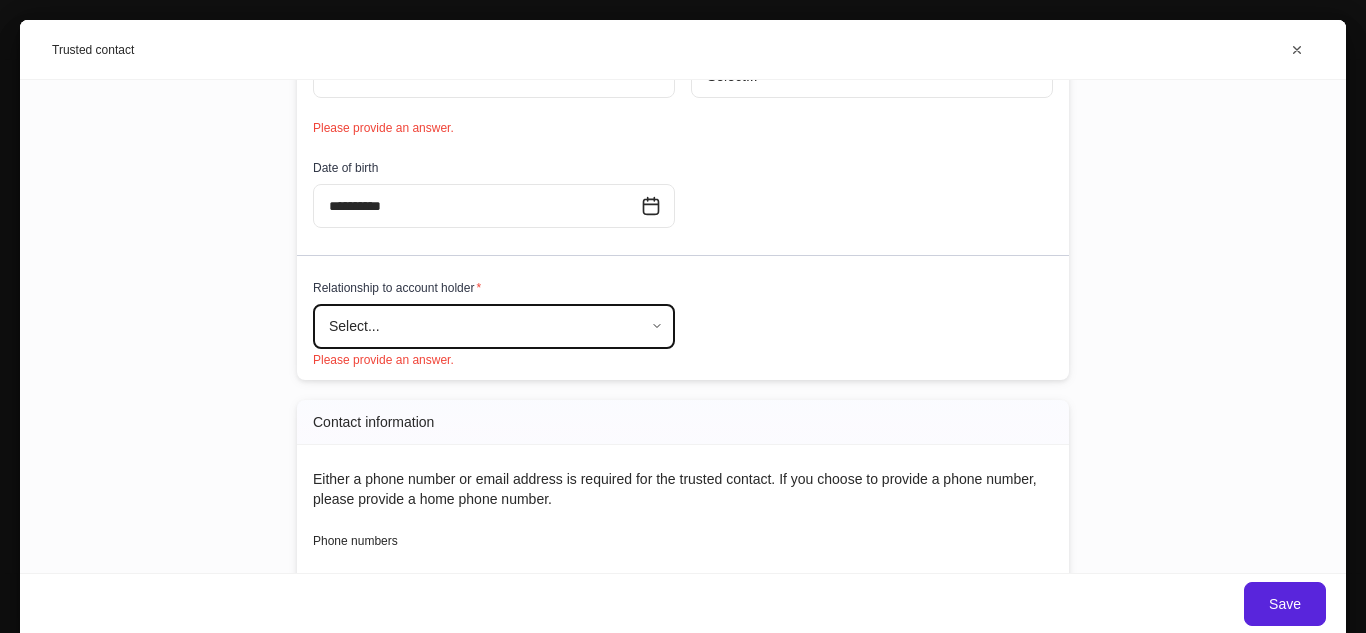 click on "Profile builder Get support Please complete each of the following sections to the best of your ability. 0 / 2 completed Required Client information Provide details about each household member. Partially complete Continue Required Account information Provide details needed to move or open accounts. Partially complete Continue Optional Upload documents Provide documents requested by your advisor. Not started Get started Your household [PERSON_NAME] [PERSON_NAME] Submit
Client Information Add client details Auto-complete this profile Documents can be used to generate profiles. Click upload to view more types. Upload documents Provide information for  [PERSON_NAME] Please complete all internal-use only sections before sending to the client. We ask all fields not intended for the client to be filled so the profiles can begin syncing upon client completion. General information Legal First Name * ***** ​ Middle Name ******* ​ Legal Last Name * ****** ​ Suffix Select... ​ Social security number" at bounding box center (683, 316) 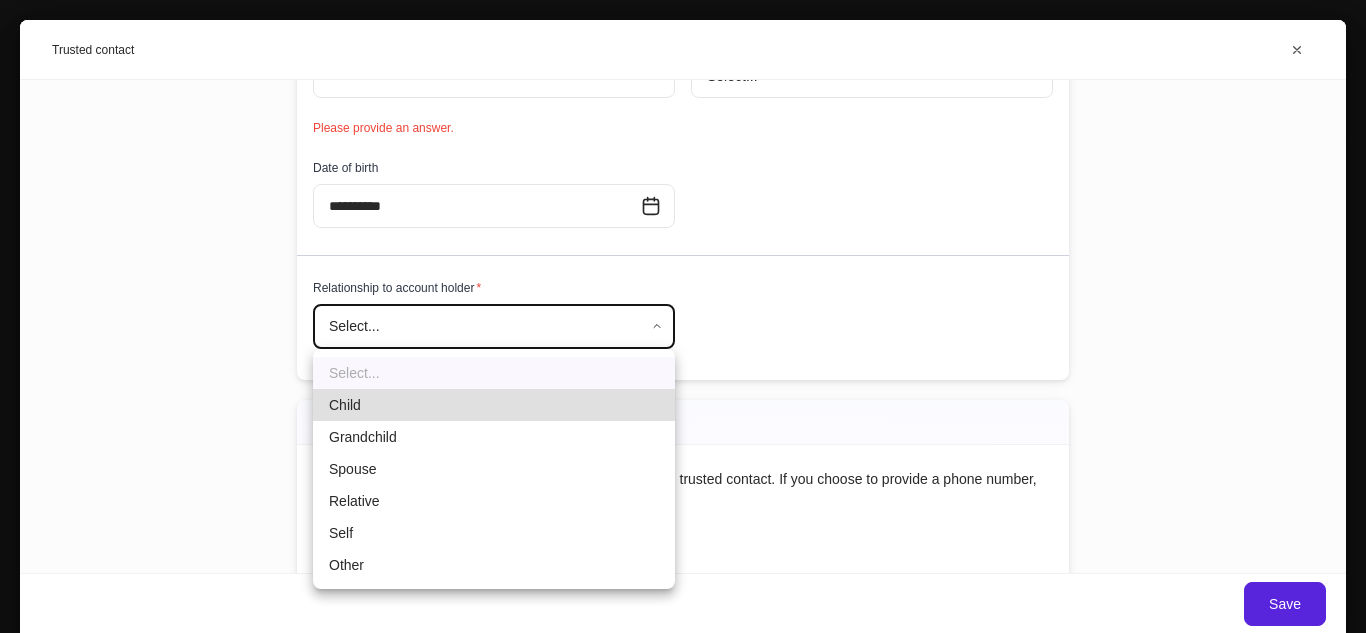 click on "Relative" at bounding box center [494, 501] 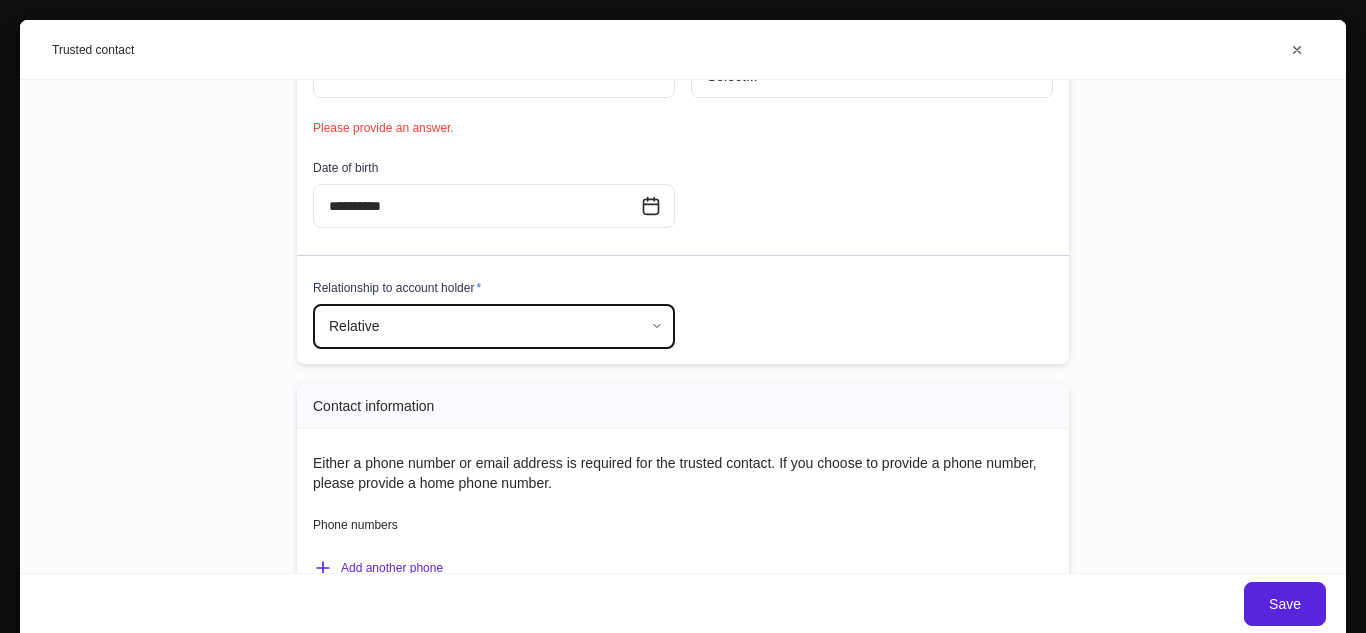 click on "Phone numbers" at bounding box center [675, 513] 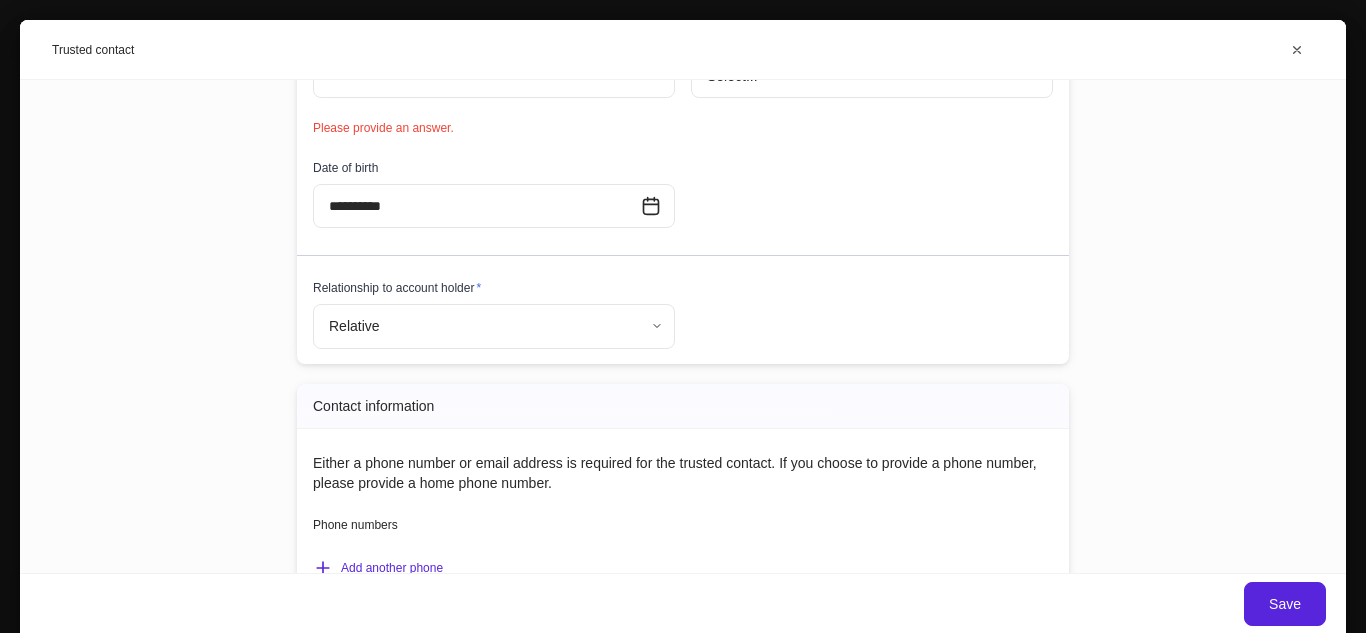 click on "Phone numbers" at bounding box center (675, 513) 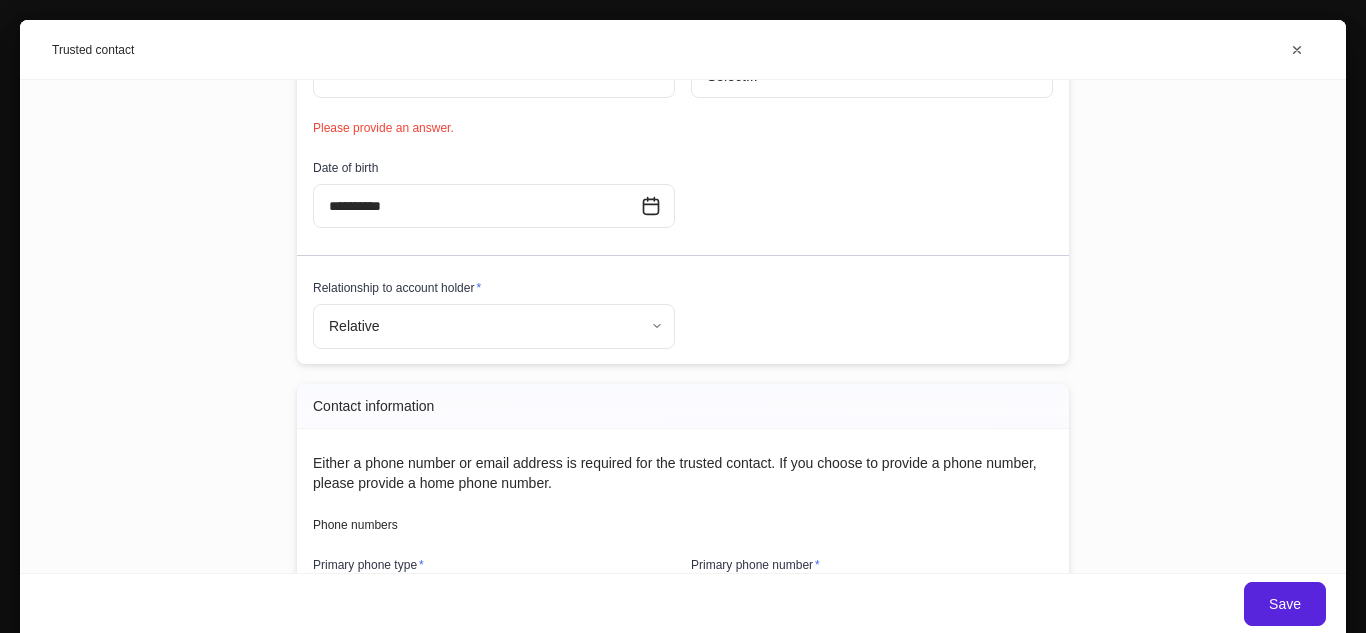 type 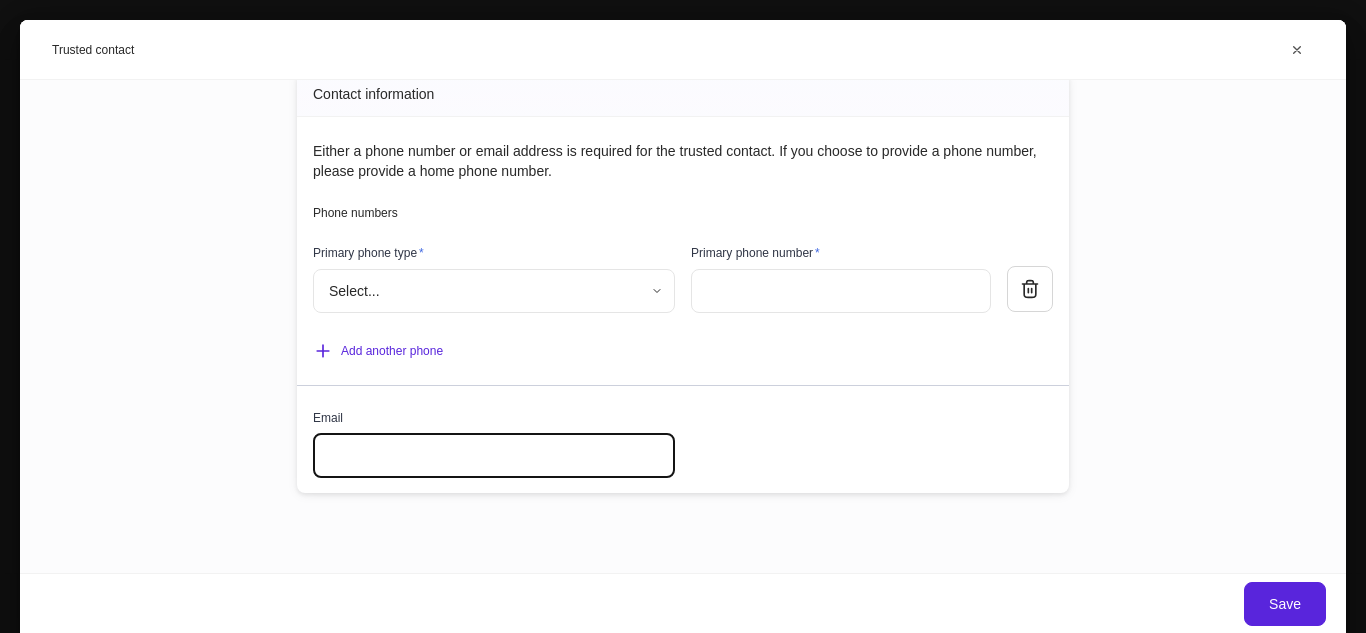 click at bounding box center (841, 291) 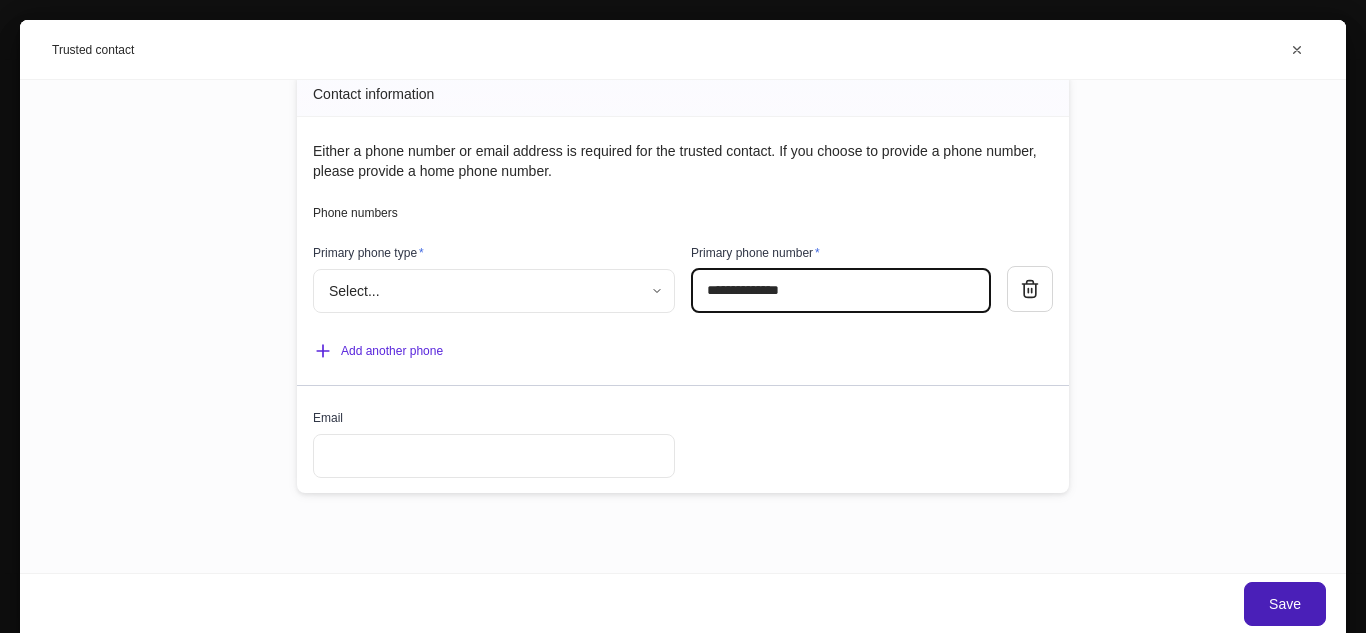 type on "**********" 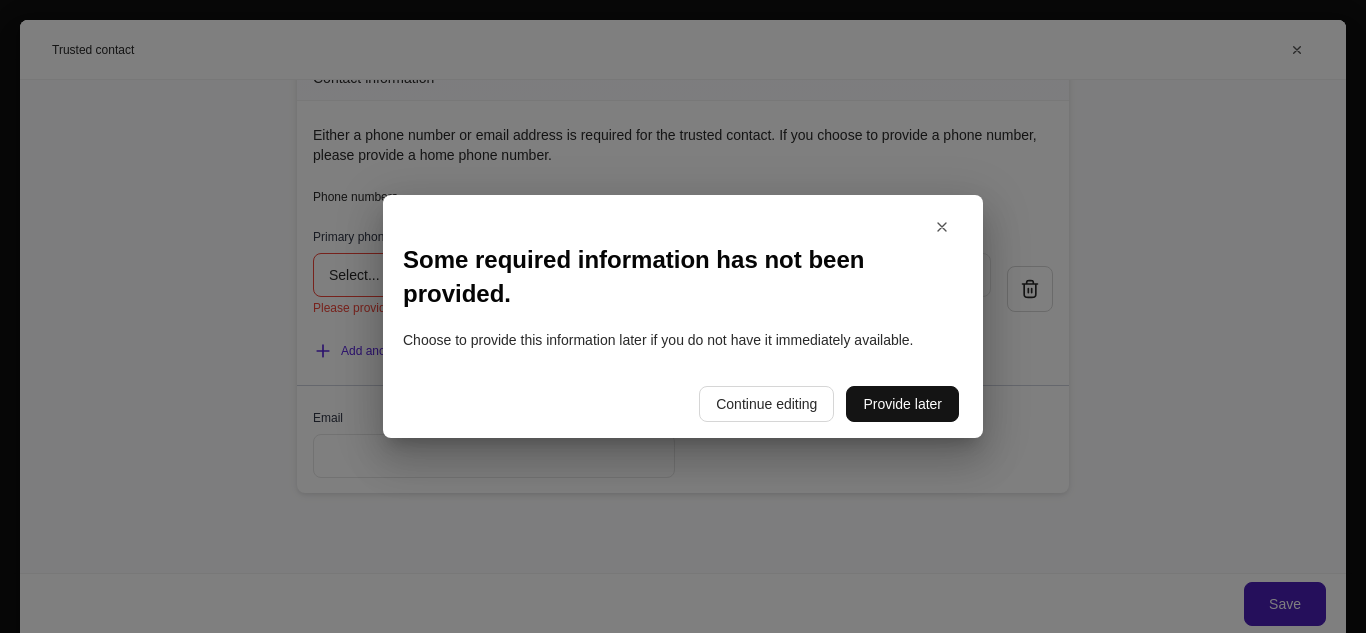 scroll, scrollTop: 666, scrollLeft: 0, axis: vertical 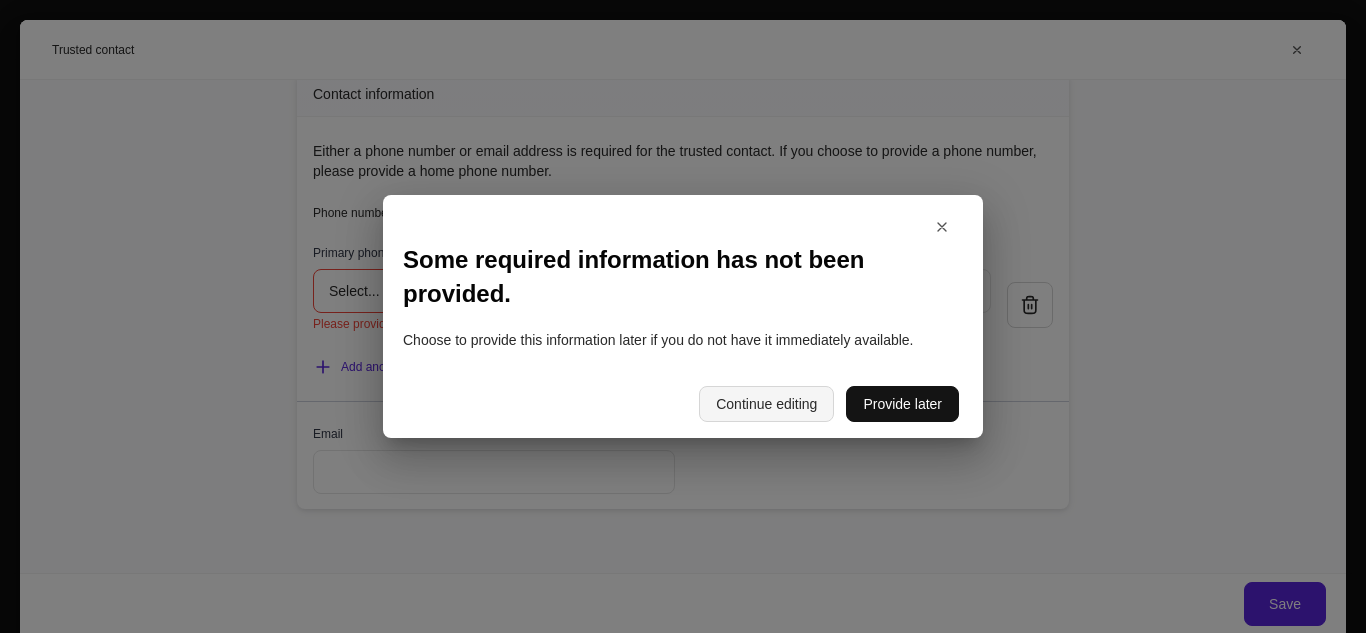 click on "Continue editing" at bounding box center [766, 404] 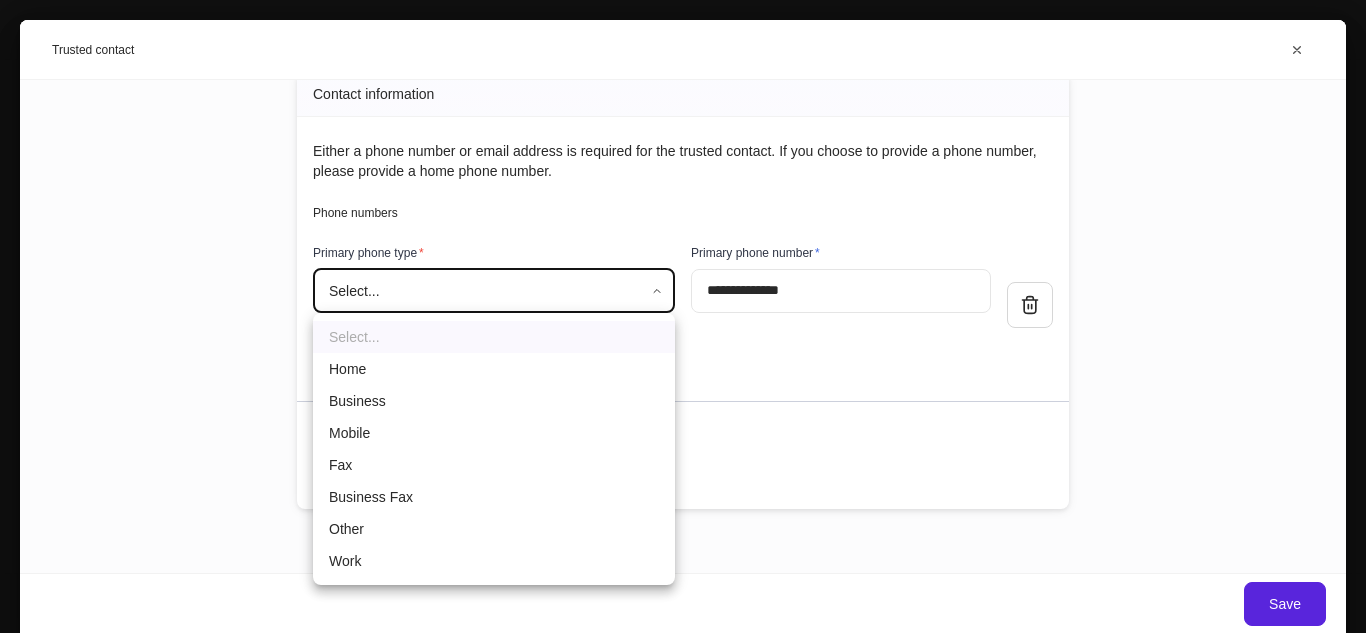 click on "Profile builder Get support Please complete each of the following sections to the best of your ability. 0 / 2 completed Required Client information Provide details about each household member. Partially complete Continue Required Account information Provide details needed to move or open accounts. Partially complete Continue Optional Upload documents Provide documents requested by your advisor. Not started Get started Your household [PERSON_NAME] [PERSON_NAME] Submit
Client Information Add client details Auto-complete this profile Documents can be used to generate profiles. Click upload to view more types. Upload documents Provide information for  [PERSON_NAME] Please complete all internal-use only sections before sending to the client. We ask all fields not intended for the client to be filled so the profiles can begin syncing upon client completion. General information Legal First Name * ***** ​ Middle Name ******* ​ Legal Last Name * ****** ​ Suffix Select... ​ Social security number" at bounding box center (683, 316) 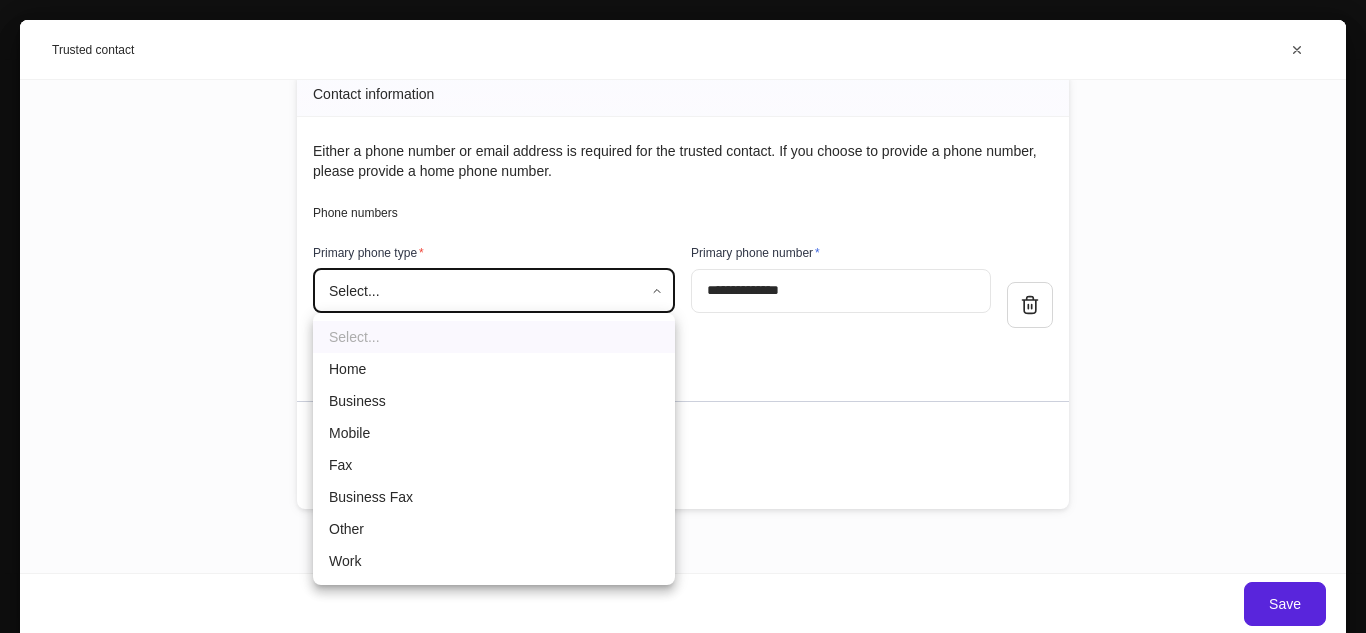 click on "Mobile" at bounding box center (494, 433) 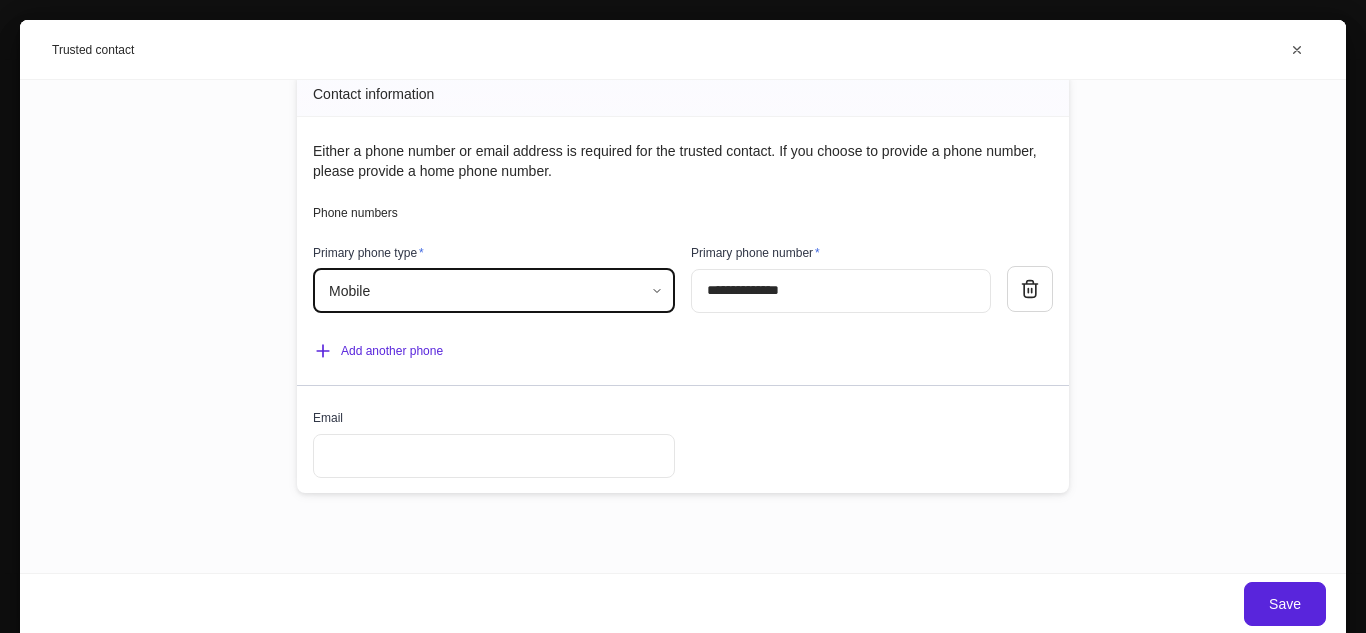 click at bounding box center [494, 456] 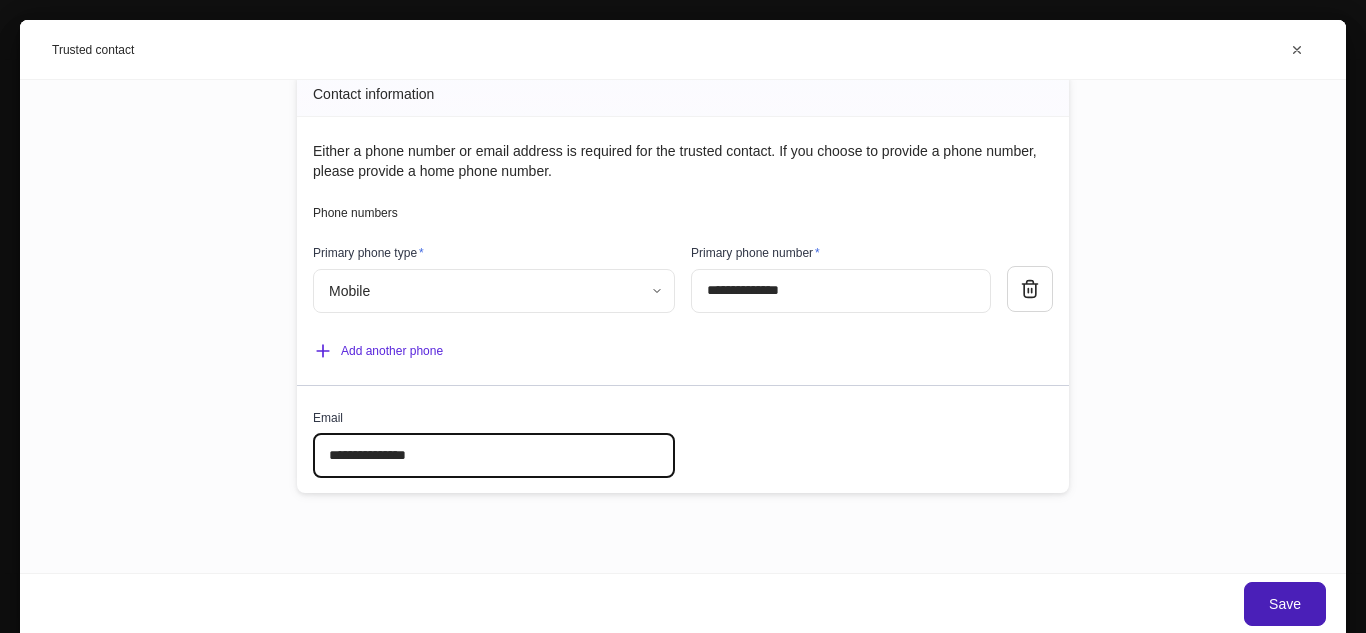 type on "**********" 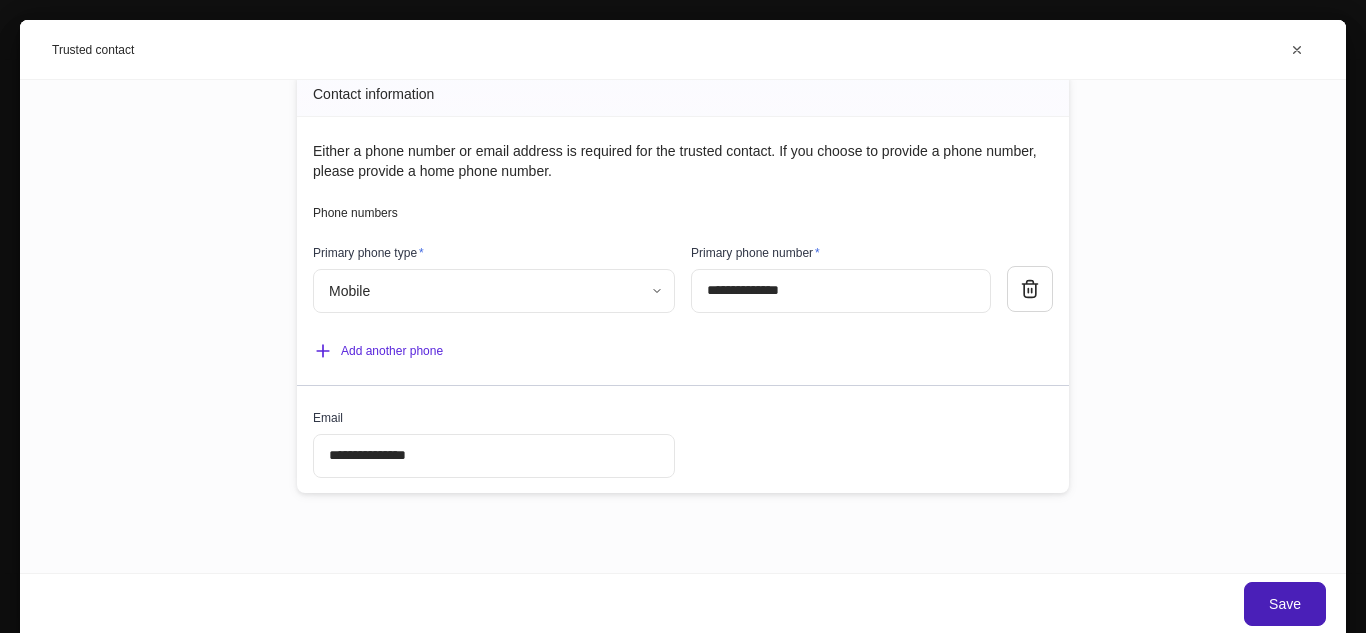 click on "Save" at bounding box center [1285, 604] 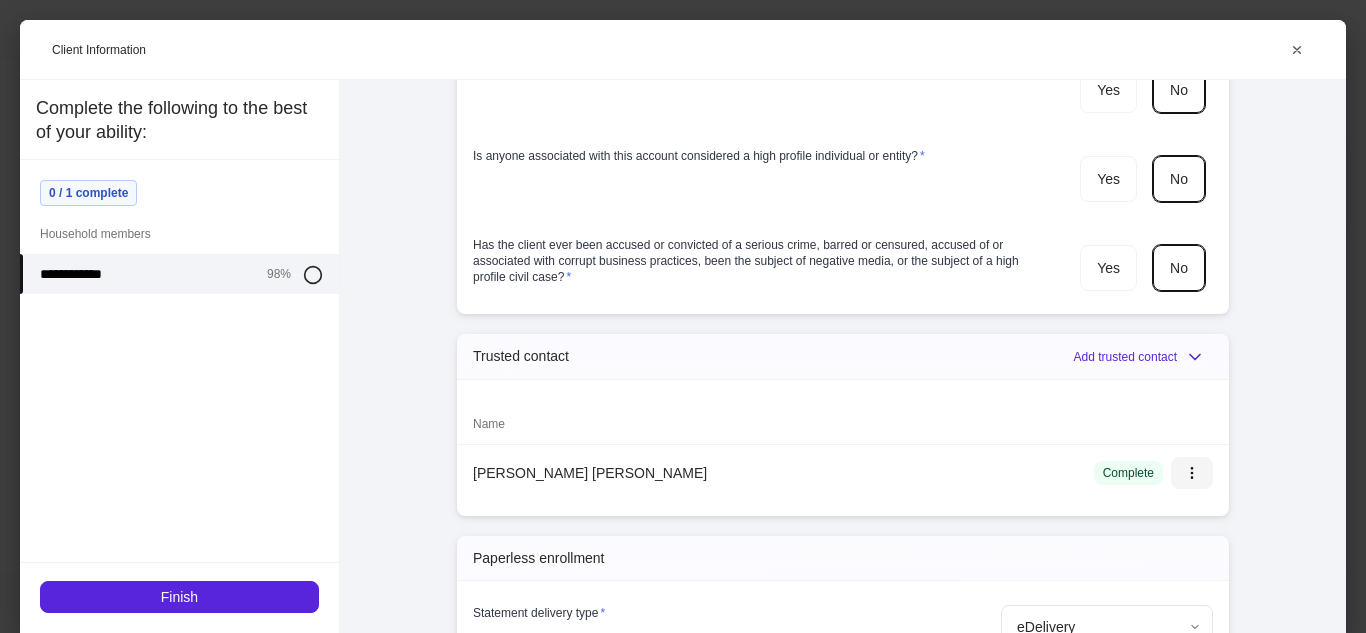 type 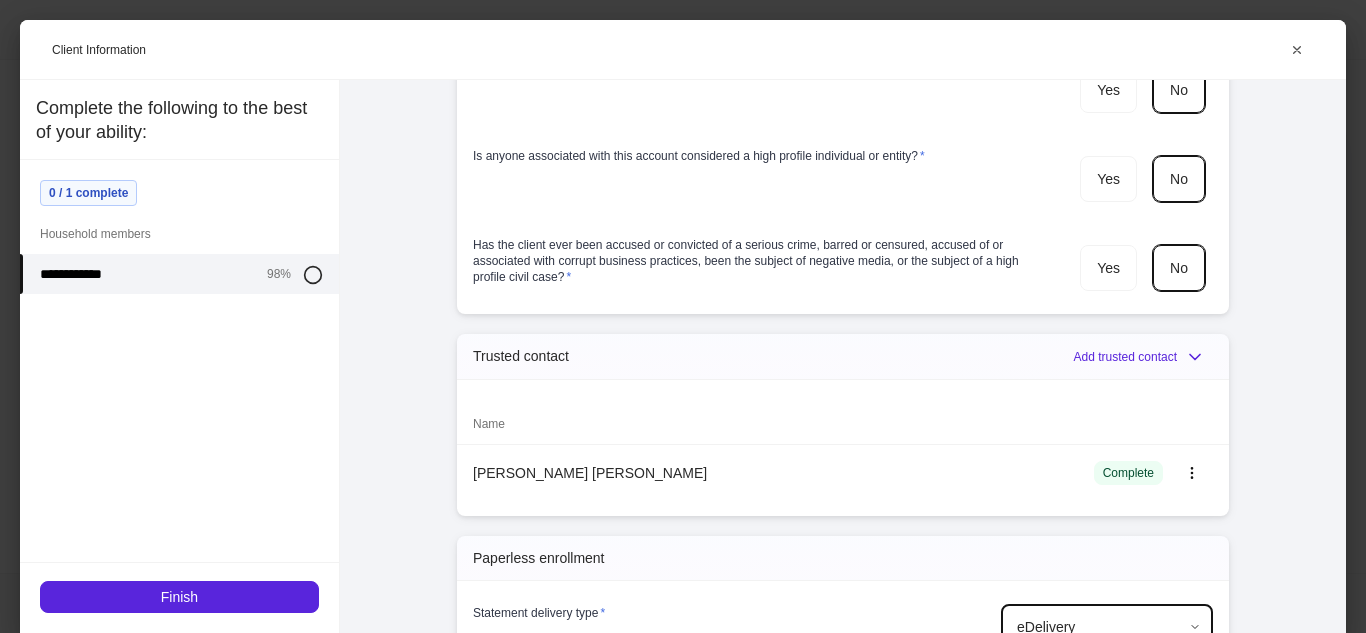 scroll, scrollTop: 5075, scrollLeft: 0, axis: vertical 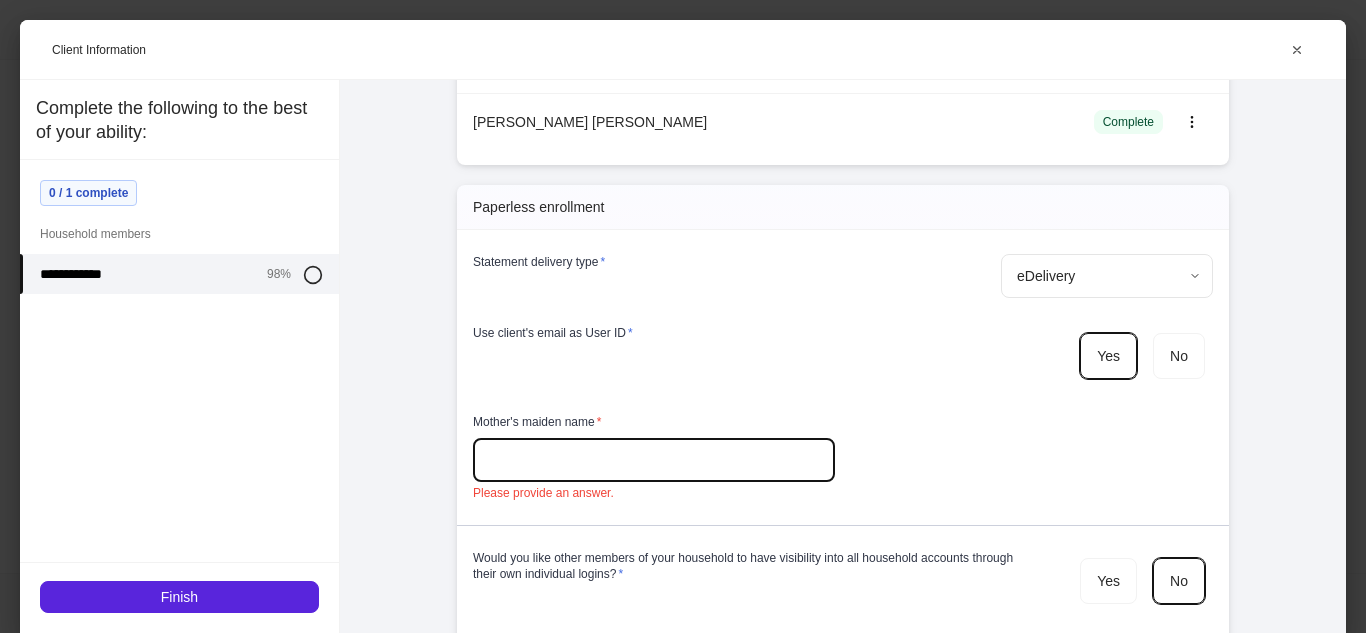 click at bounding box center (654, 460) 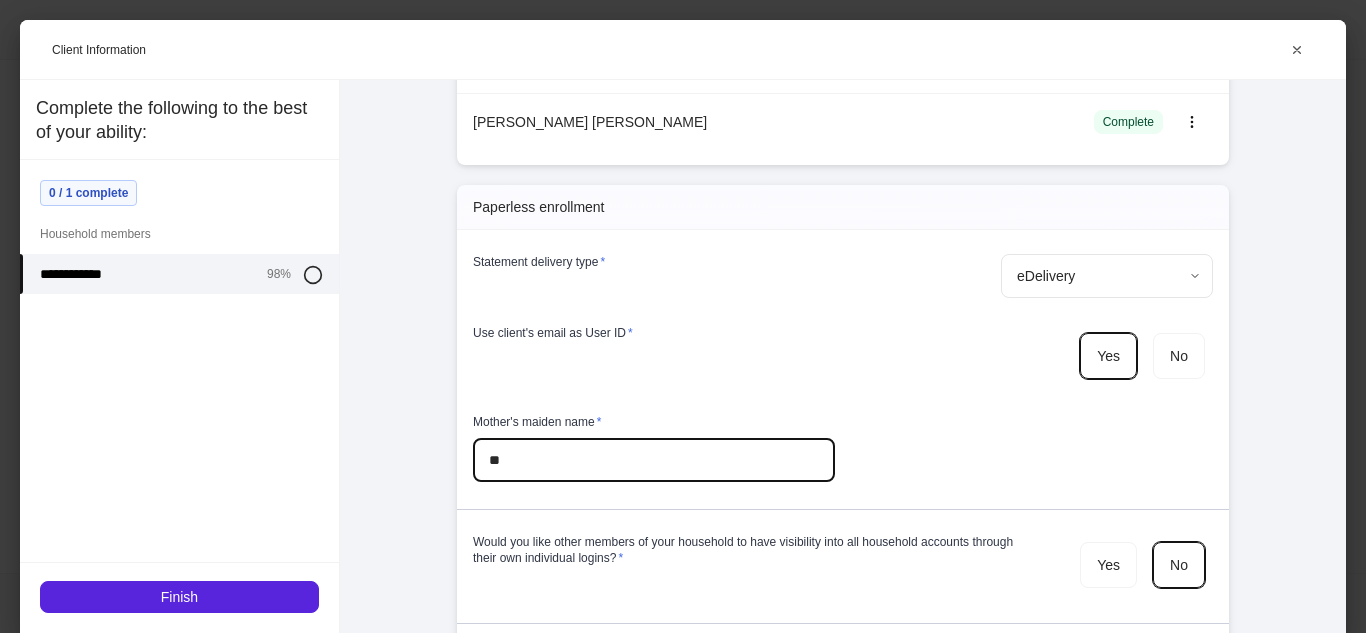type on "*" 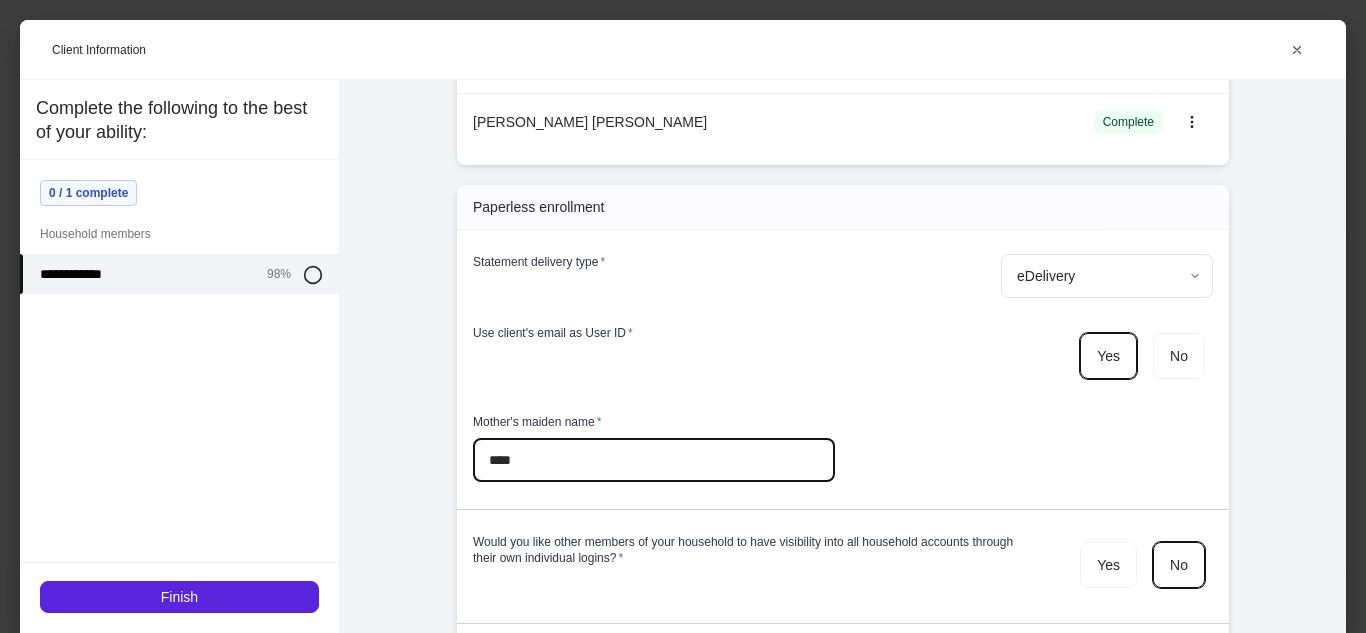 type on "****" 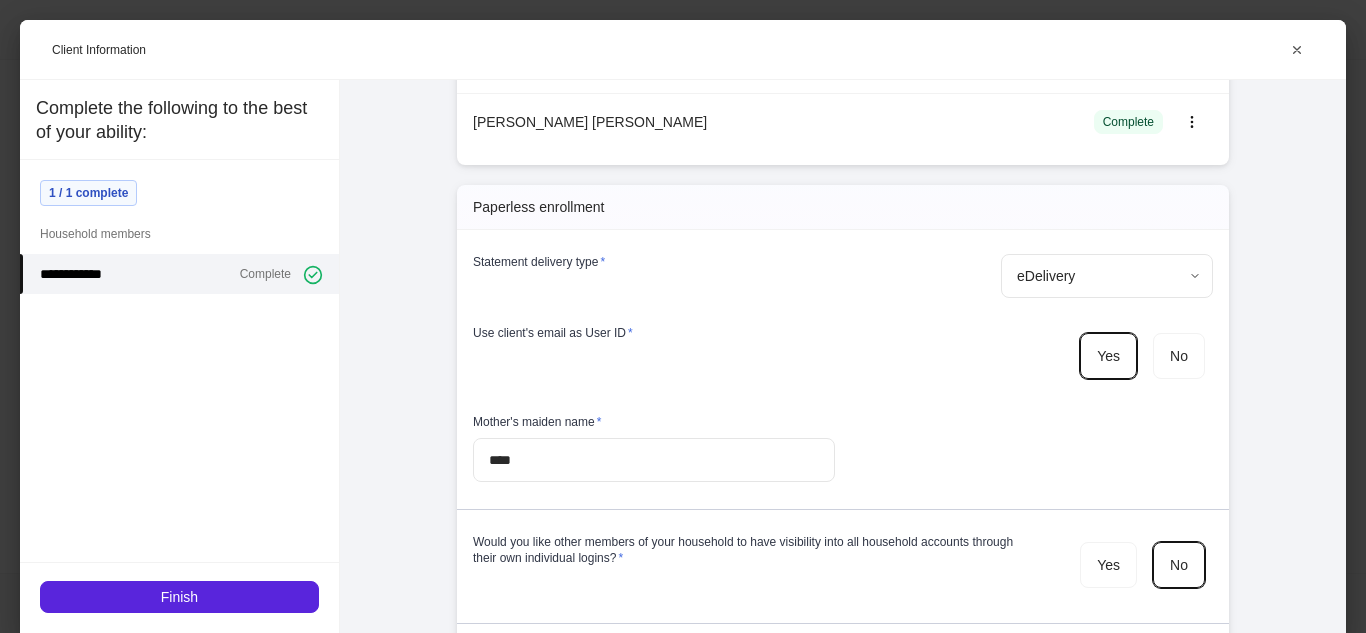 scroll, scrollTop: 5661, scrollLeft: 0, axis: vertical 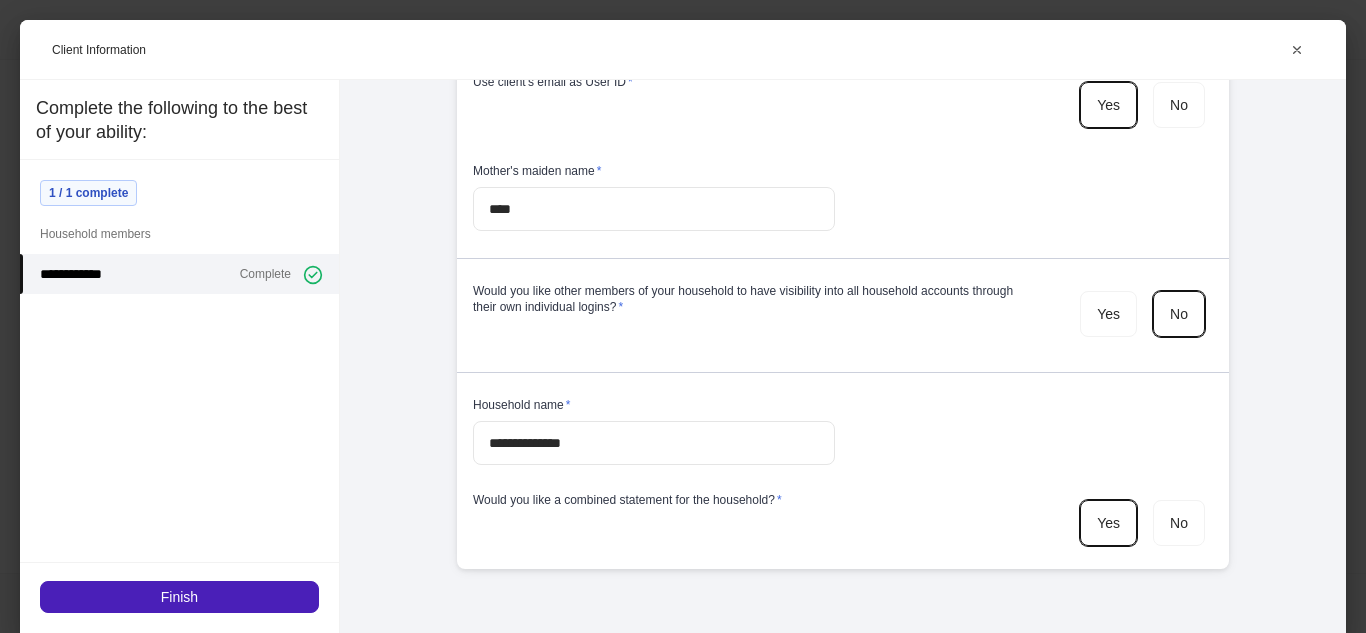 click on "Finish" at bounding box center (179, 597) 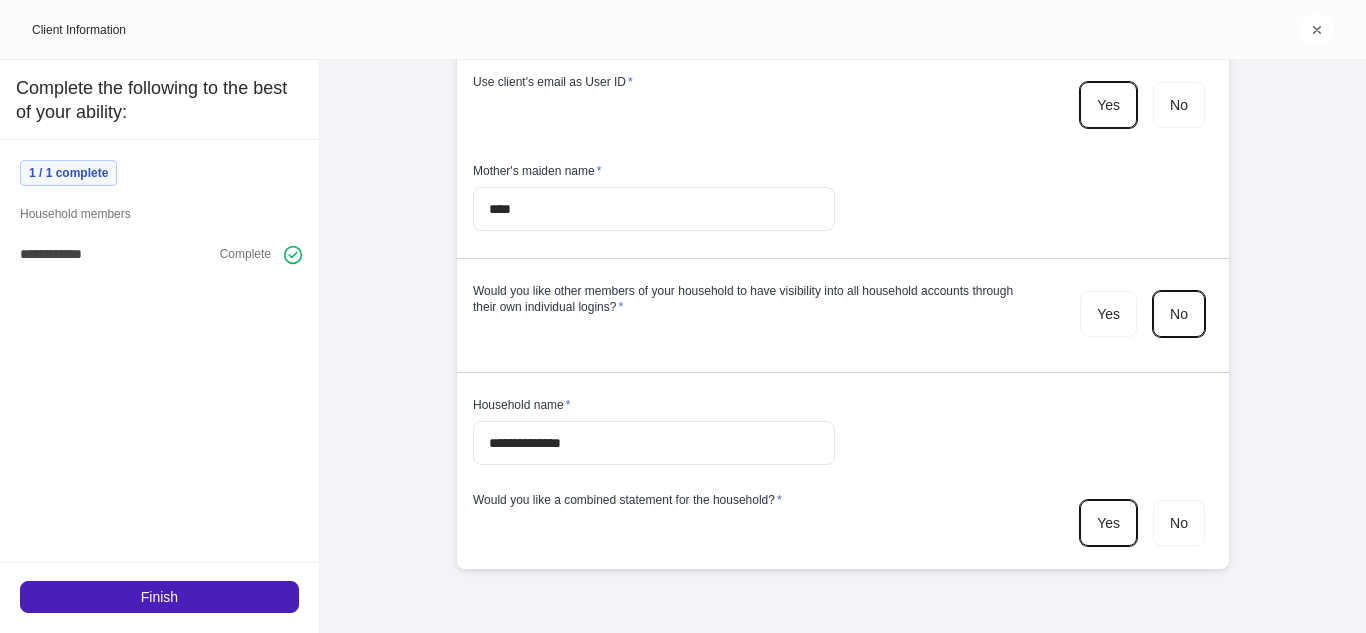 scroll, scrollTop: 5641, scrollLeft: 0, axis: vertical 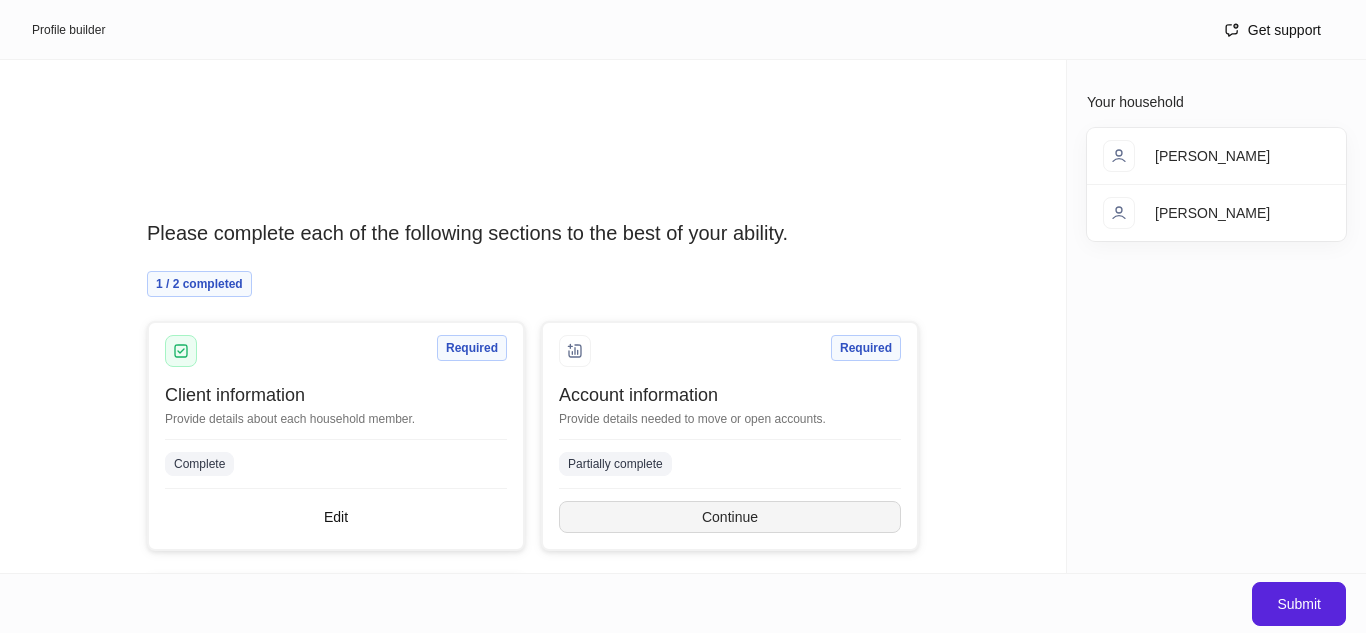 click on "Continue" at bounding box center [730, 517] 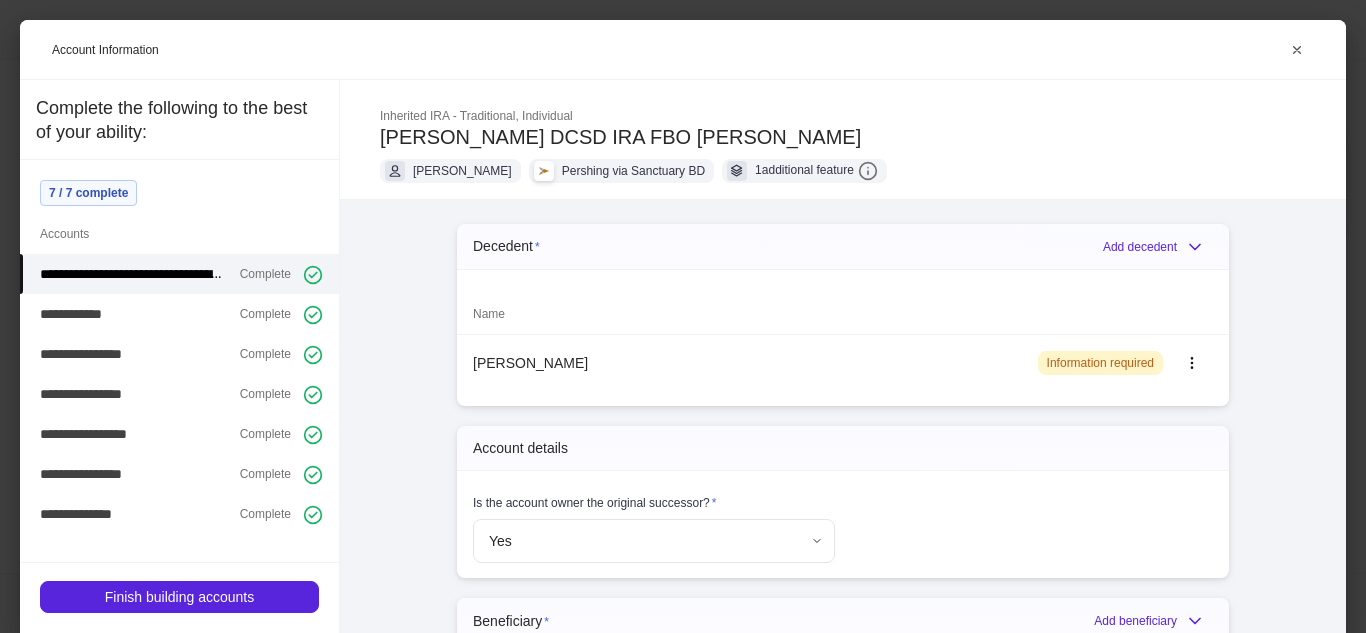 type on "**********" 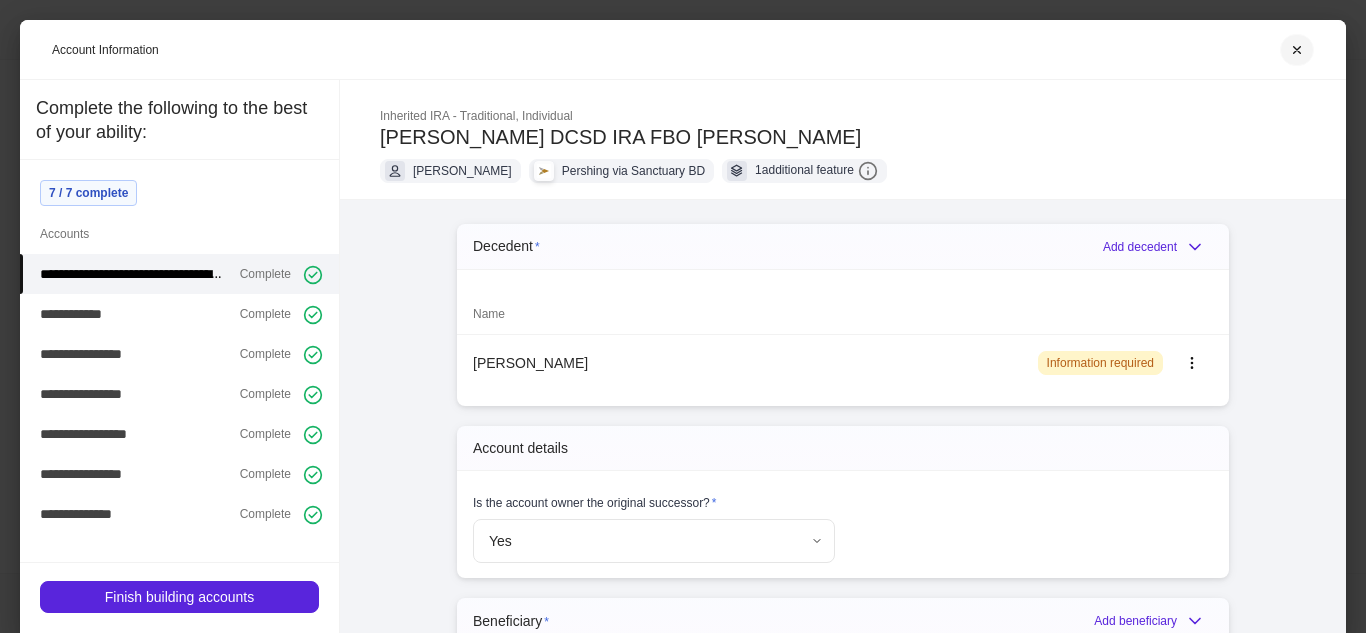 type 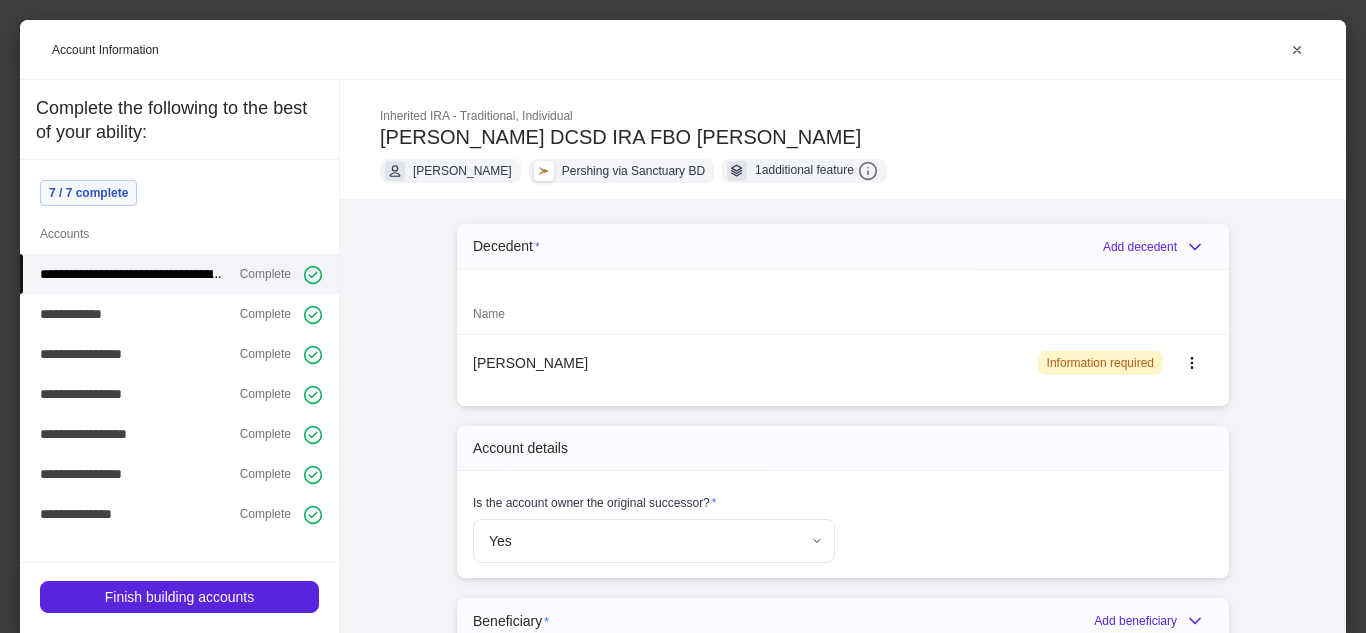 type 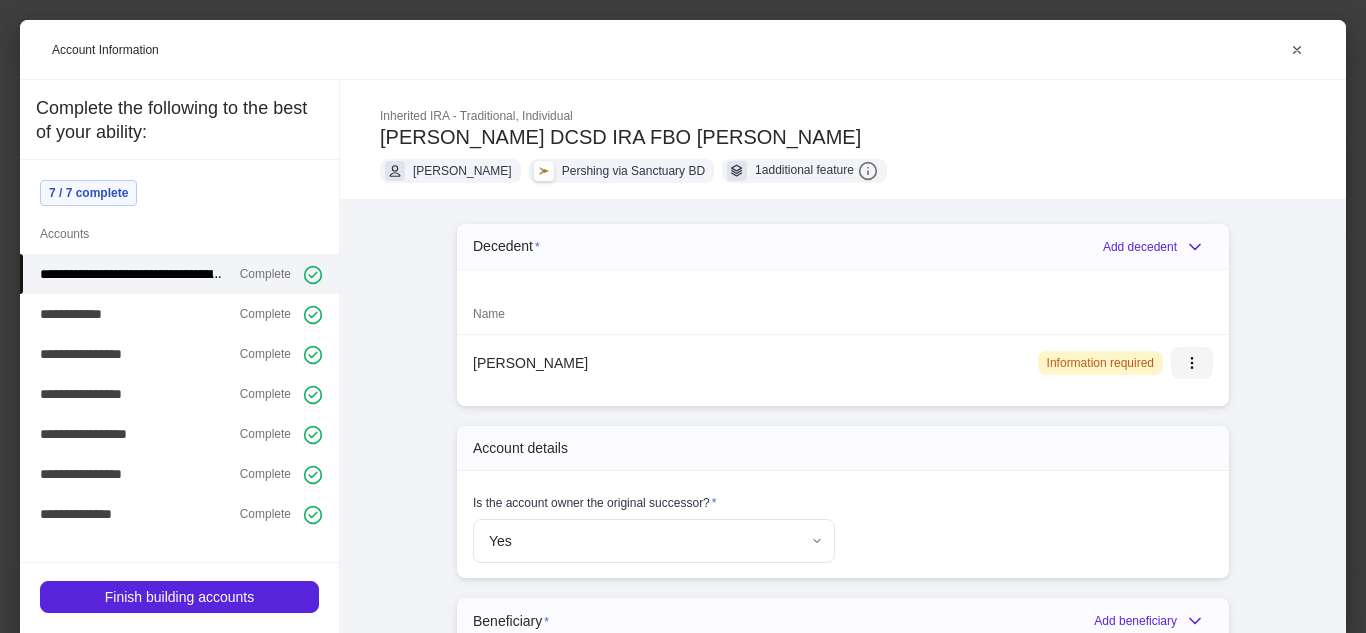 type 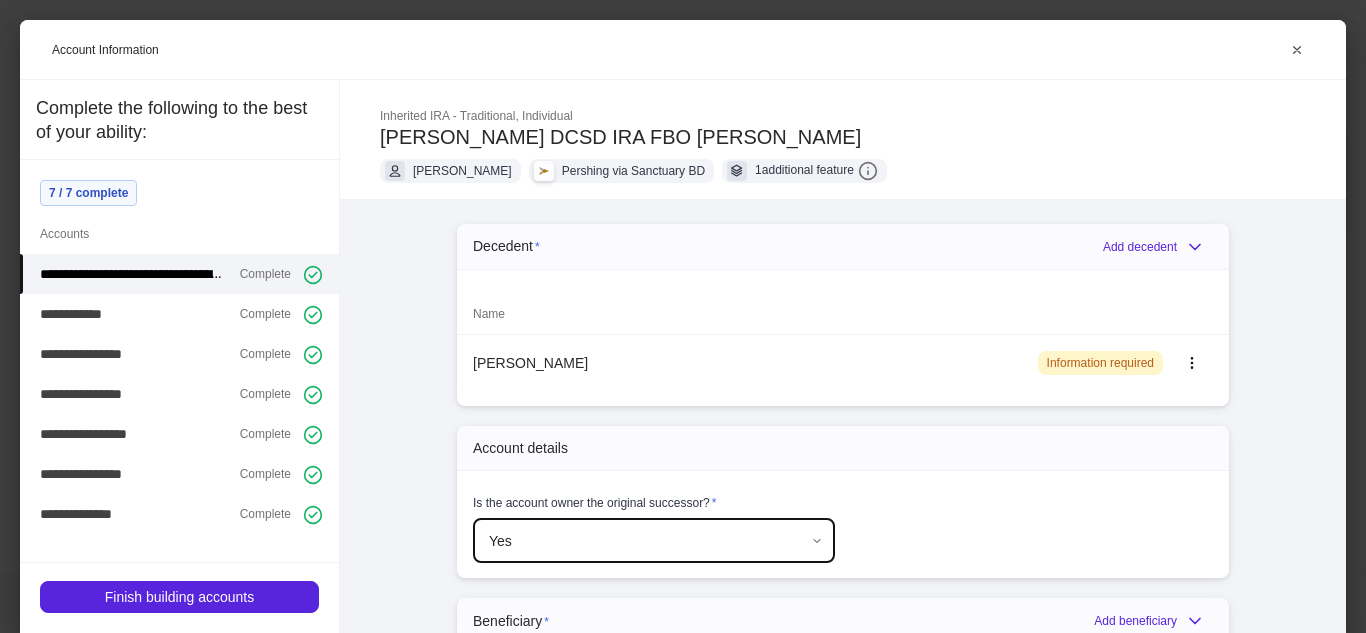 type 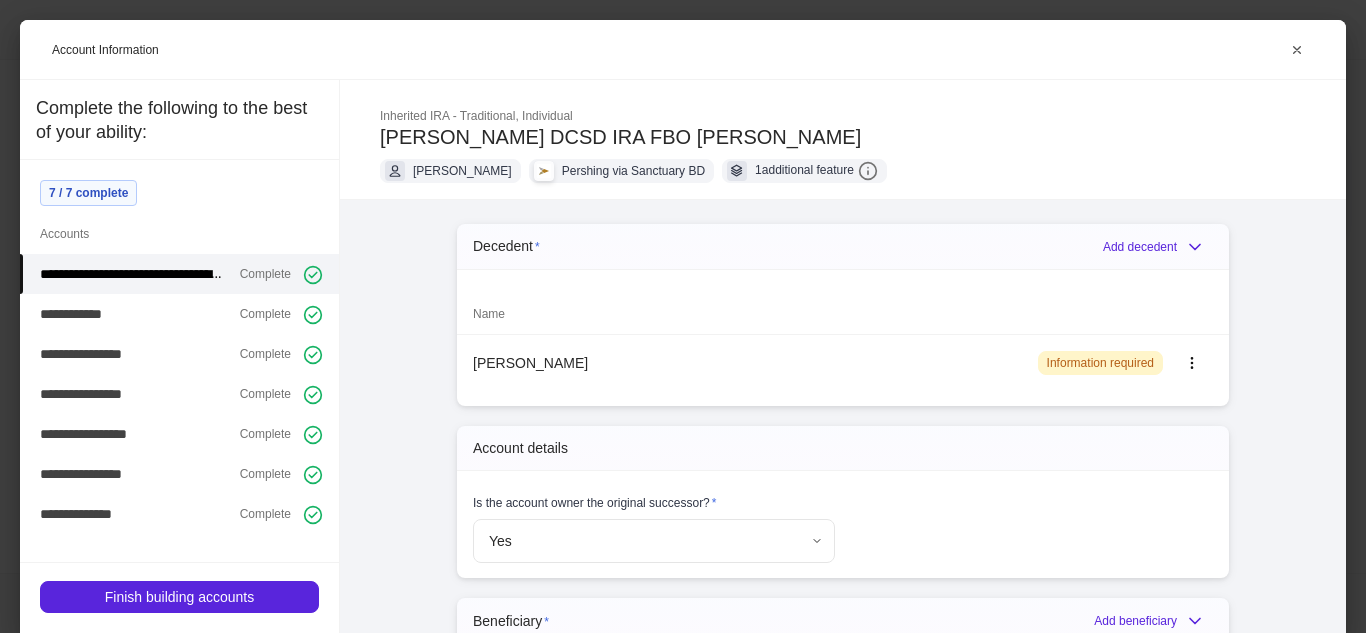 scroll, scrollTop: 327, scrollLeft: 0, axis: vertical 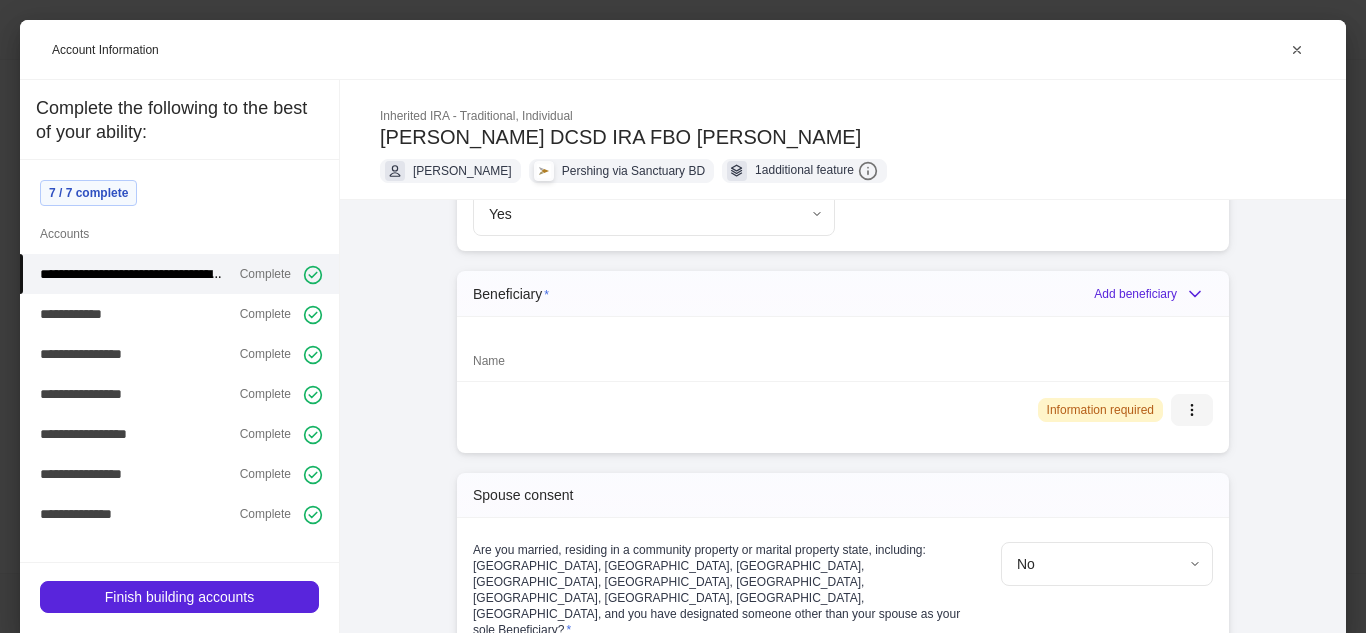 type 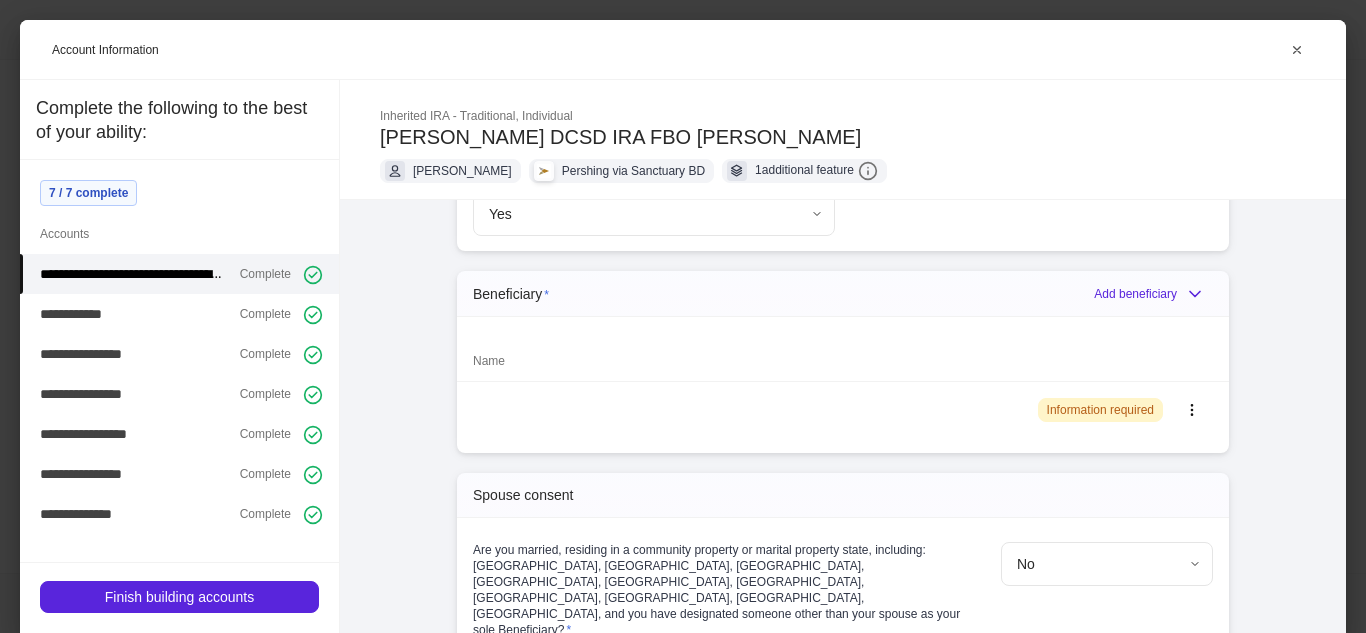 scroll, scrollTop: 662, scrollLeft: 0, axis: vertical 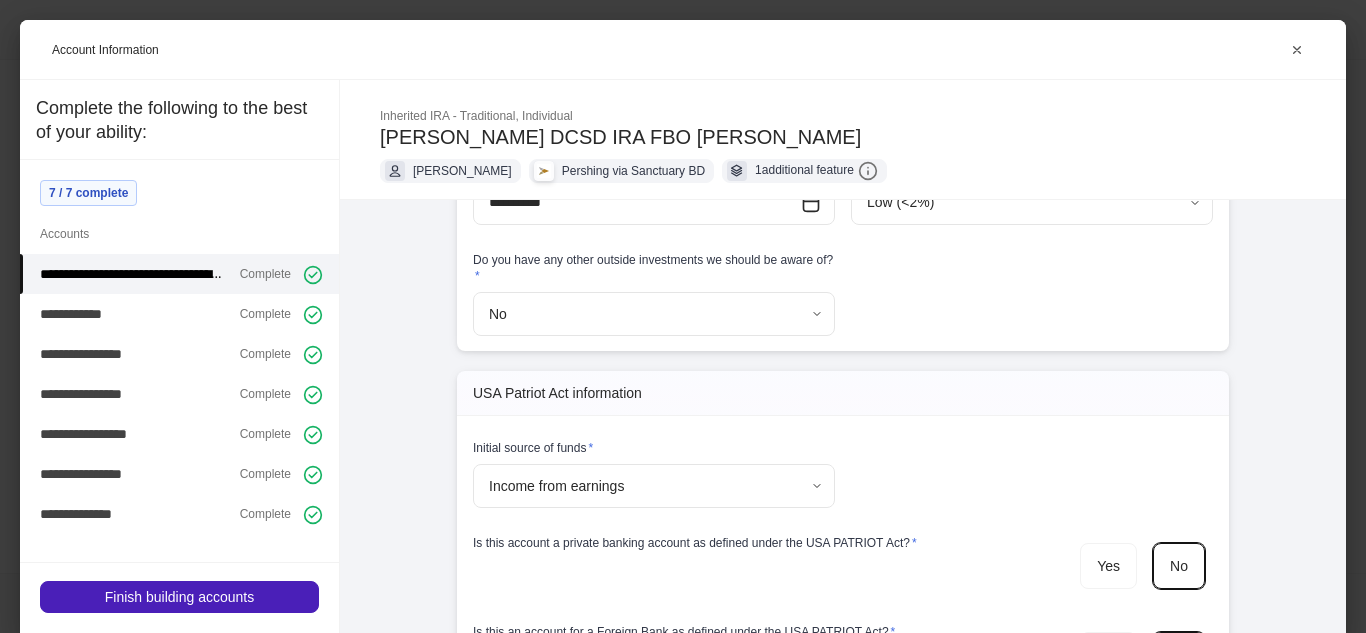 type 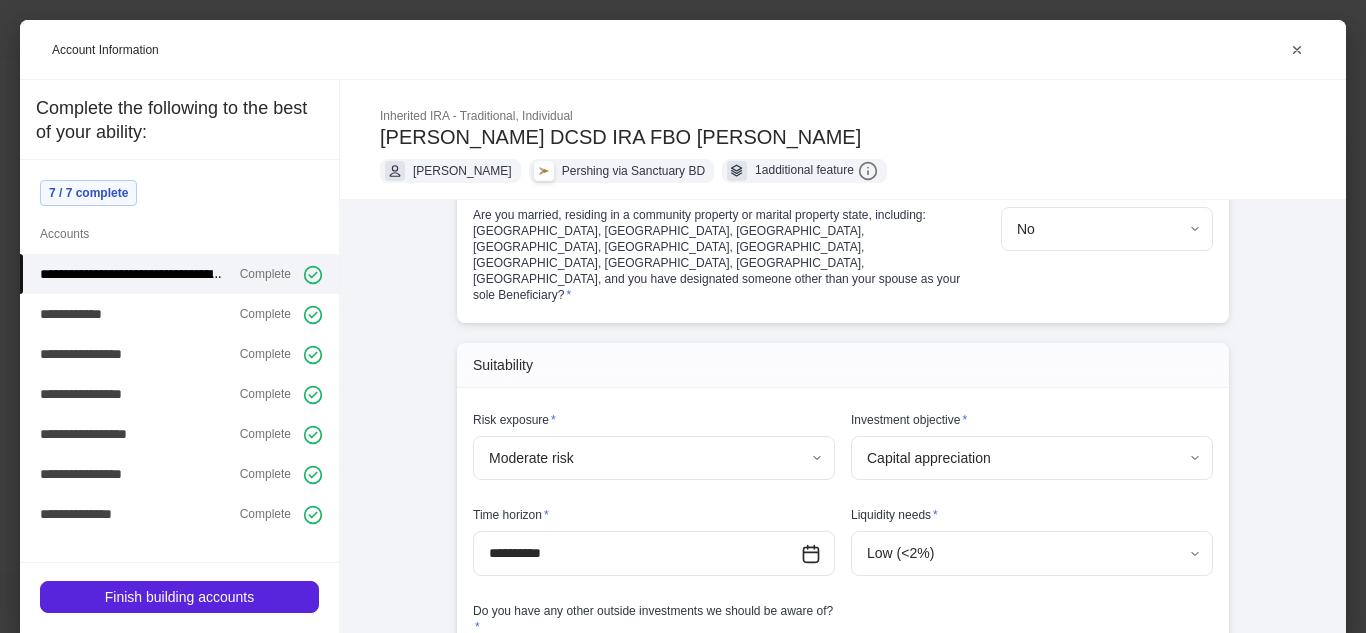 scroll, scrollTop: 1013, scrollLeft: 0, axis: vertical 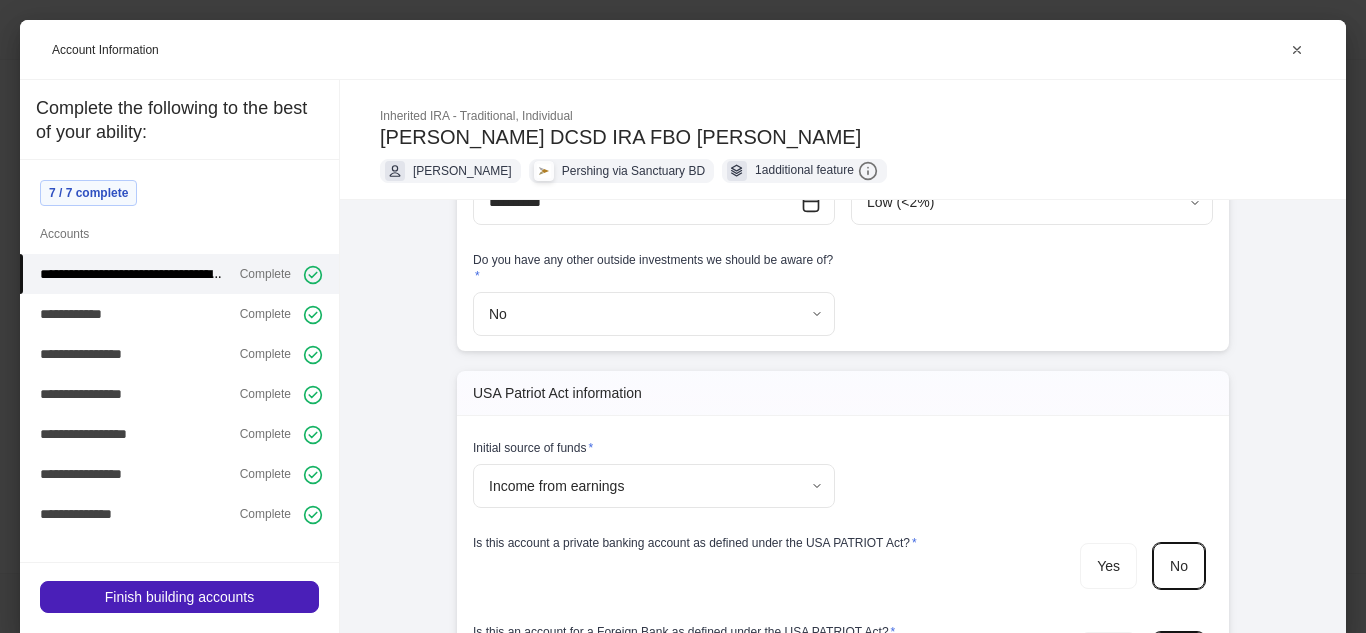 click on "Finish building accounts" at bounding box center [179, 597] 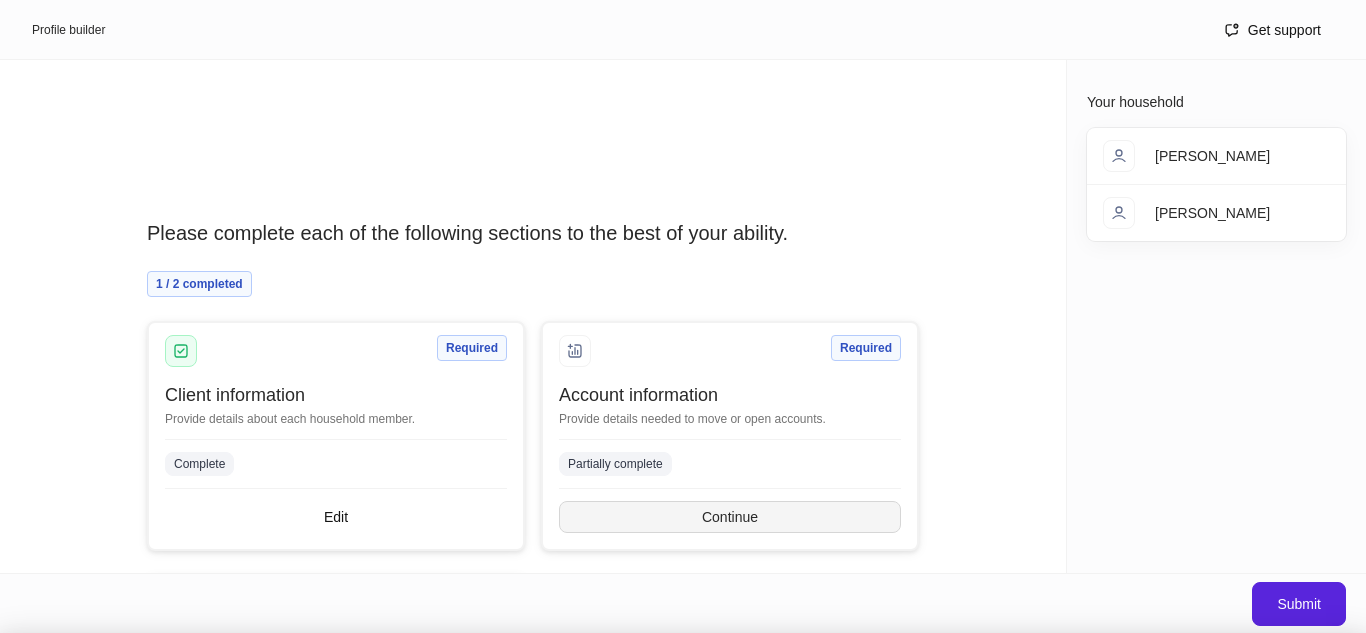scroll, scrollTop: 993, scrollLeft: 0, axis: vertical 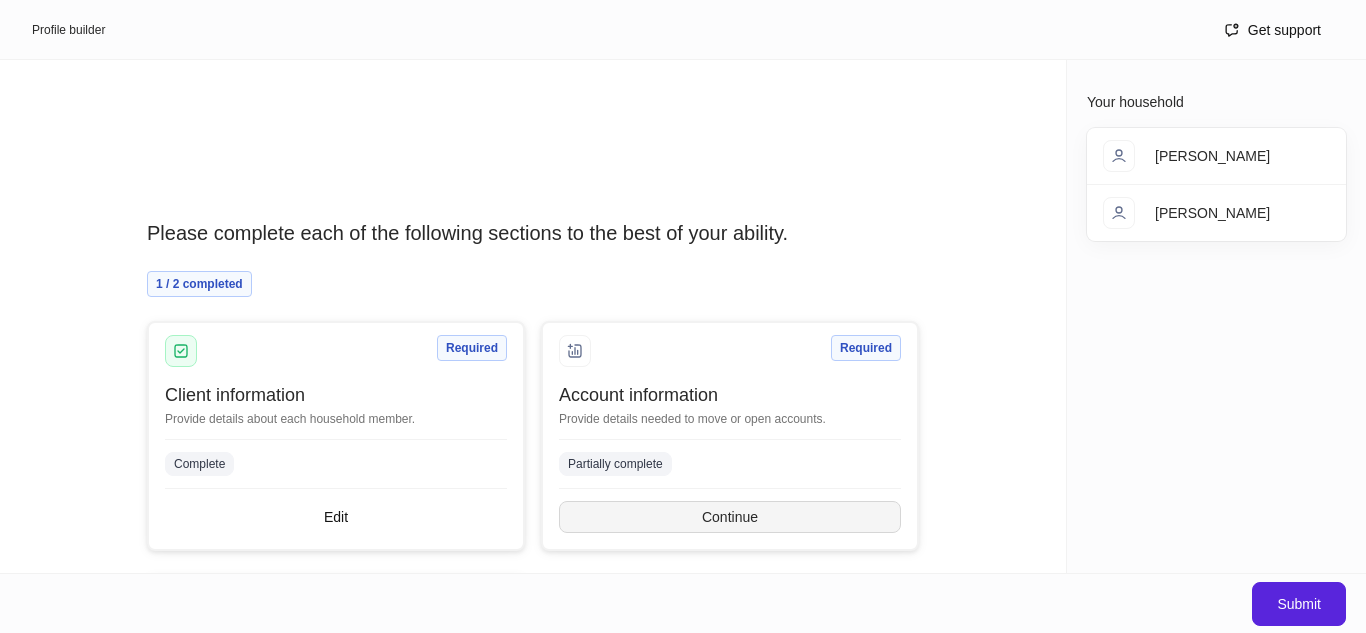 click on "Continue" at bounding box center [730, 517] 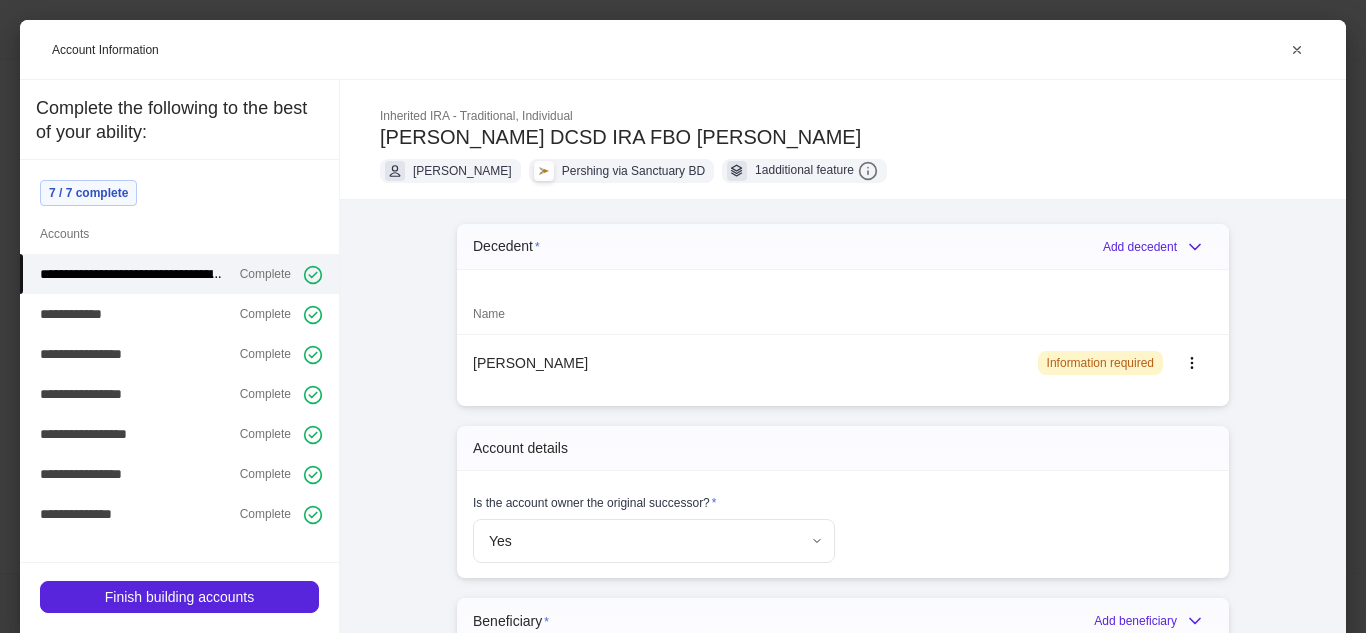 type on "**********" 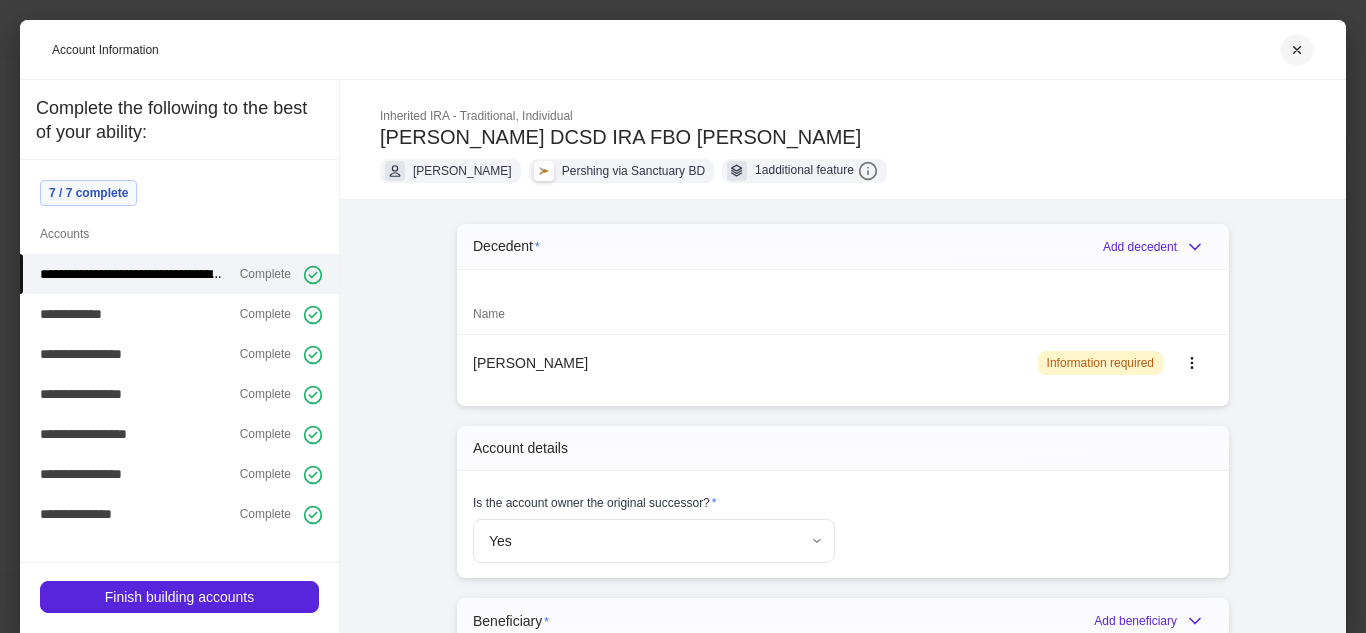 type 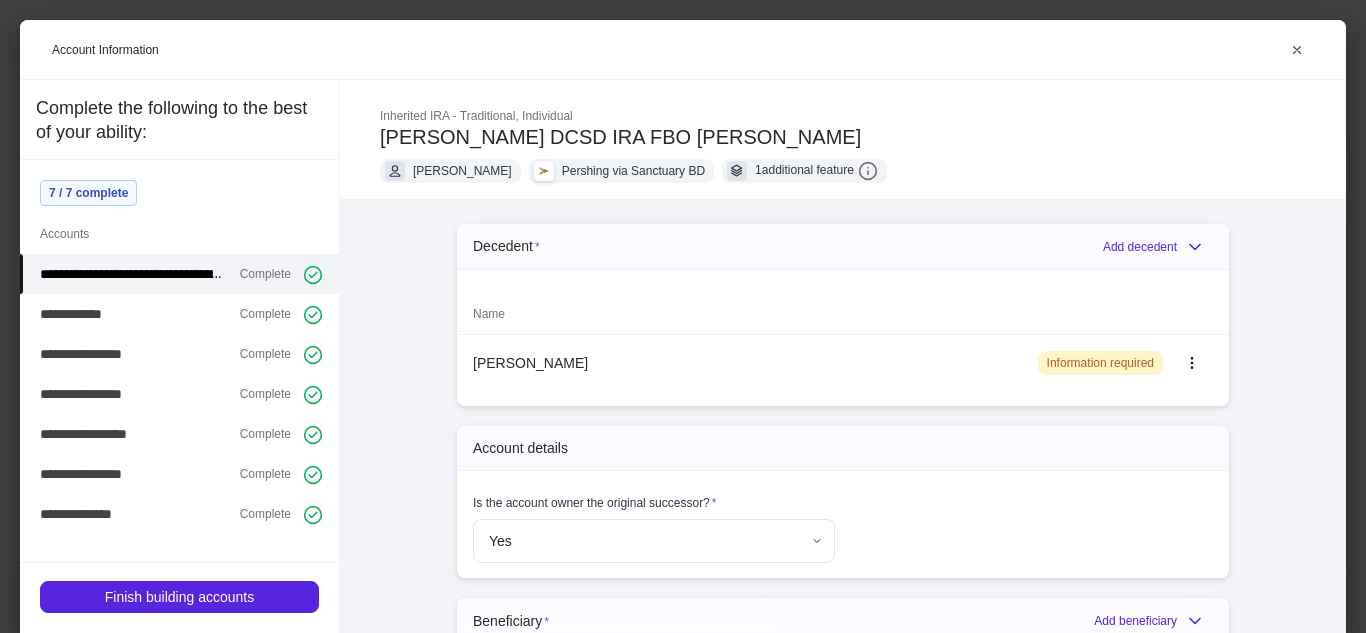 type 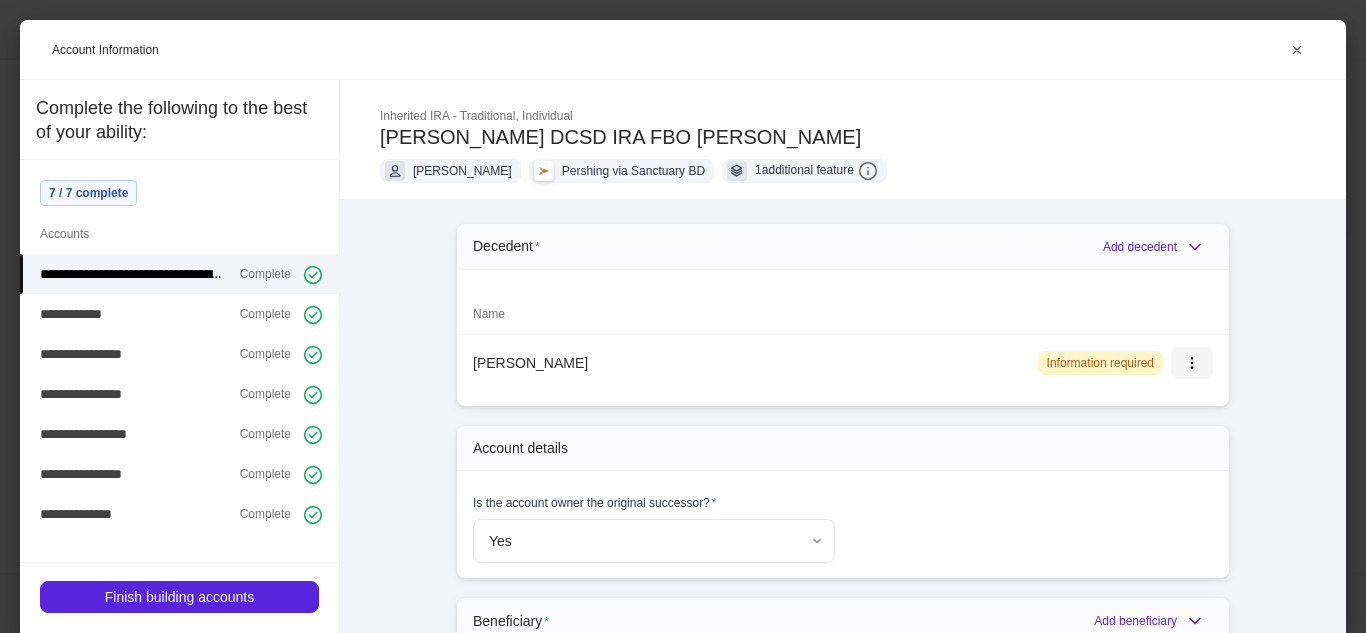 type 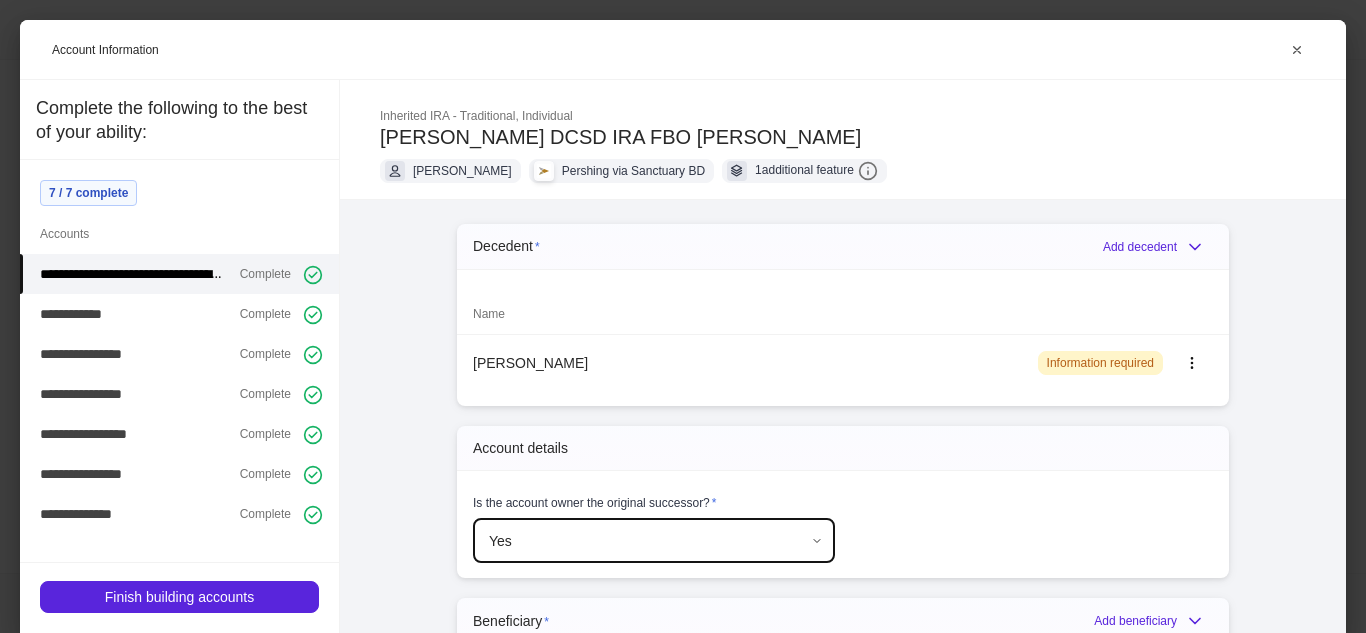 type 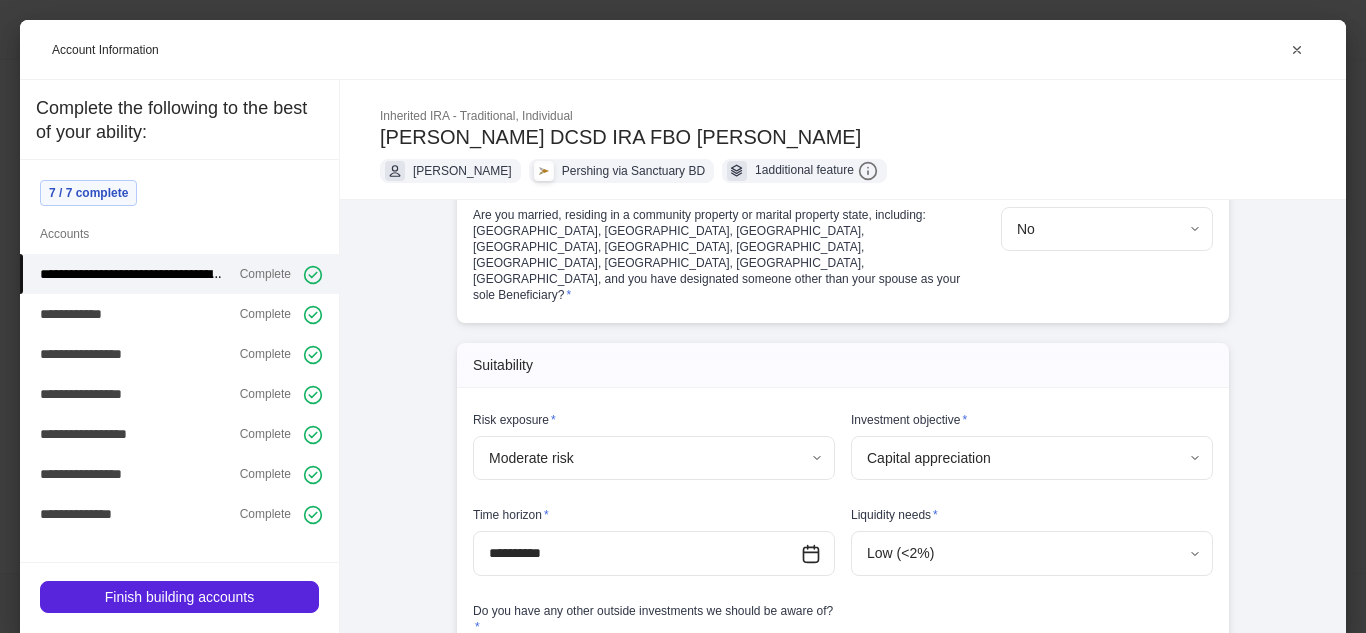 scroll, scrollTop: 1013, scrollLeft: 0, axis: vertical 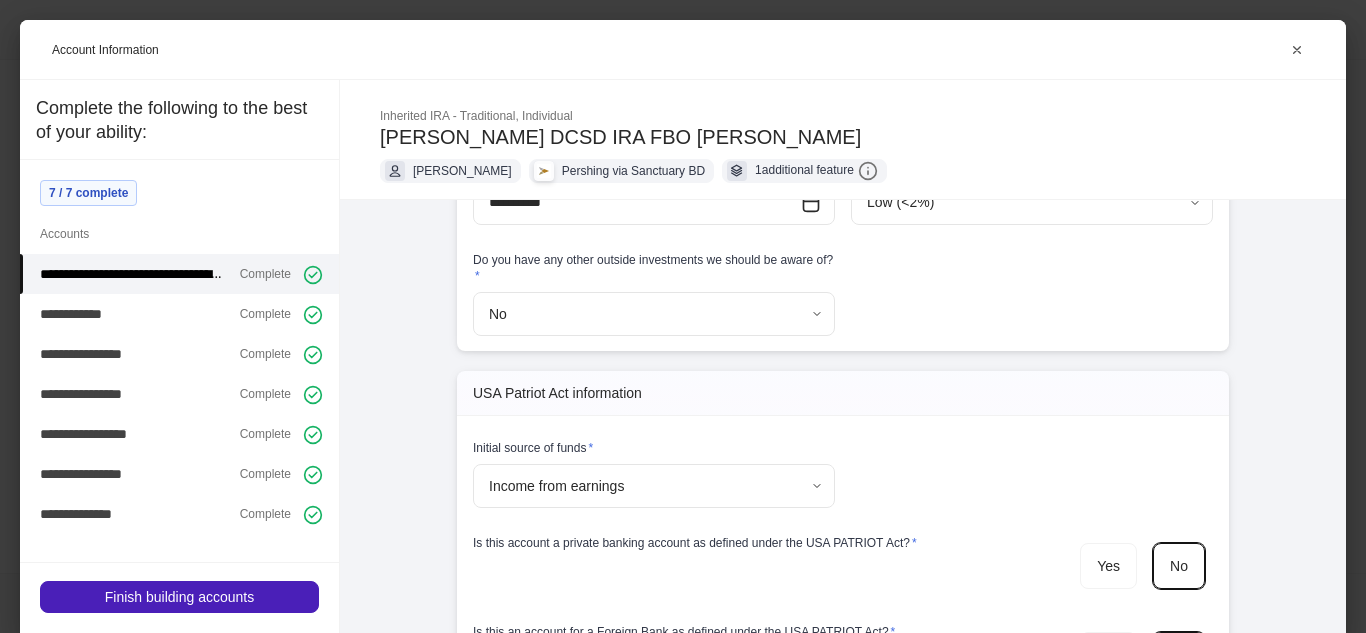 type 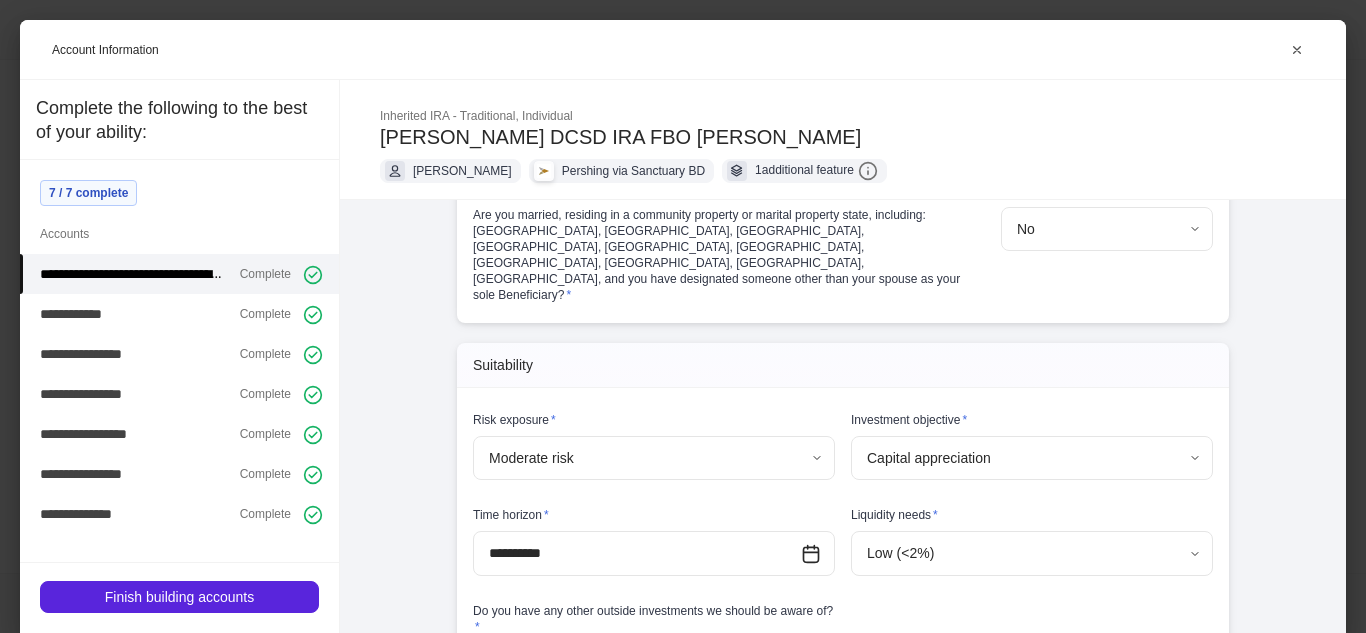 scroll, scrollTop: 1013, scrollLeft: 0, axis: vertical 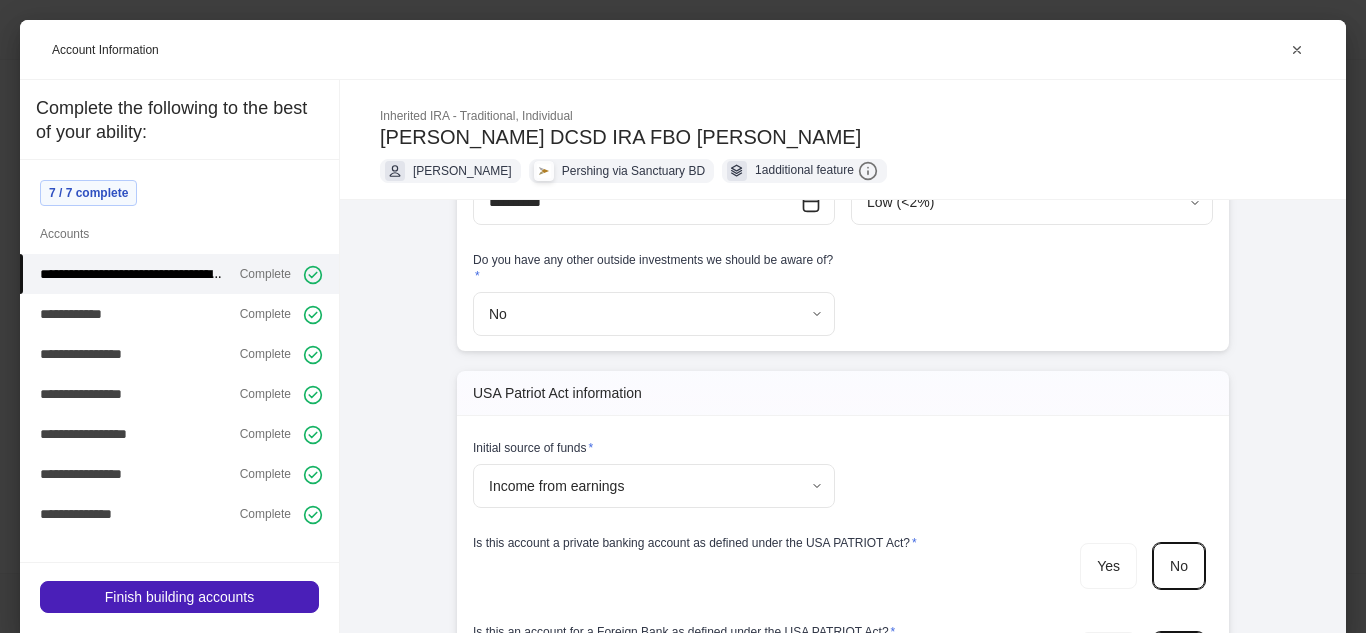 click on "Finish building accounts" at bounding box center [179, 597] 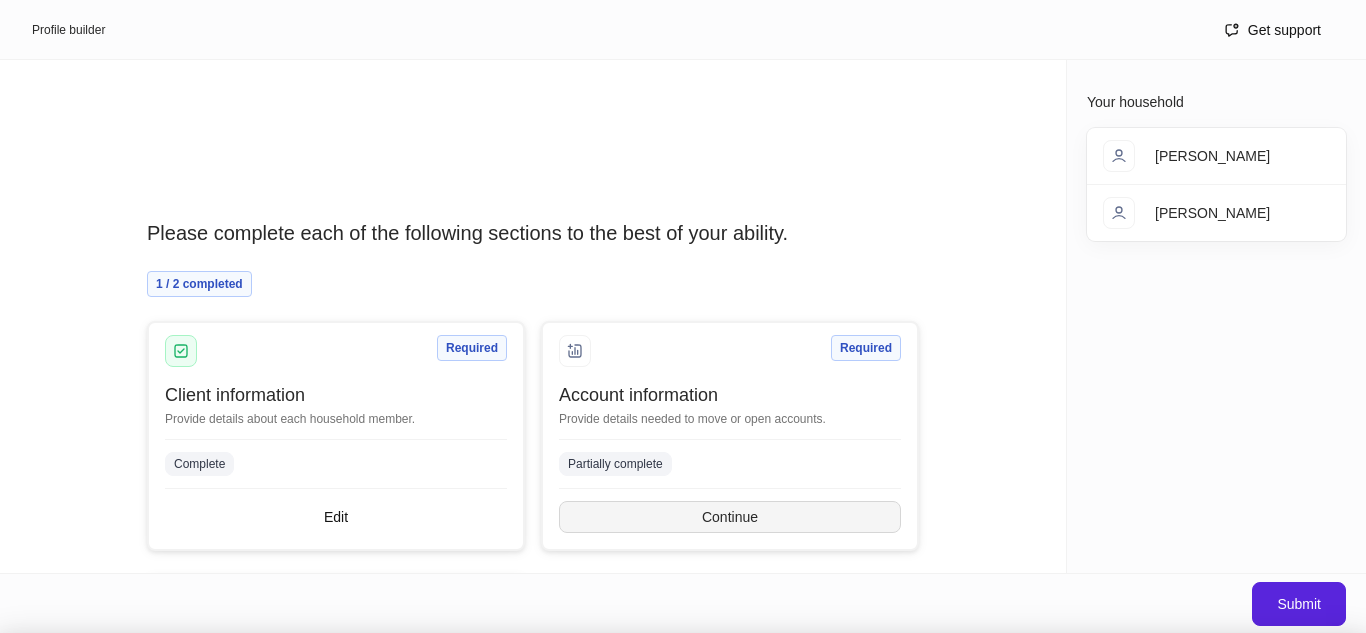 scroll, scrollTop: 993, scrollLeft: 0, axis: vertical 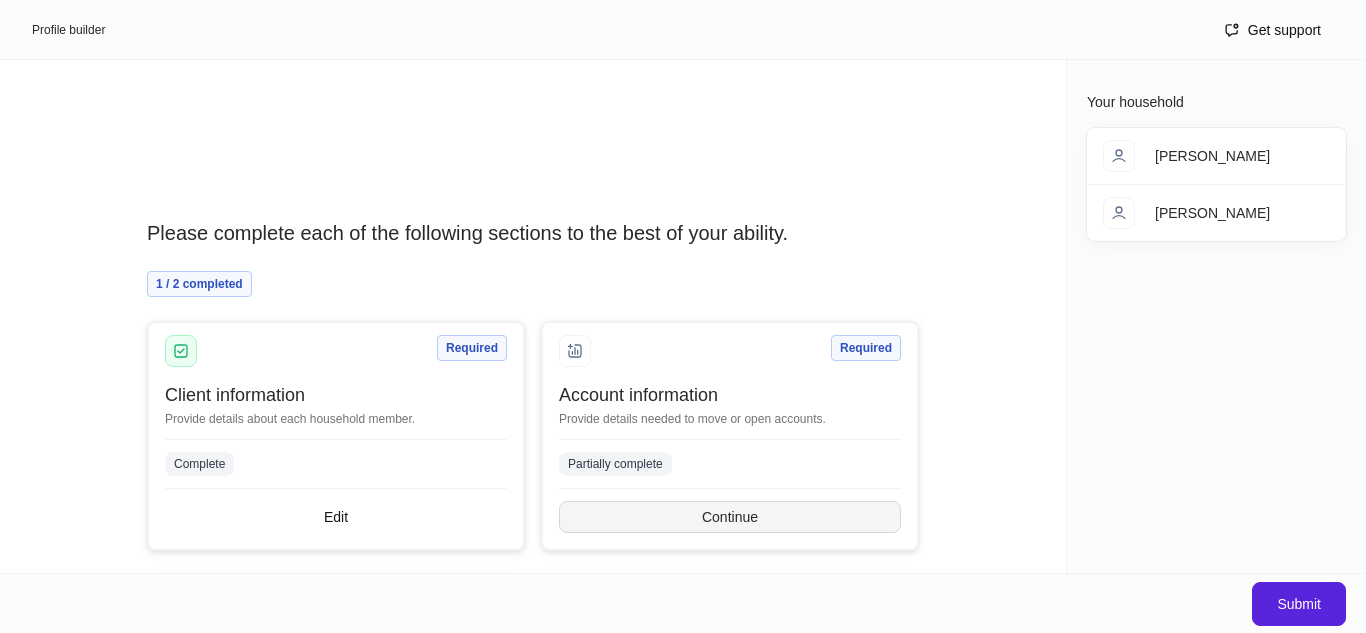 click on "Continue" at bounding box center [730, 517] 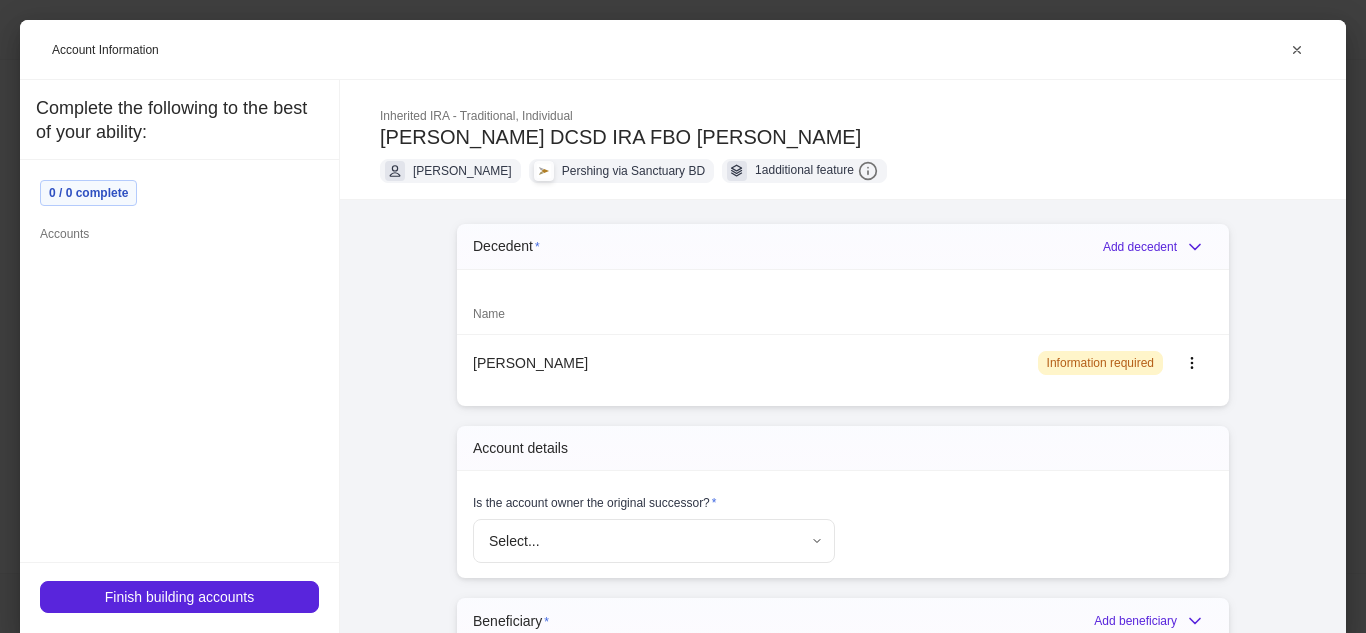 type on "****" 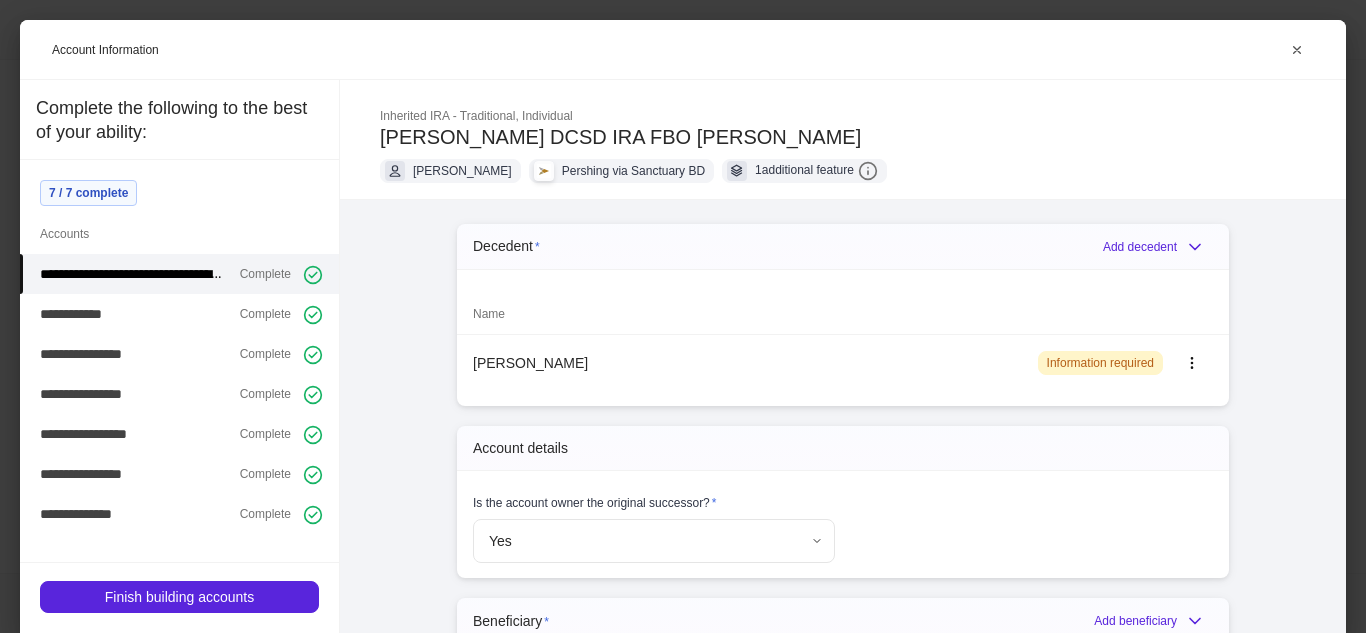 type on "**********" 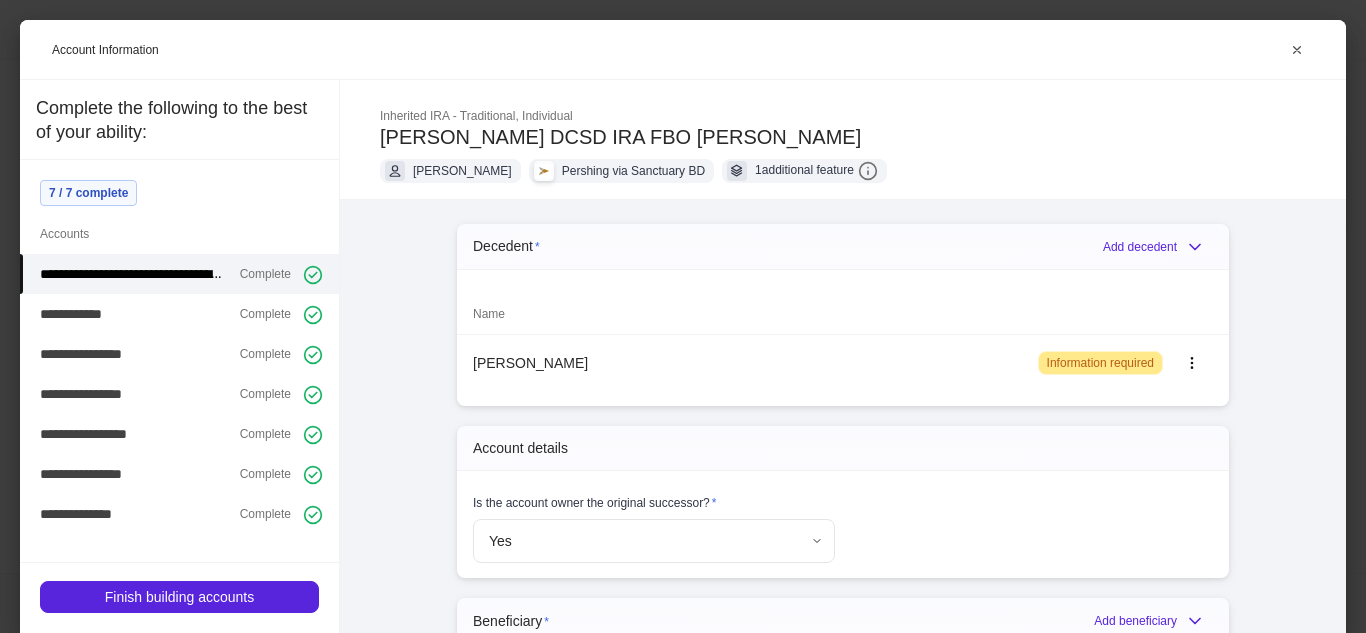 click on "Information required" at bounding box center (1100, 363) 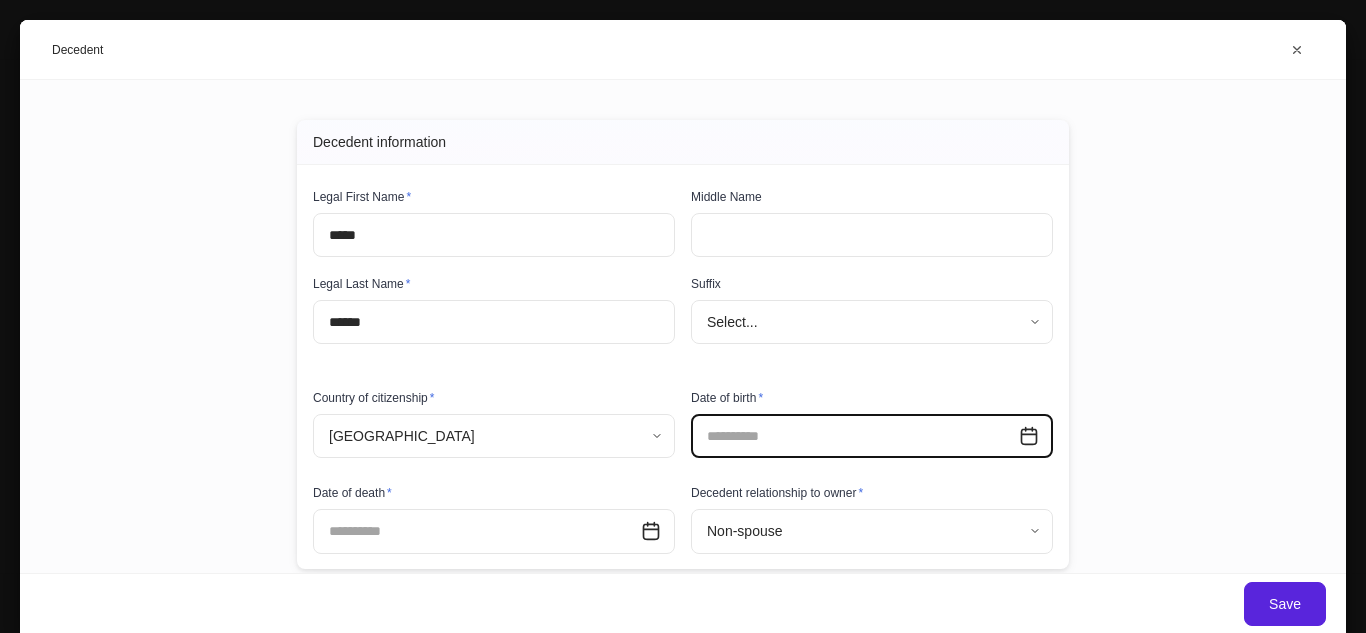 click at bounding box center [855, 436] 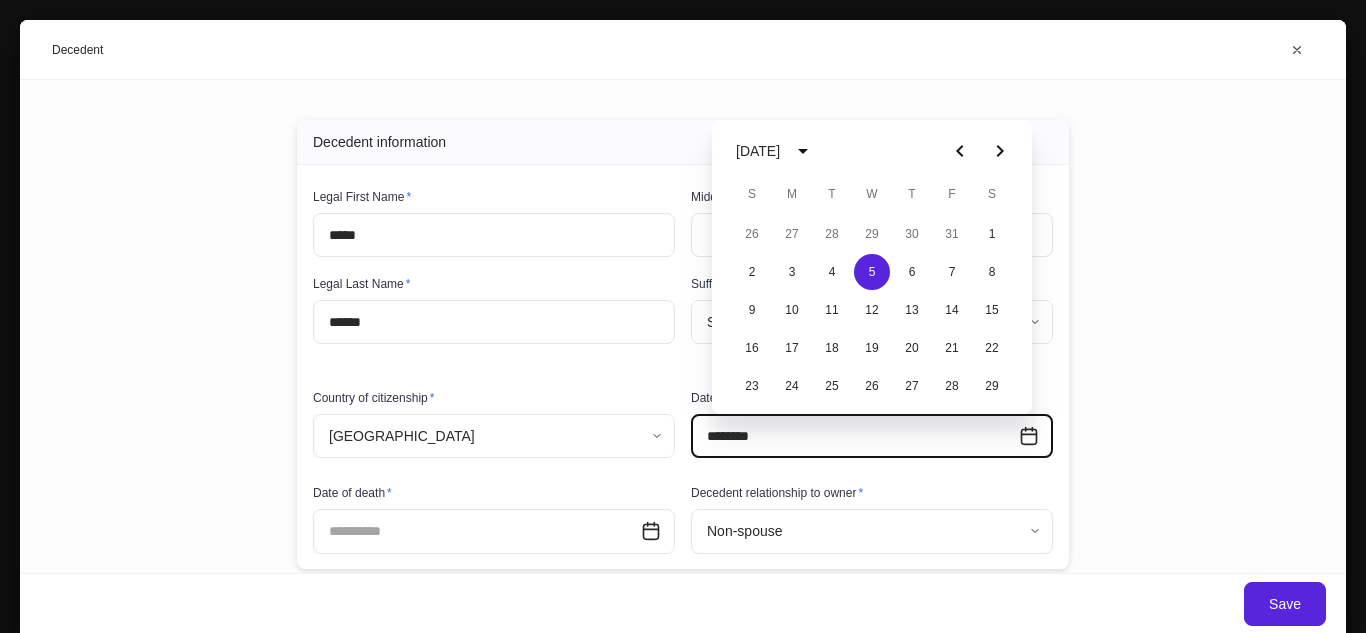 type on "**********" 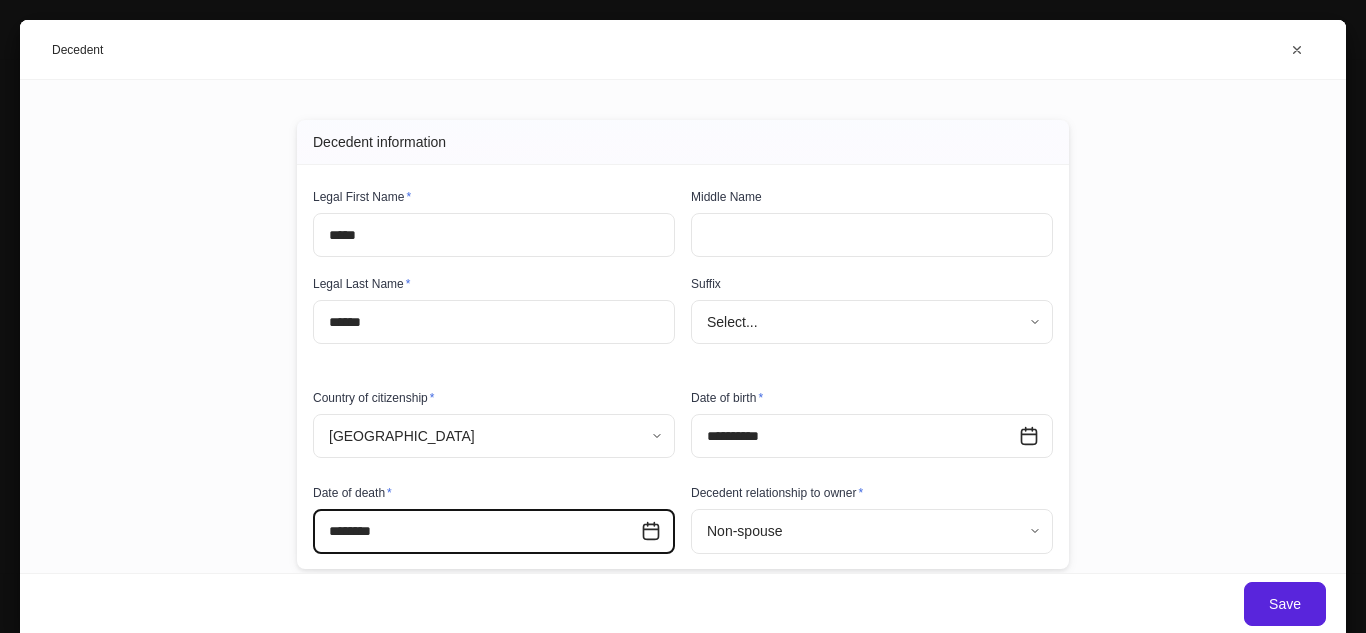 type on "**********" 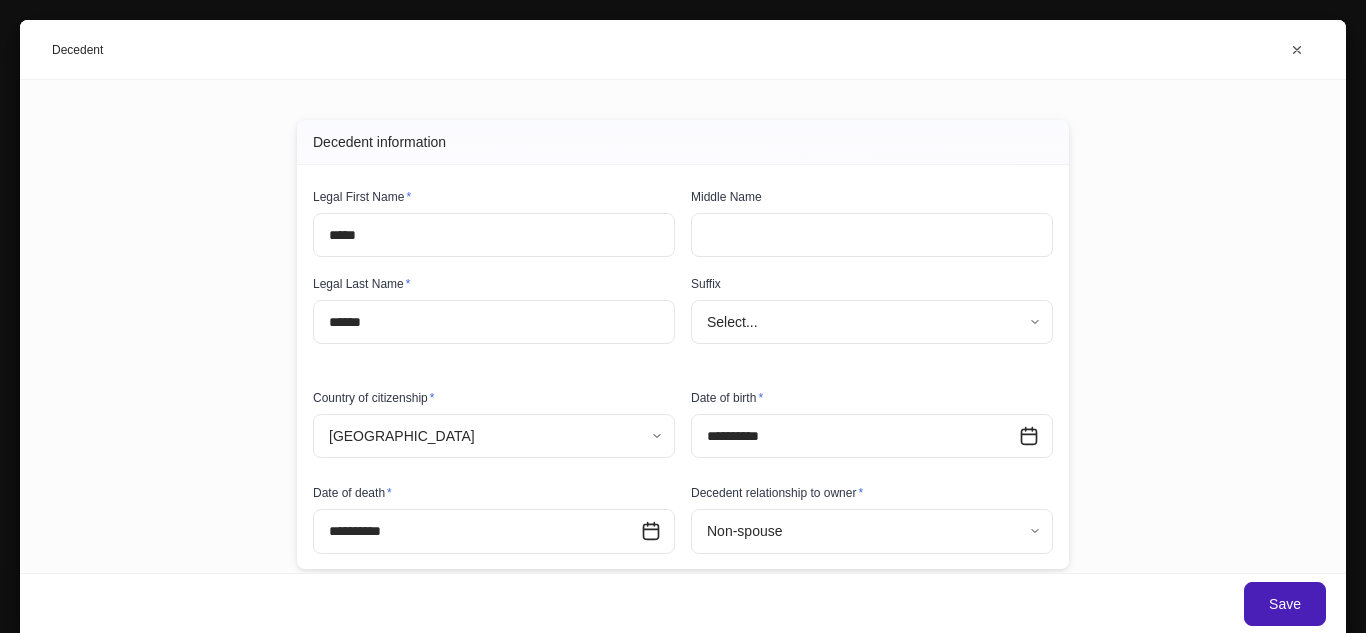 type 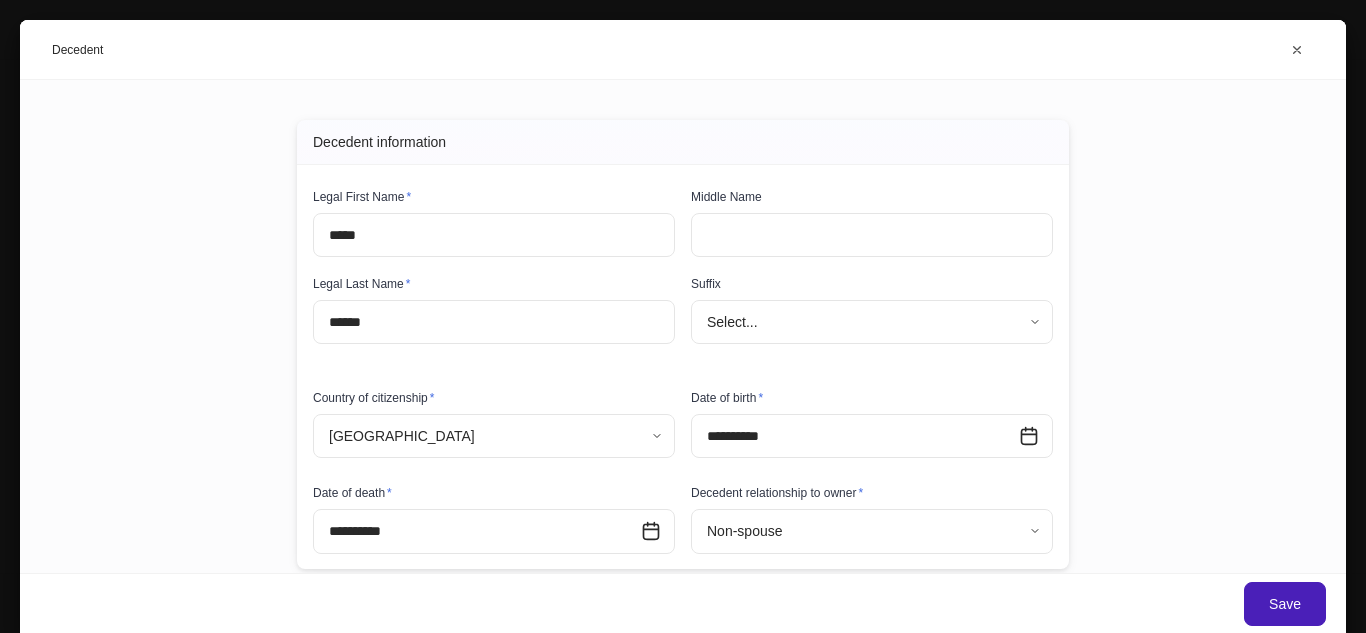 click on "Save" at bounding box center (1285, 604) 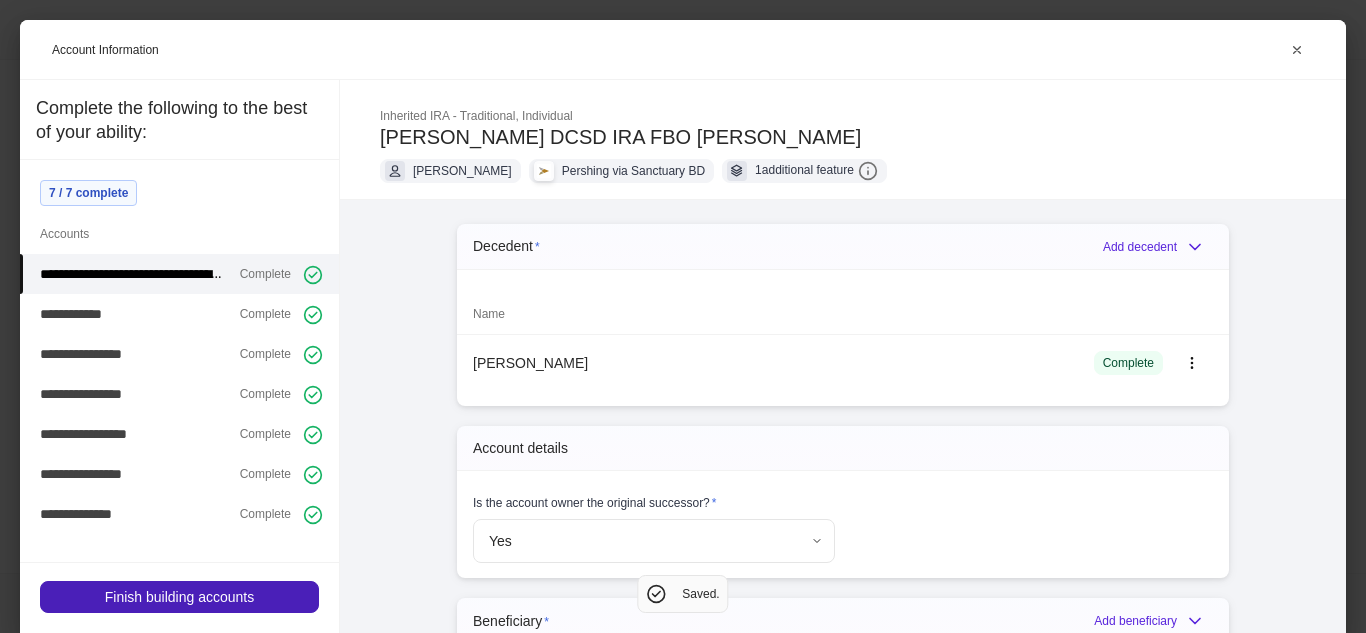 click on "Finish building accounts" at bounding box center (179, 597) 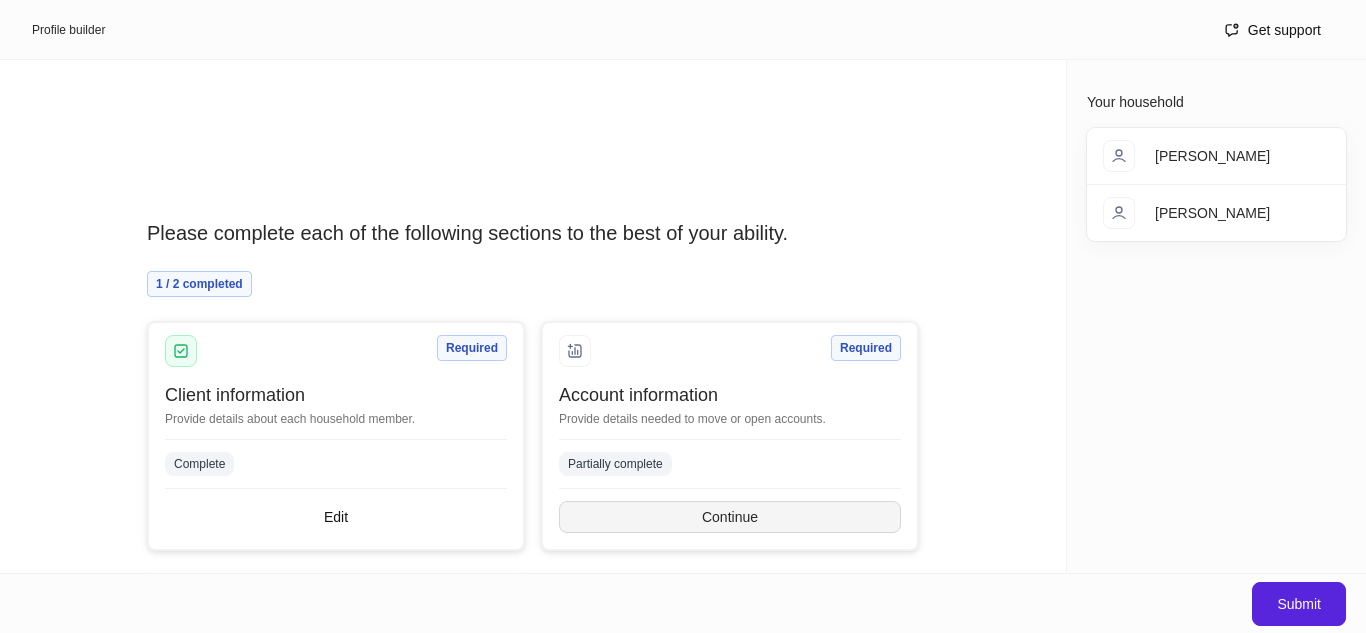 click on "Continue" at bounding box center (730, 517) 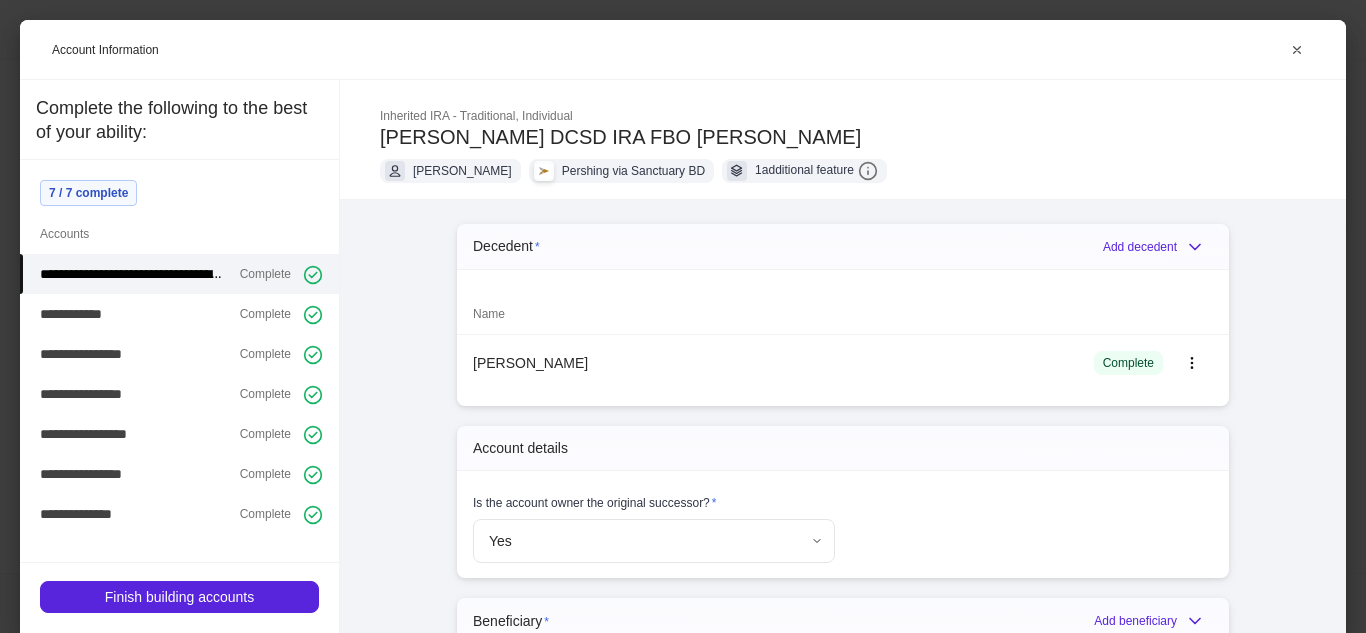 type on "**********" 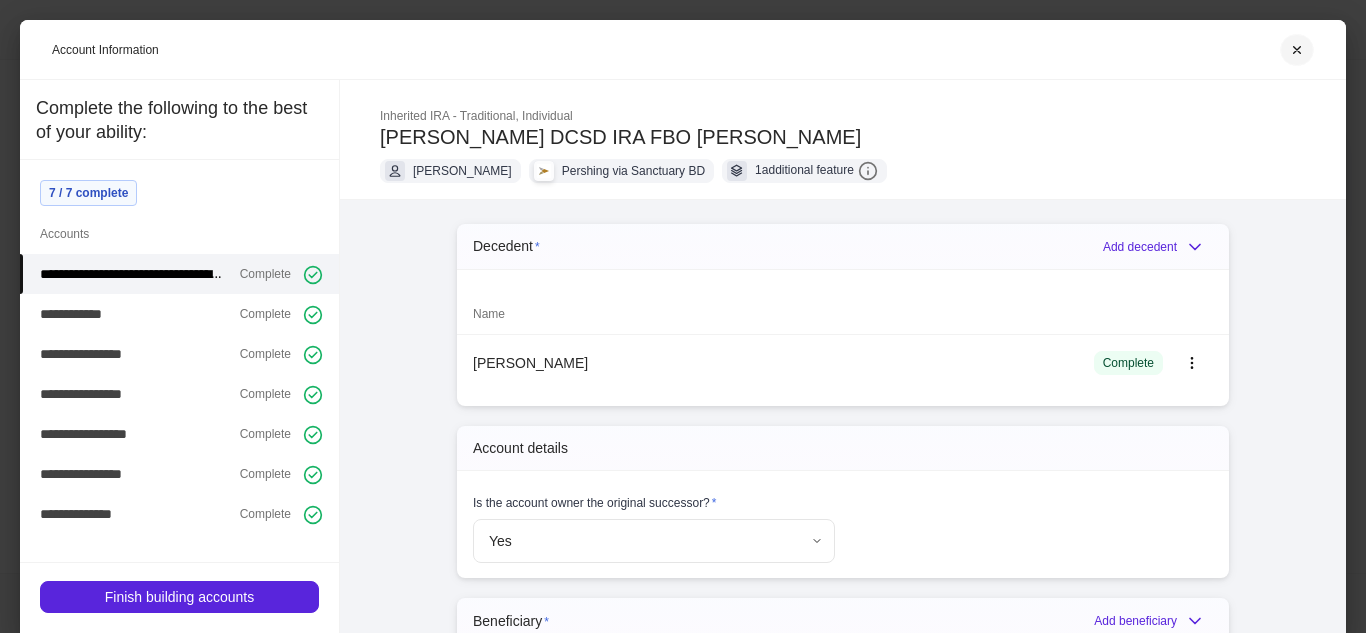 type 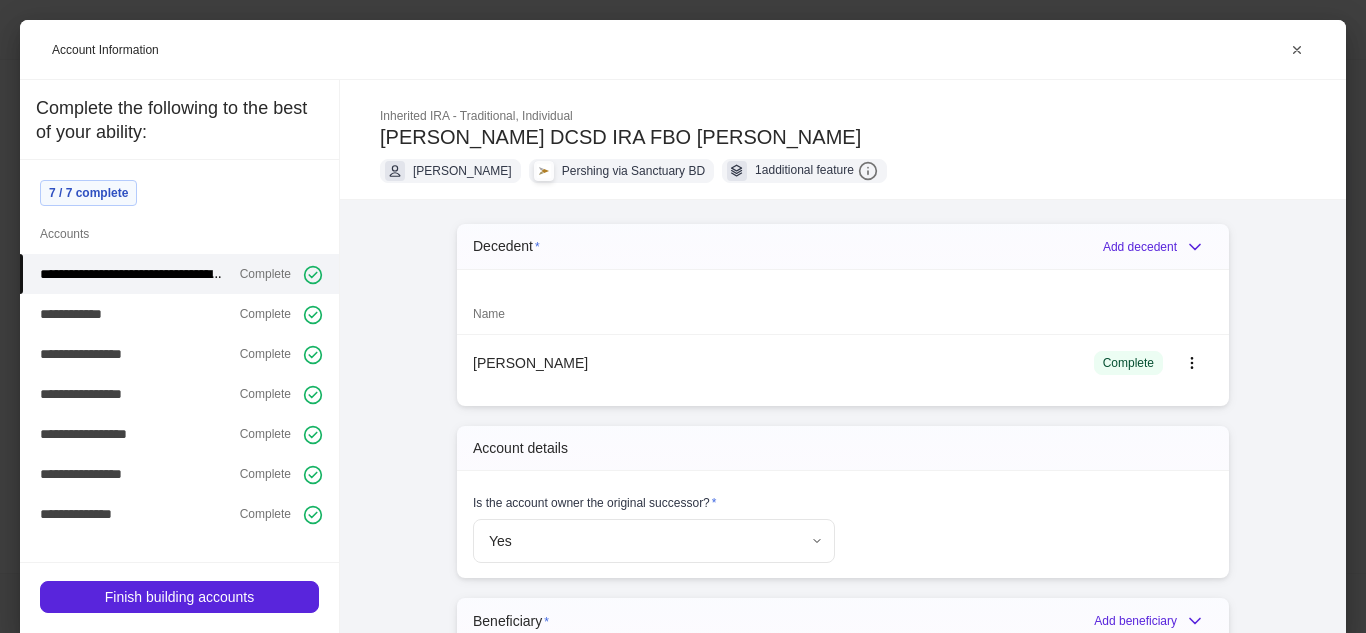 type 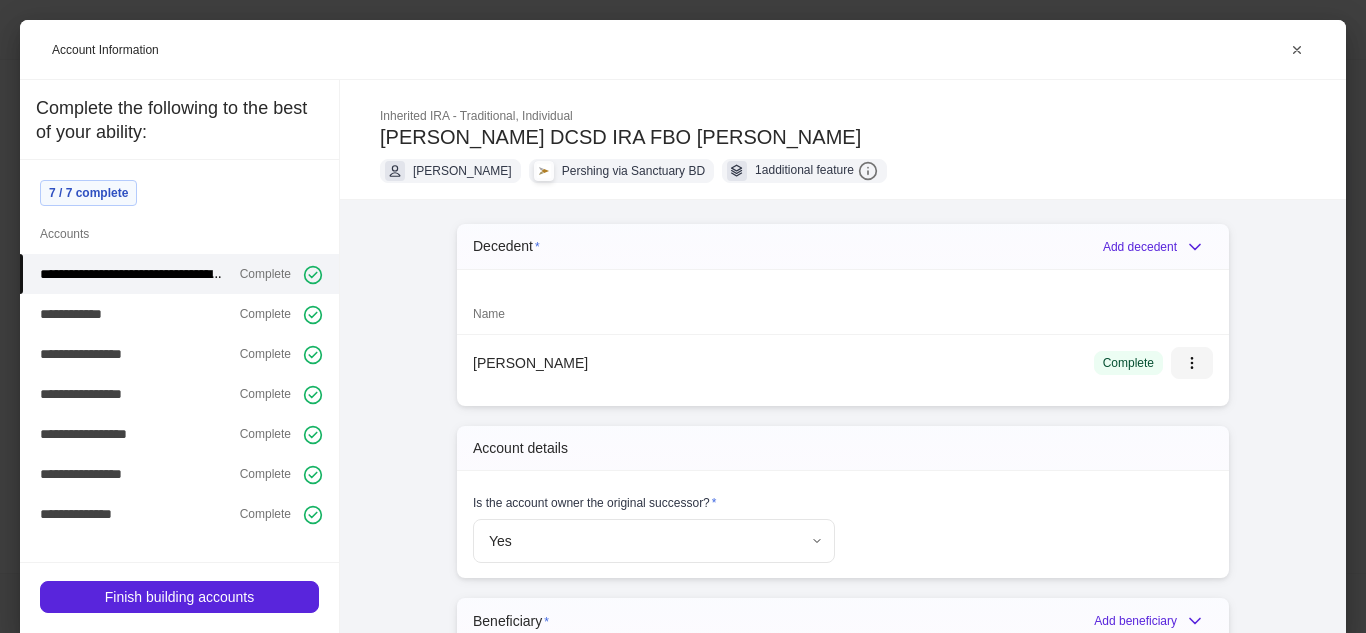 type 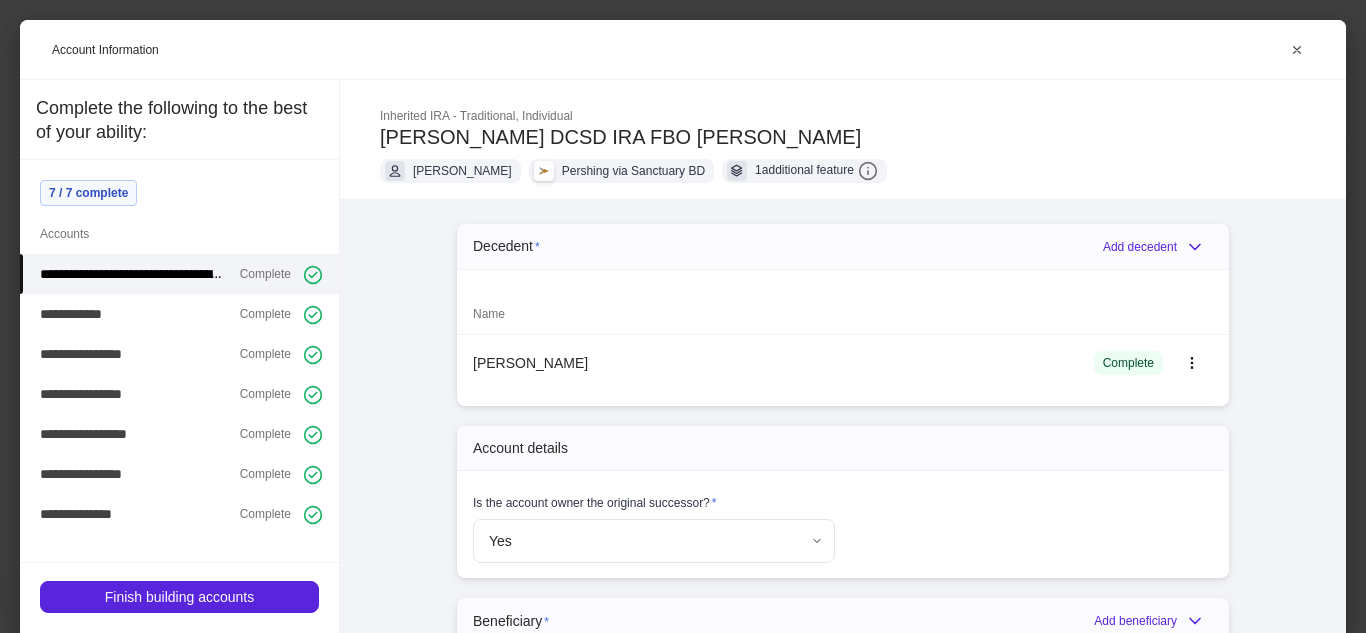 type 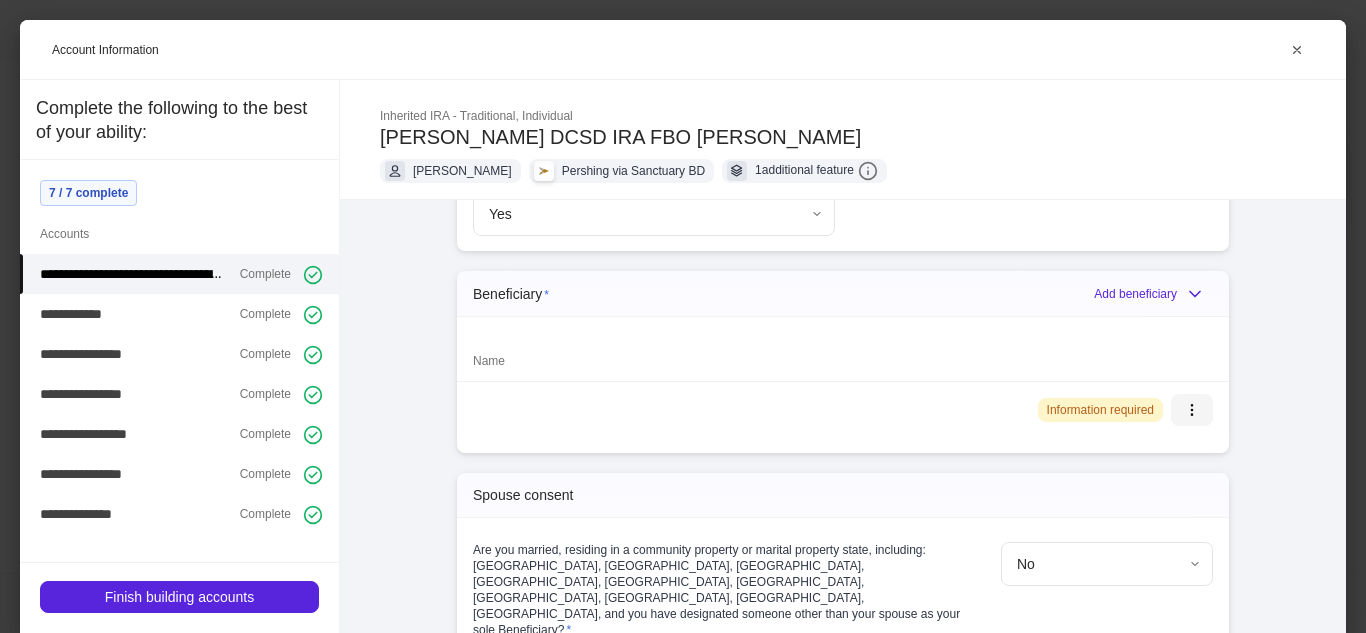 type 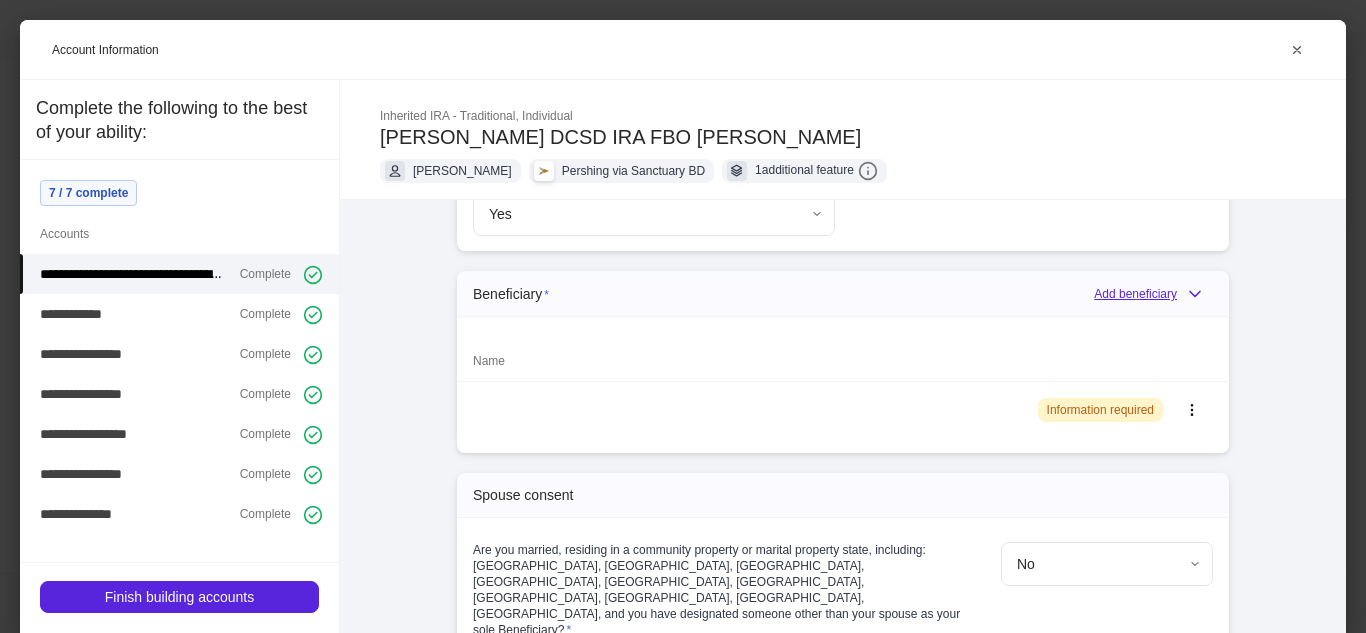 click on "Add beneficiary" at bounding box center [1153, 294] 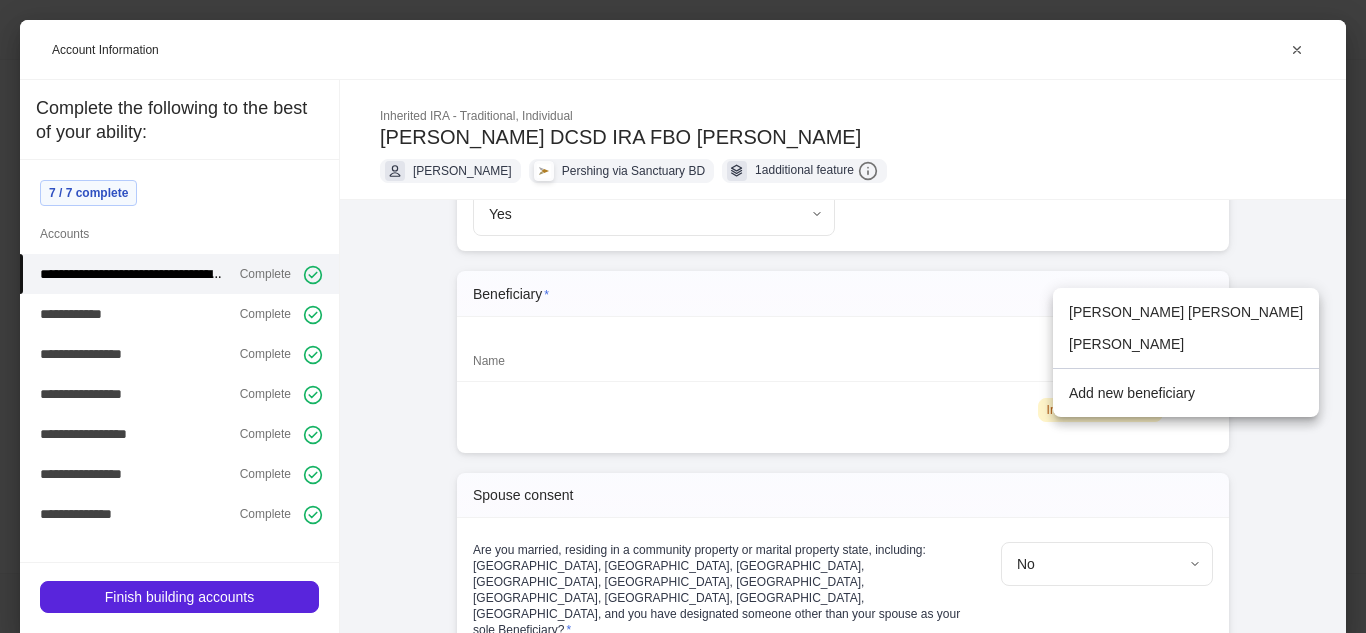 click on "Add new beneficiary" at bounding box center (1186, 393) 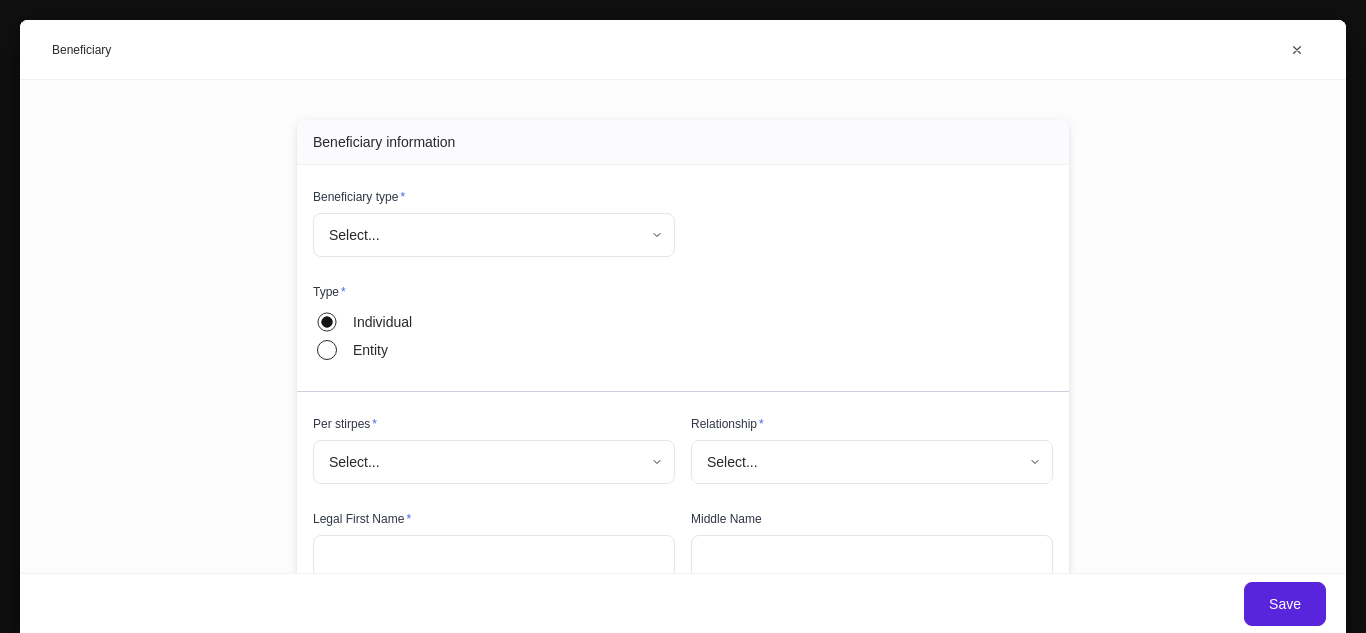click on "Beneficiary information Beneficiary type * Select... ​ Type * Individual Entity Per stirpes * Select... ​ Relationship * Select... ​ Legal First Name * ​ Middle Name ​ Legal Last Name * ​ Suffix Select... ​ Date of birth * ​ Allocation (all primary beneficiaries and all contingent beneficiaries must add up to 100% each) * % ​" at bounding box center [683, 326] 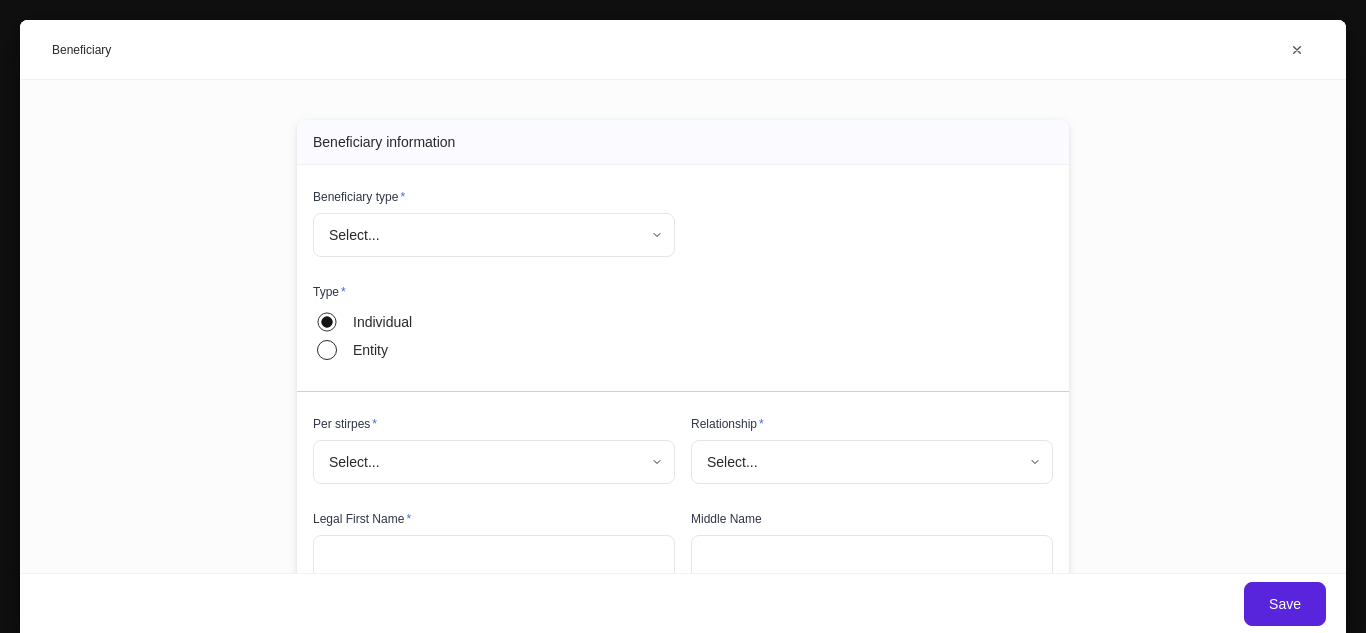 click on "**********" at bounding box center (683, 316) 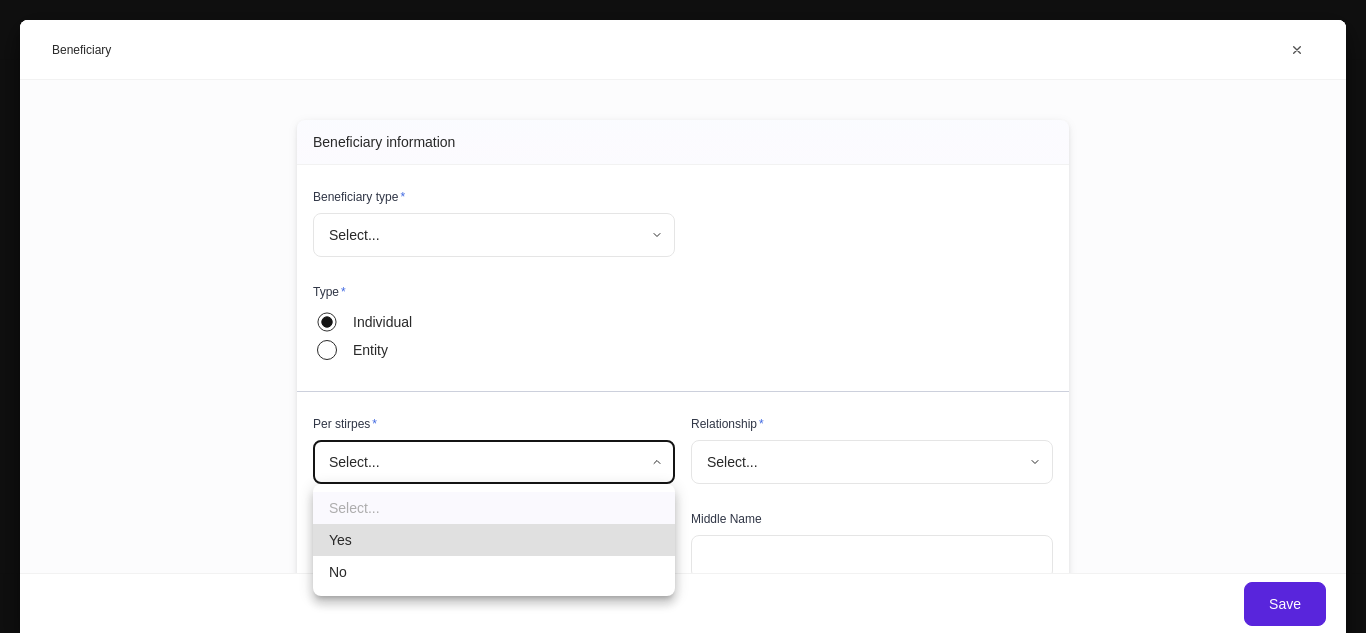 click on "Yes" at bounding box center (494, 540) 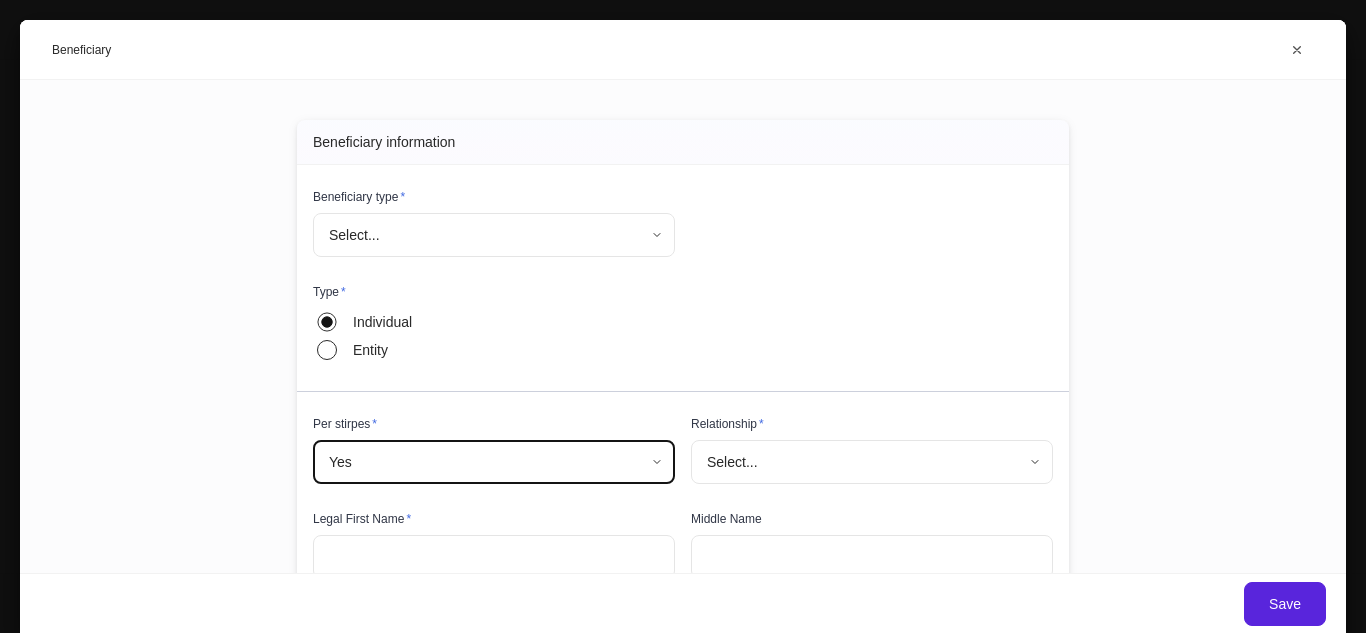 click on "**********" at bounding box center [683, 316] 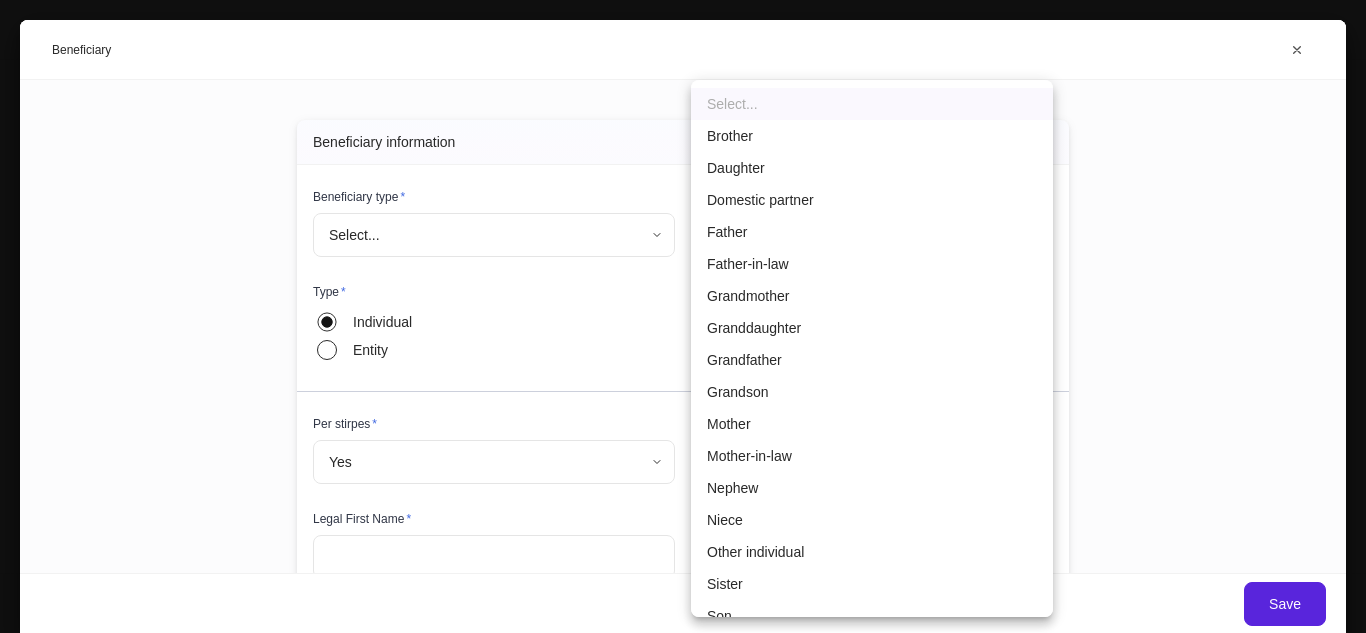 click at bounding box center (683, 316) 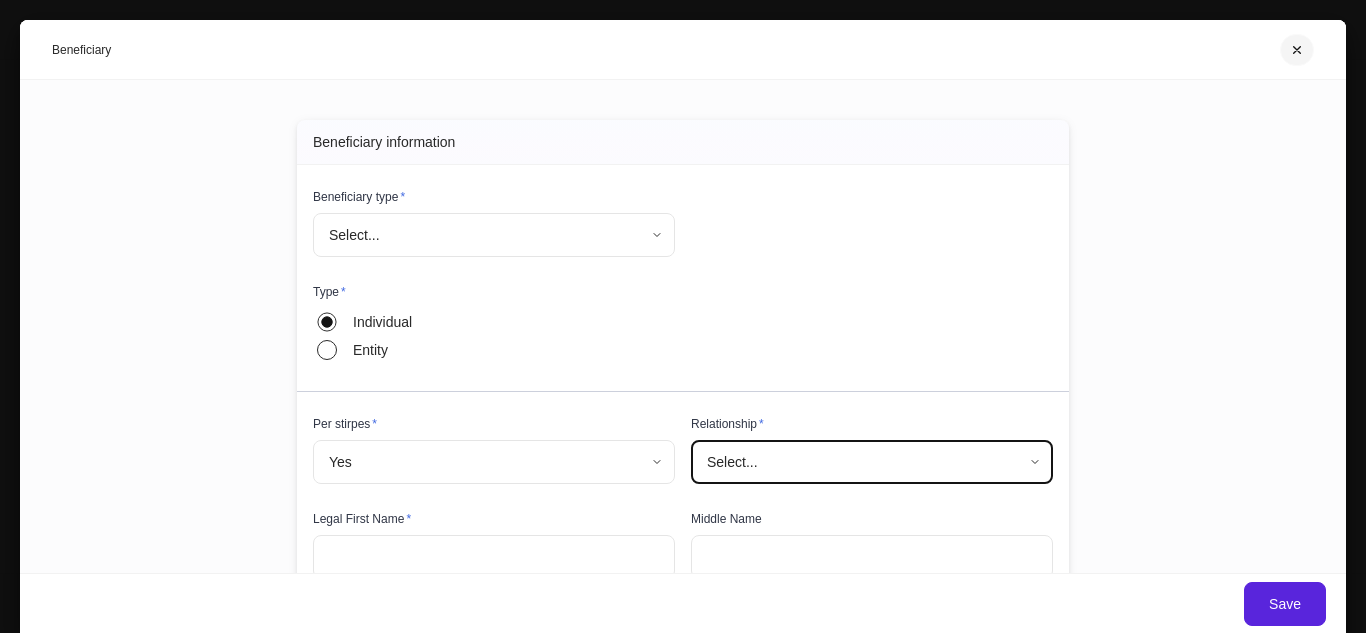 click 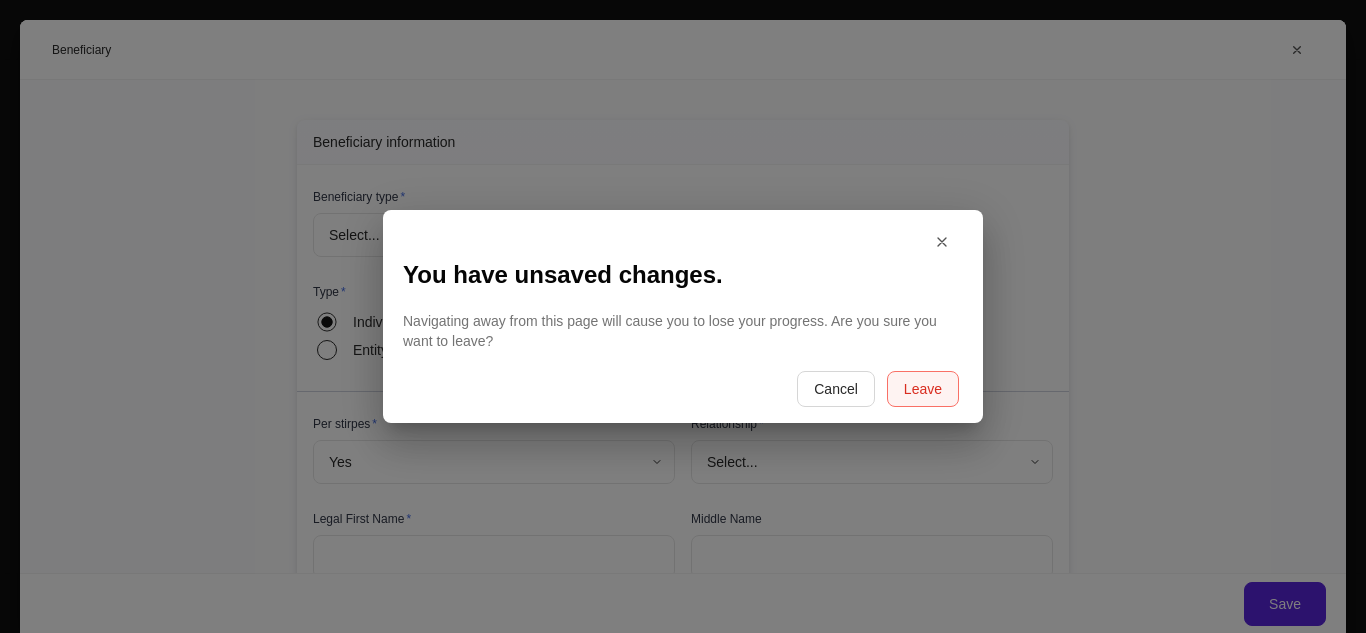 click on "Leave" at bounding box center (923, 389) 